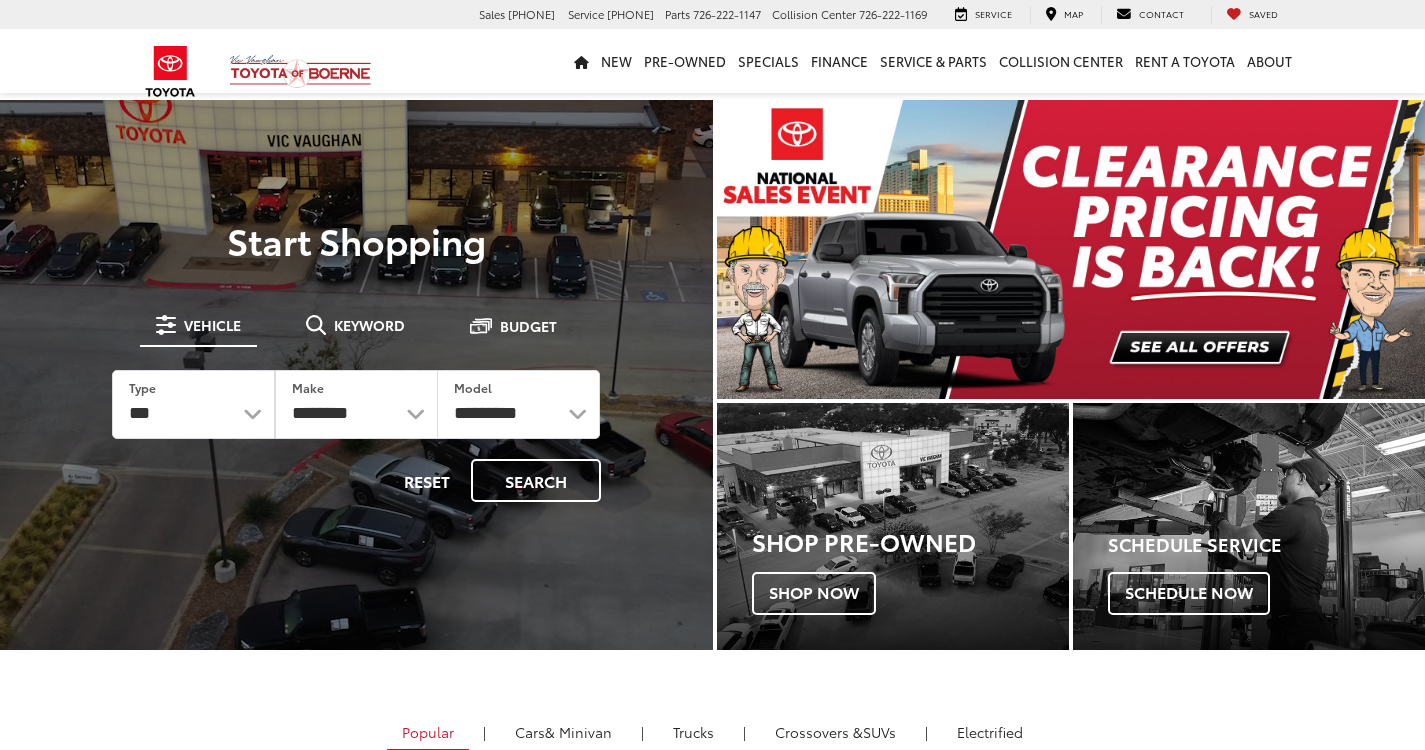 scroll, scrollTop: 0, scrollLeft: 0, axis: both 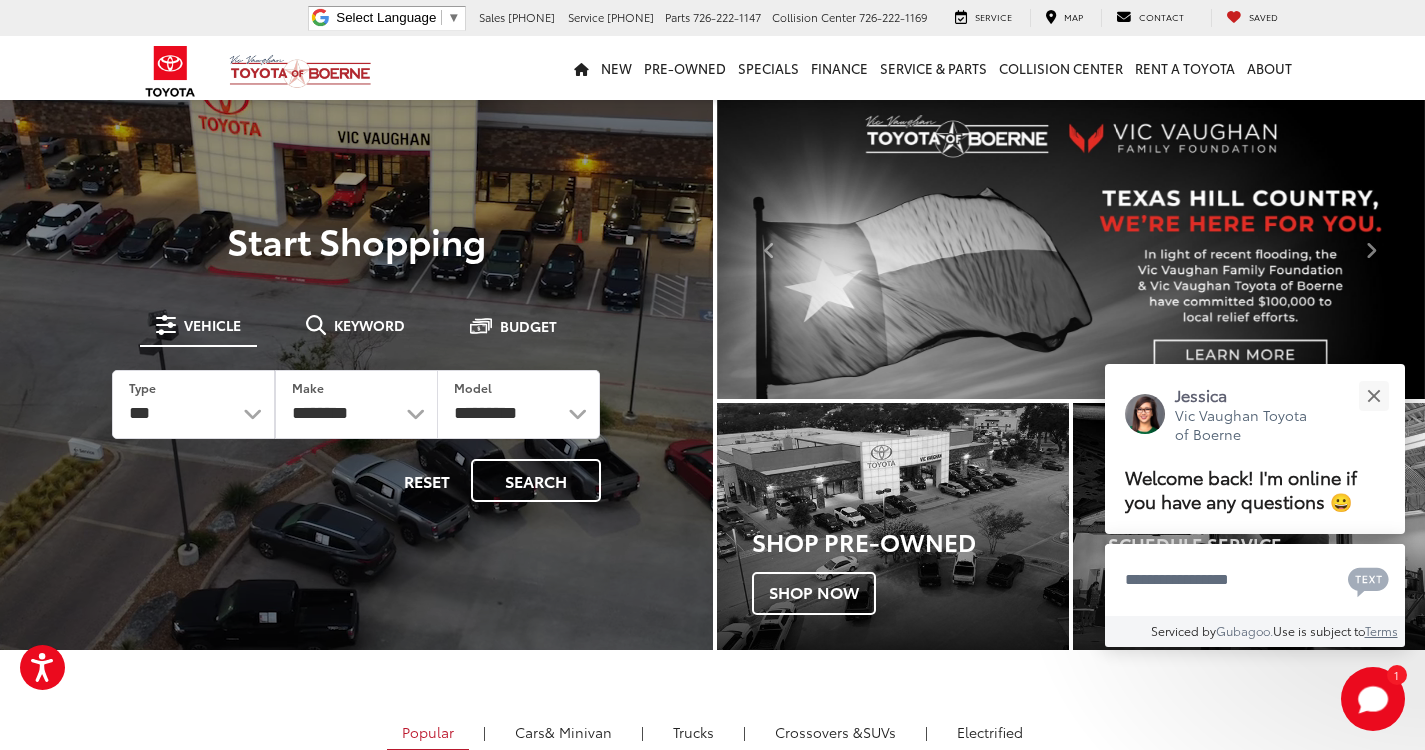 click on "New
New Vehicles
New Specials
New Tundra Inventory
Schedule Test Drive
ToyotaCare
Toyota Safety Sense
Model Research
Toyota Reviews
Toyota Comparisons
Pre-Owned
Pre-Owned Vehicles
Pre-owned Specials
Toyota Certified Pre-Owned Vehicles
Vehicles Under 15k
Toyota Certified Program Overview
OffSite Group Inventory
Specials
New Specials
Pre-owned Specials
Service and Parts Specials
College Rebates
Military Rebate
Manufacturer Specials
Finance
Finance Department
Get Pre-Approved
Get Pre-Qualified
Value Your Trade
Payment Calculator
Toyota Lease Deals near Me
Get Pre-qualified with Capital One
Service & Parts
Service & Parts
Service Scheduling Options
Parts Specials & Coupons
ToyotaCare" at bounding box center (713, 68) 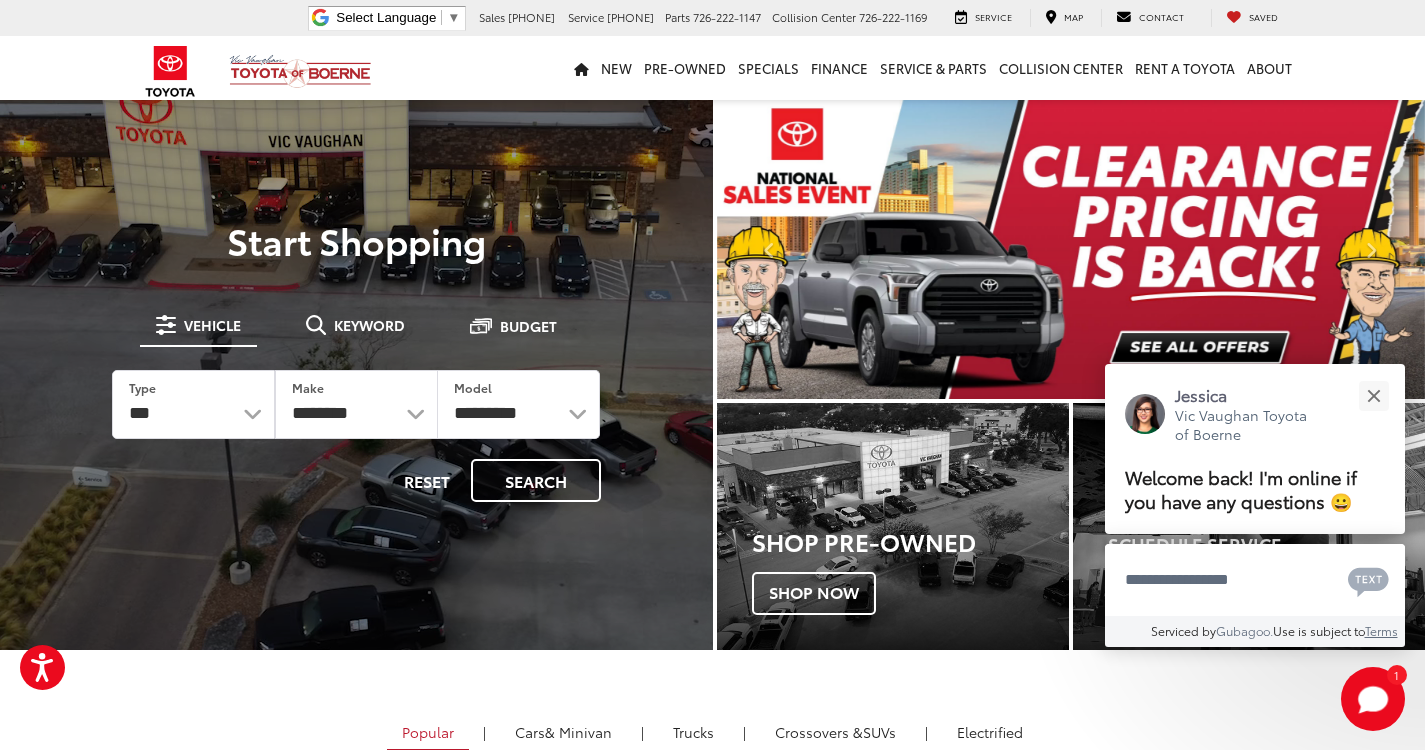 click on "Vic Vaughan Toyota of Boerne
Select Language ​ ▼
Sales
726-222-1161
Service
726-222-1132
Parts
726-222-1147
Collision Center
726-222-1169
31205 Interstate 10 Frontage Rd
Boerne, TX 78006
Service
Map
Contact
Saved
Saved
Vic Vaughan Toyota of Boerne
Saved
Directions" at bounding box center [712, 18] 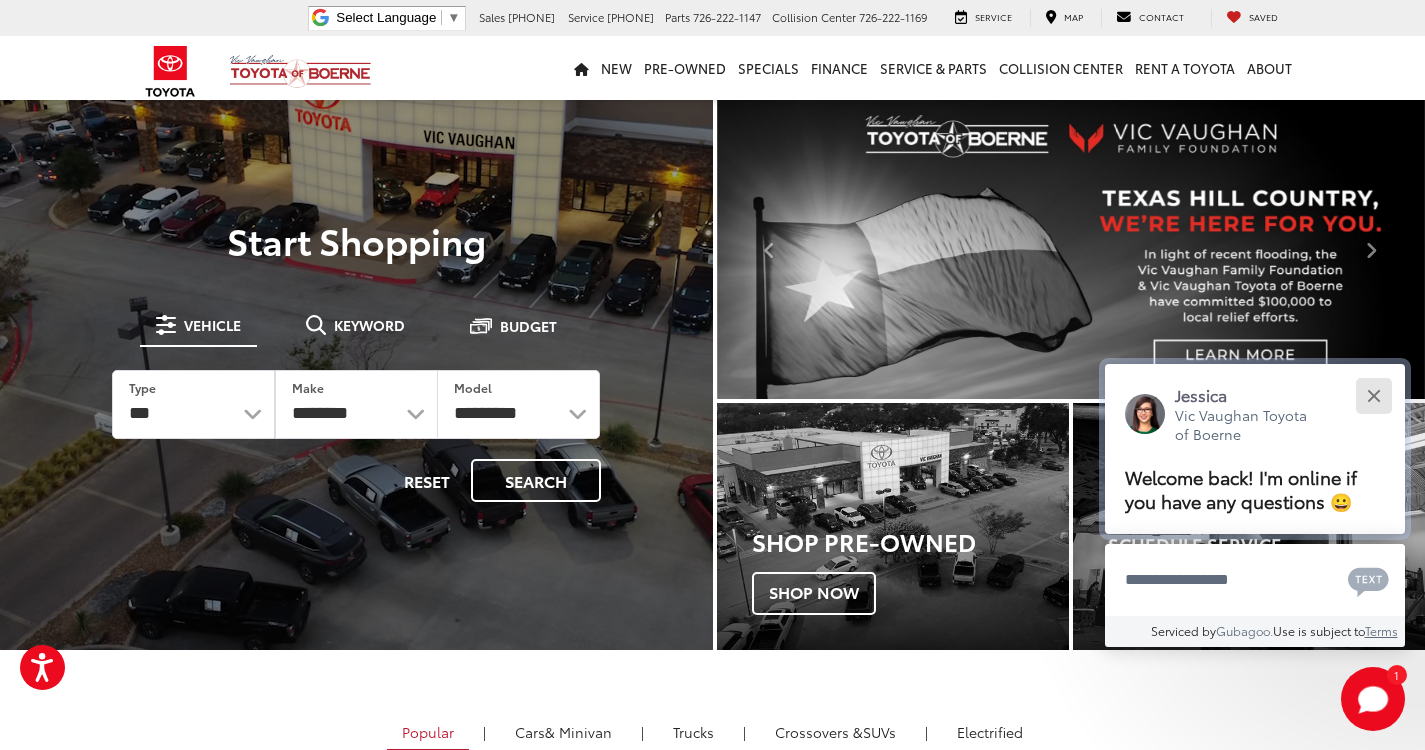 click at bounding box center [1373, 395] 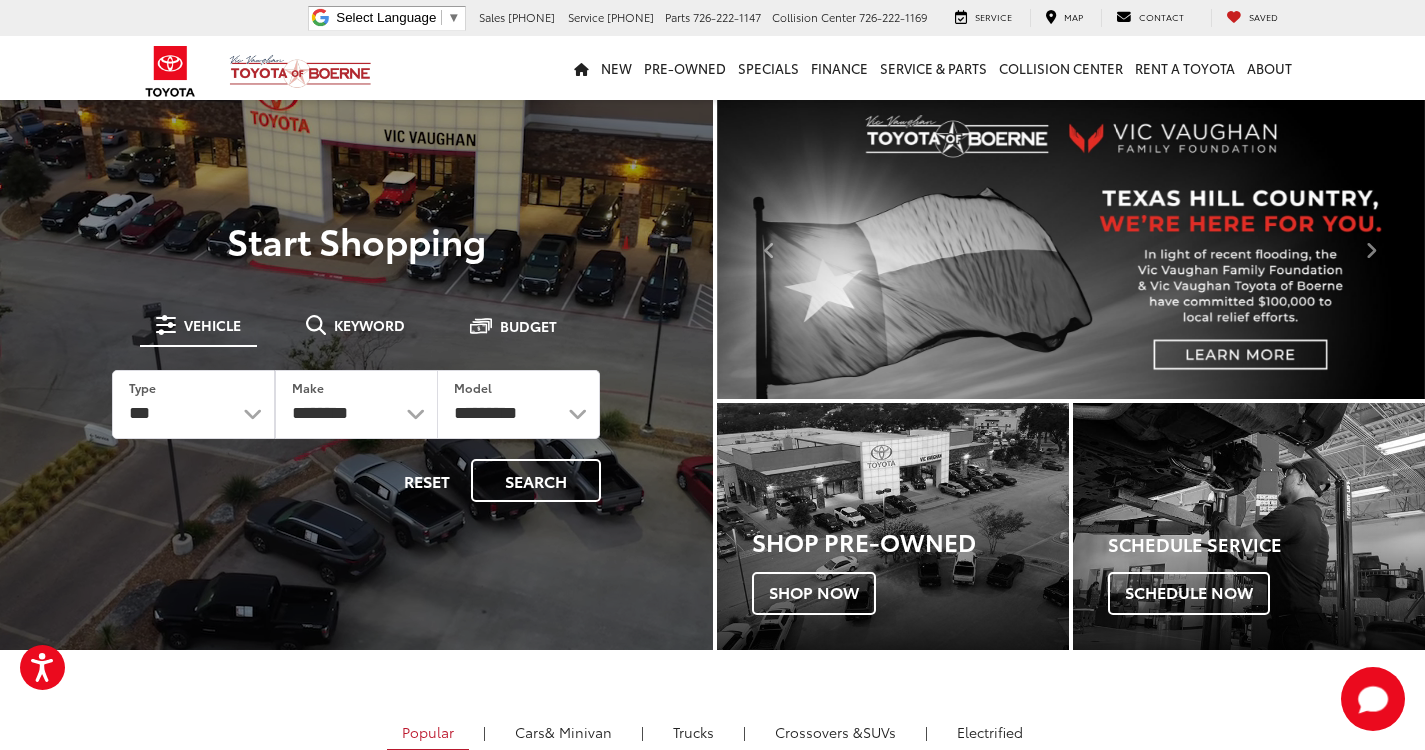 click at bounding box center (1069, 251) 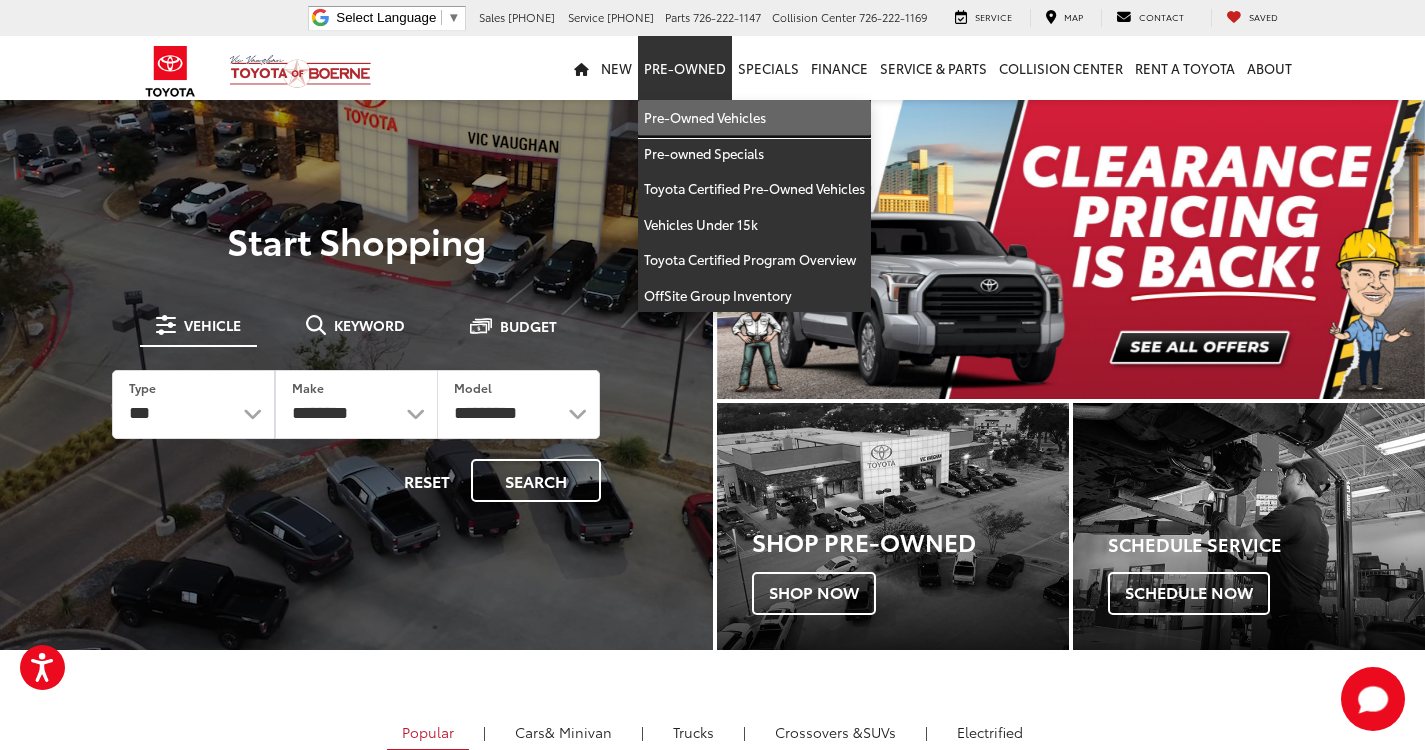 click on "Pre-Owned Vehicles" at bounding box center (754, 118) 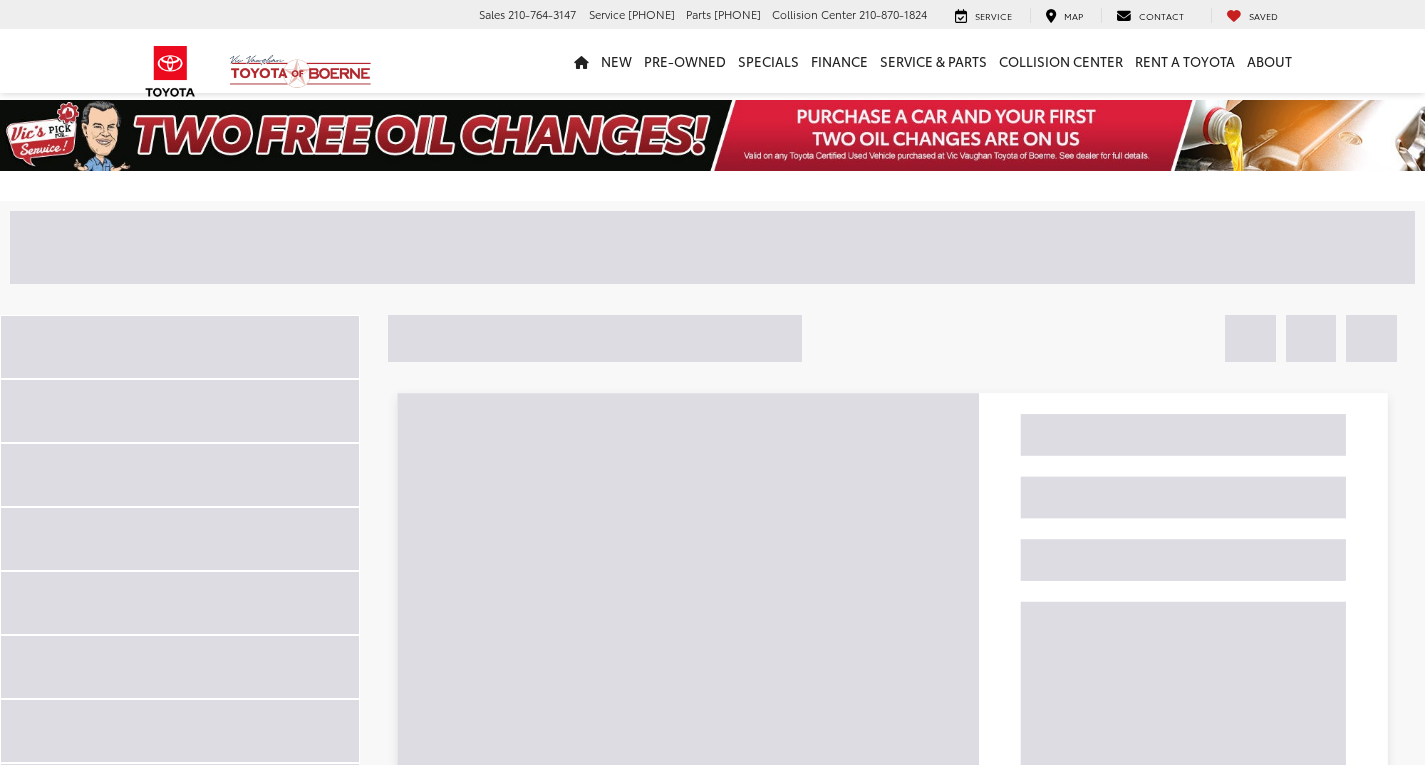 scroll, scrollTop: 0, scrollLeft: 0, axis: both 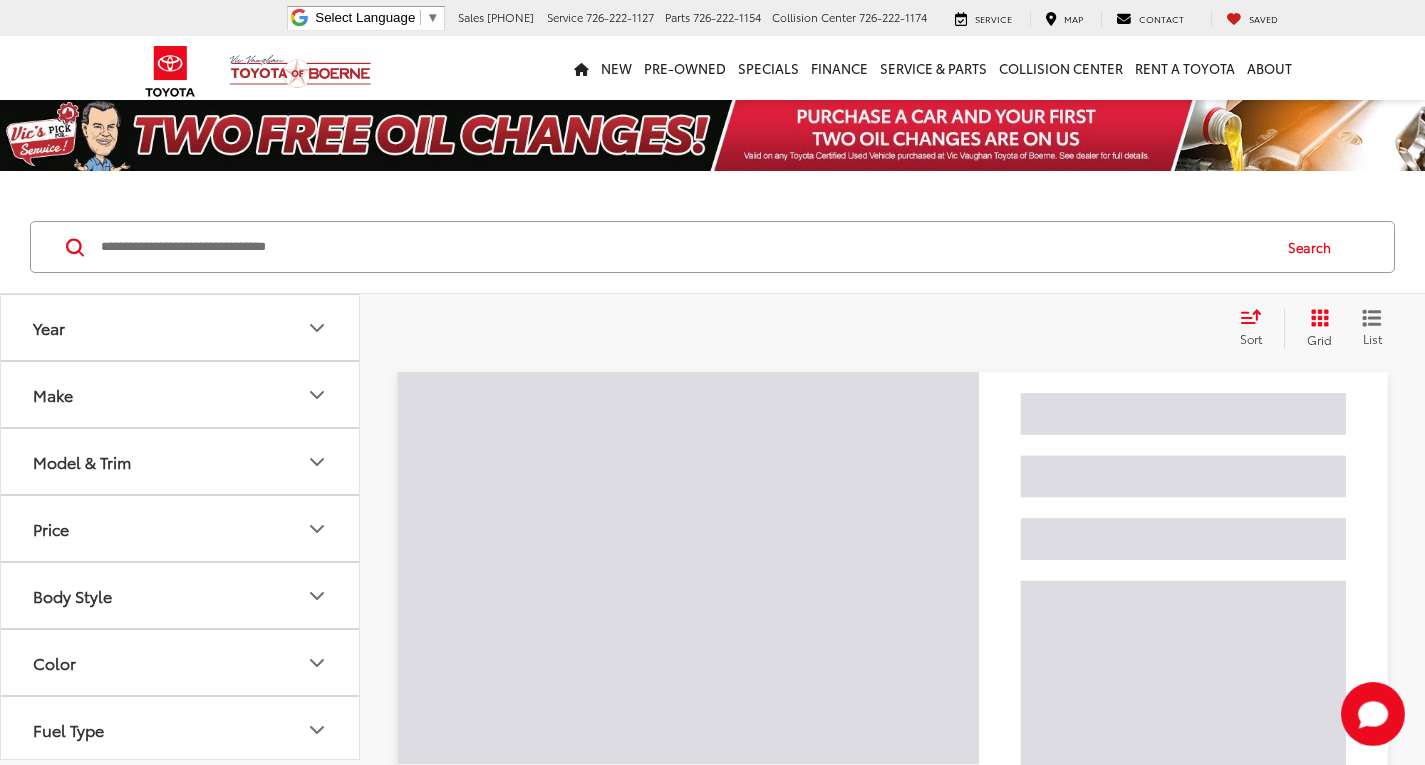 click at bounding box center (684, 247) 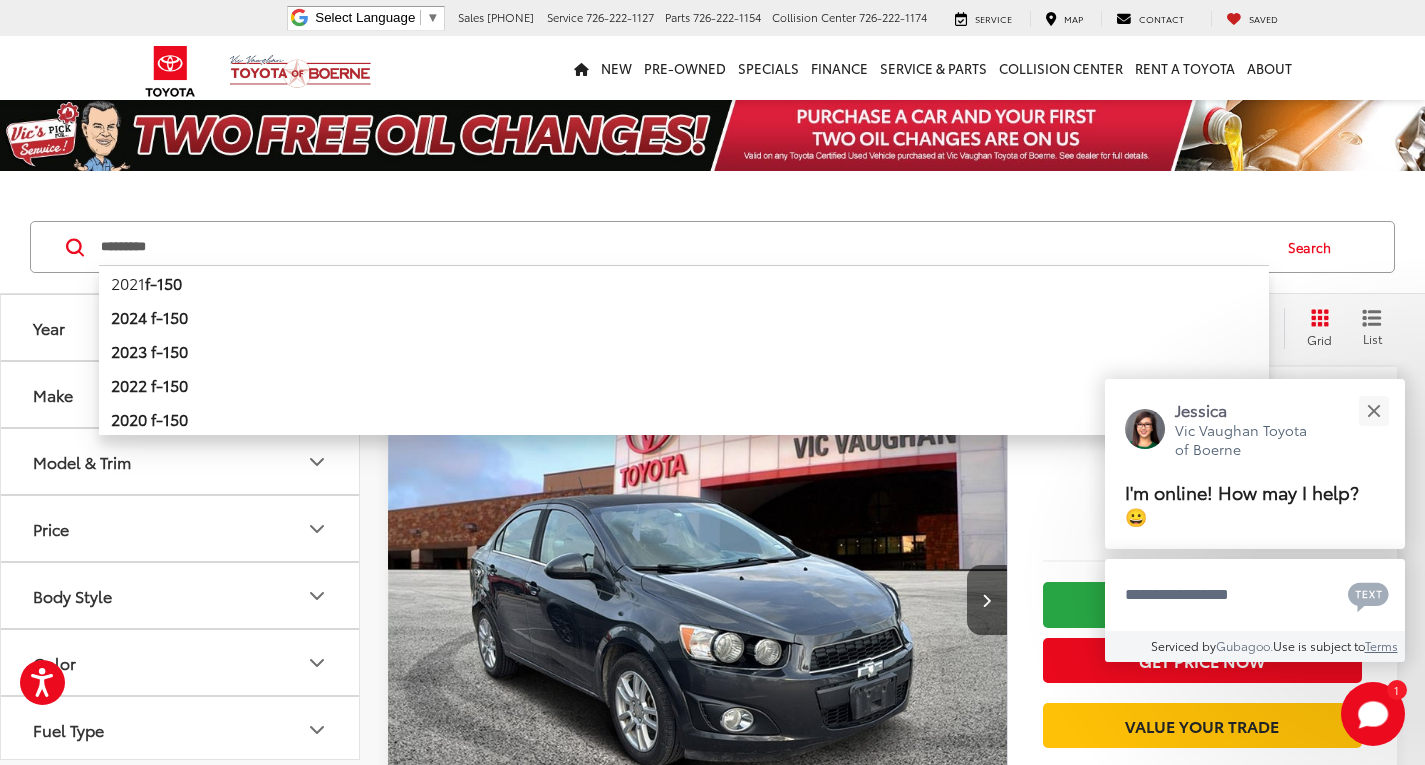 type on "*********" 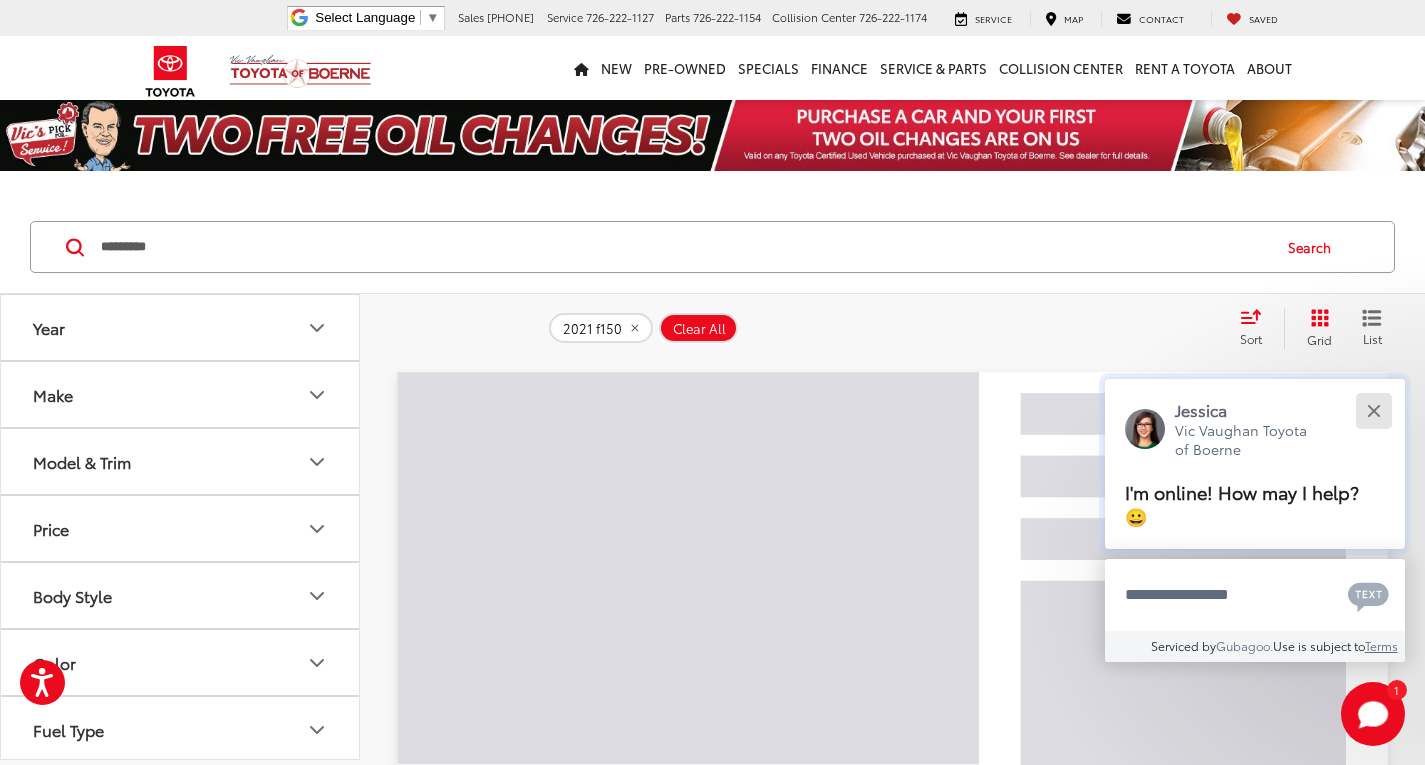 click at bounding box center [1373, 410] 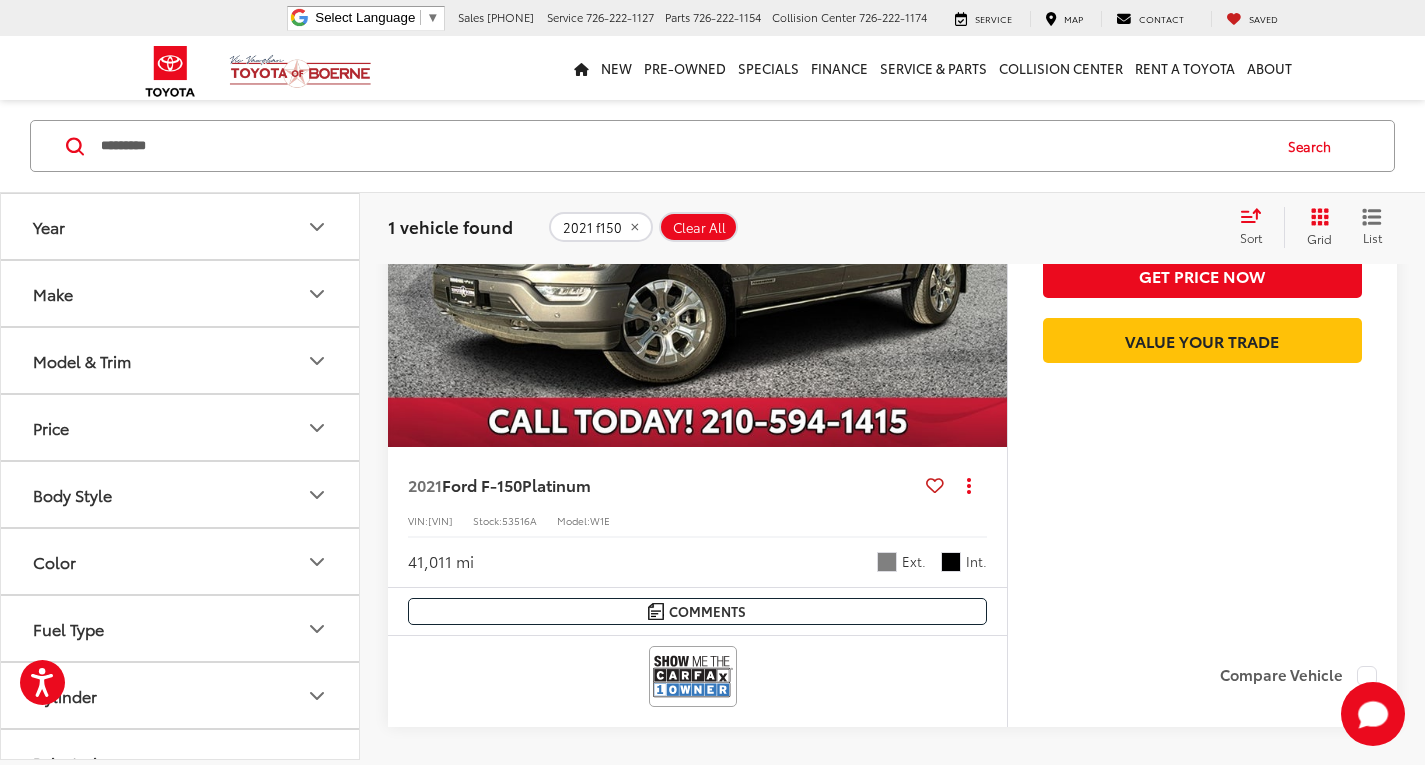 scroll, scrollTop: 400, scrollLeft: 0, axis: vertical 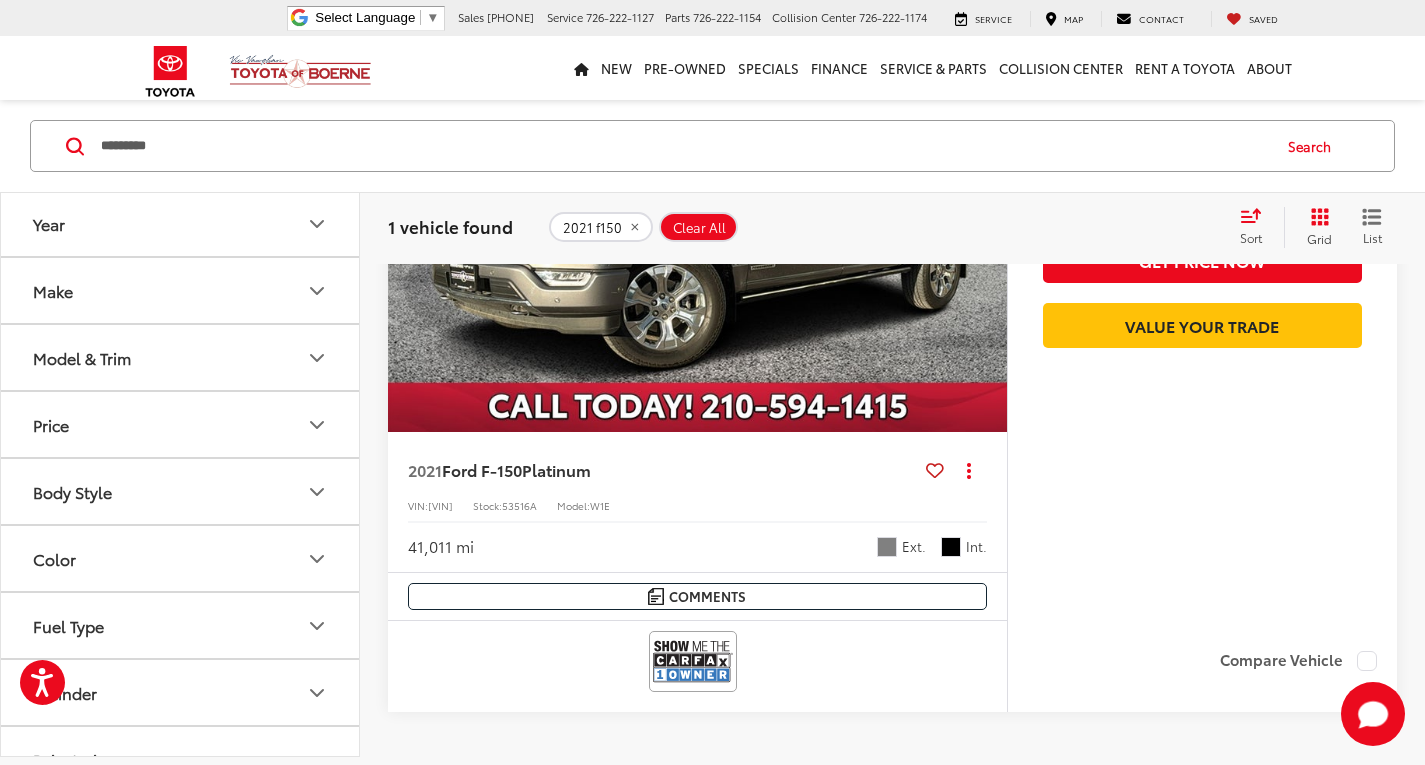 click at bounding box center (698, 200) 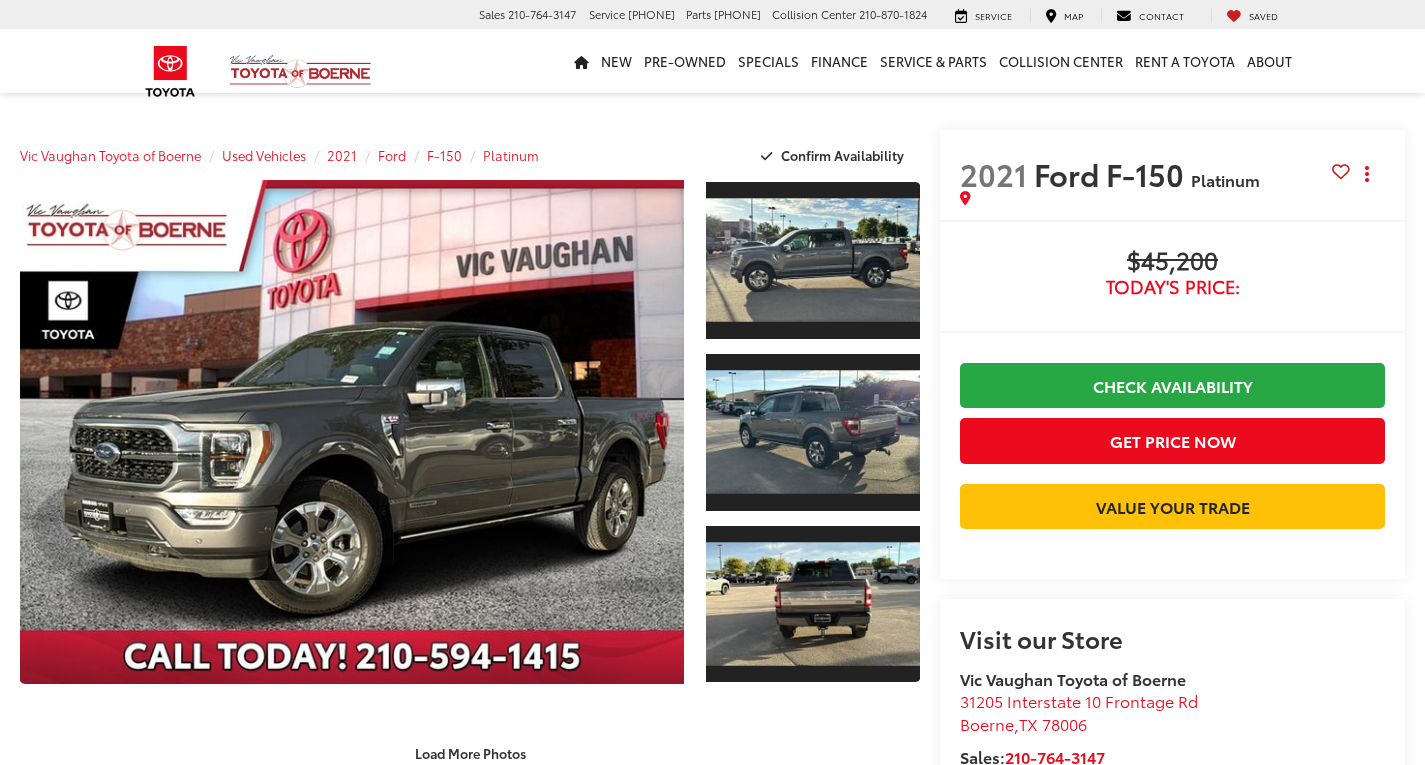 scroll, scrollTop: 0, scrollLeft: 0, axis: both 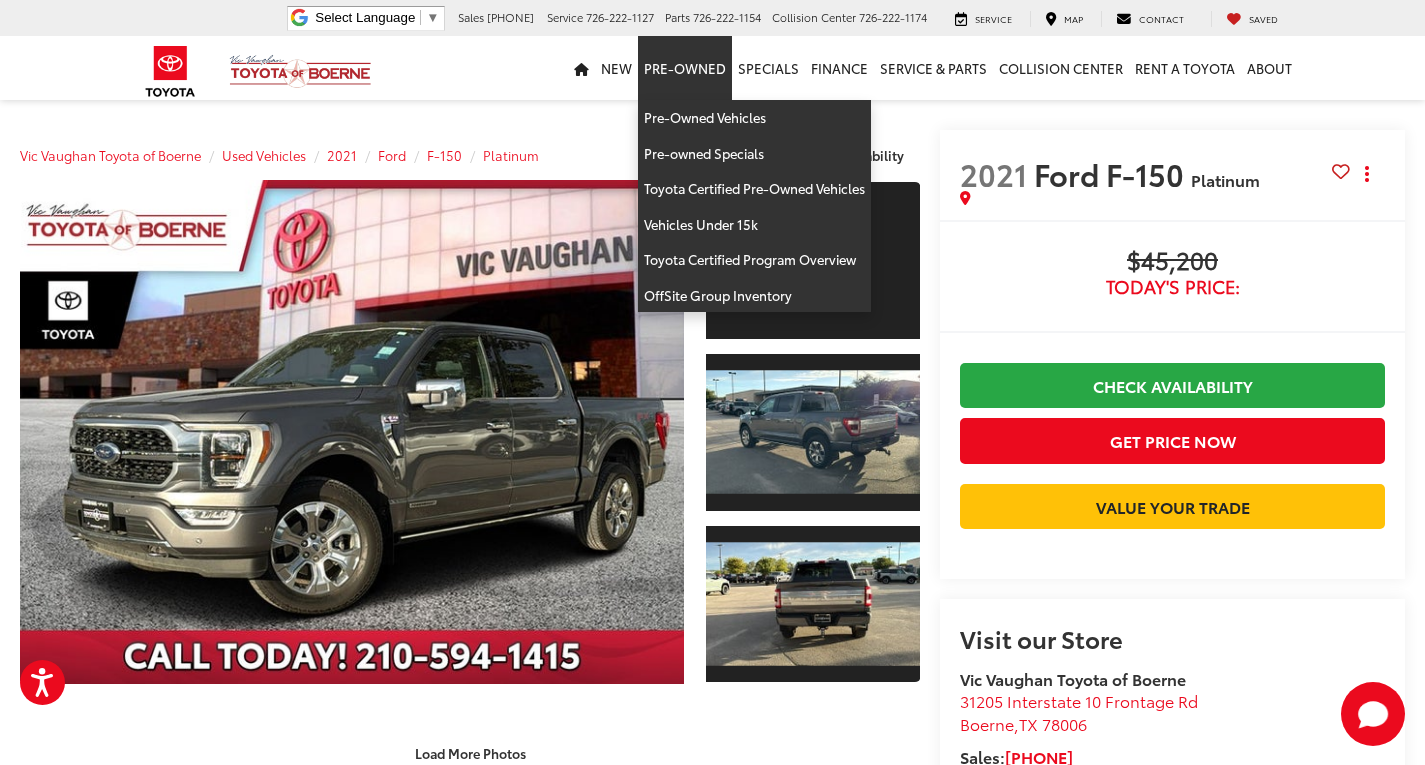click on "Pre-Owned" at bounding box center [685, 68] 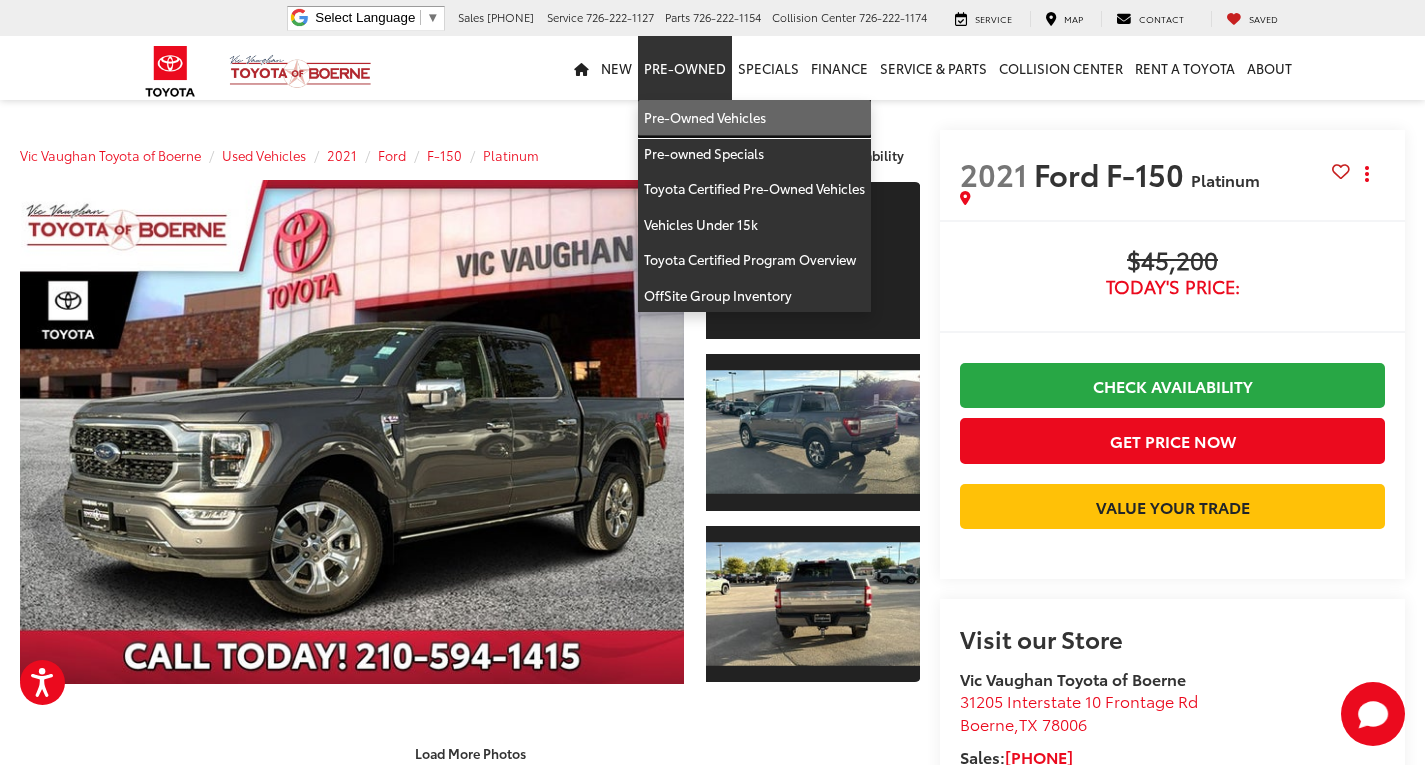 click on "Pre-Owned Vehicles" at bounding box center [754, 118] 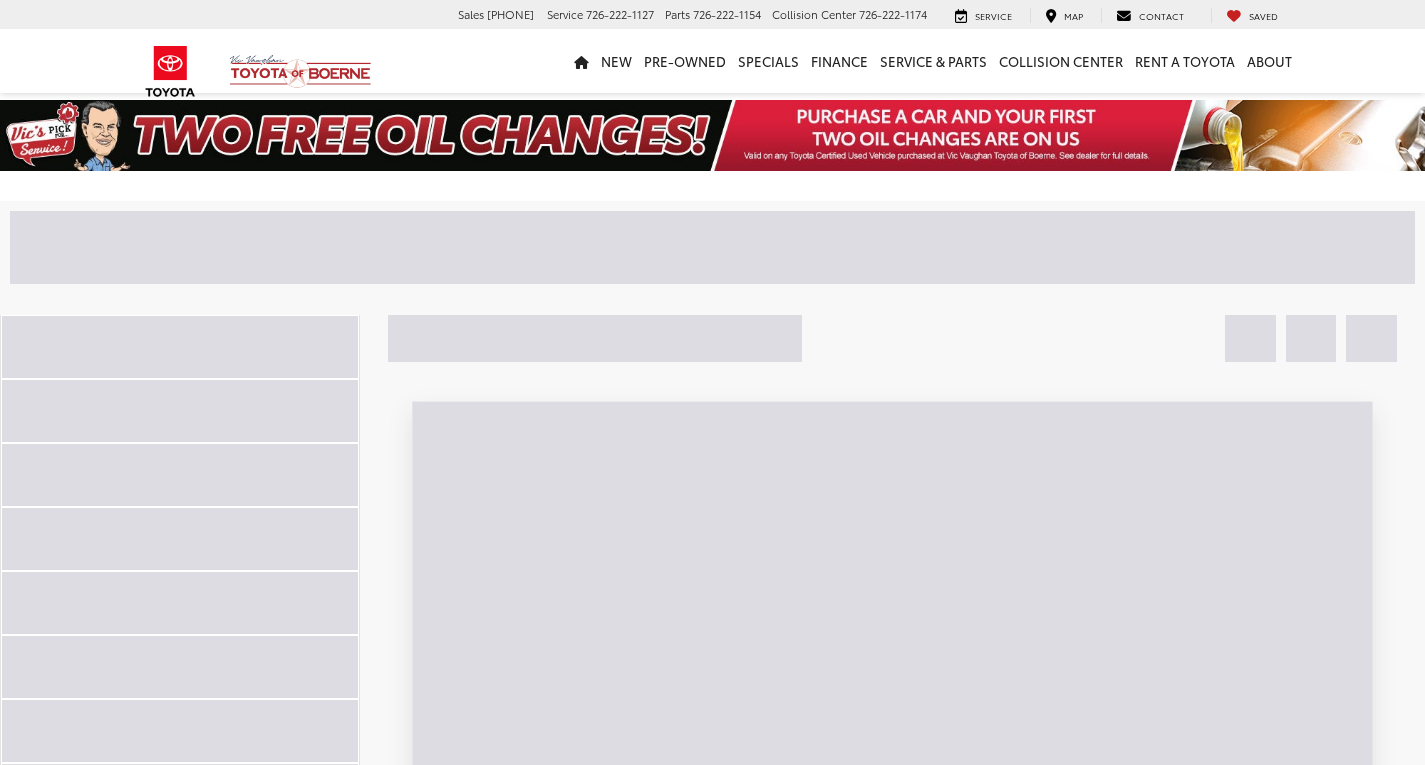 scroll, scrollTop: 0, scrollLeft: 0, axis: both 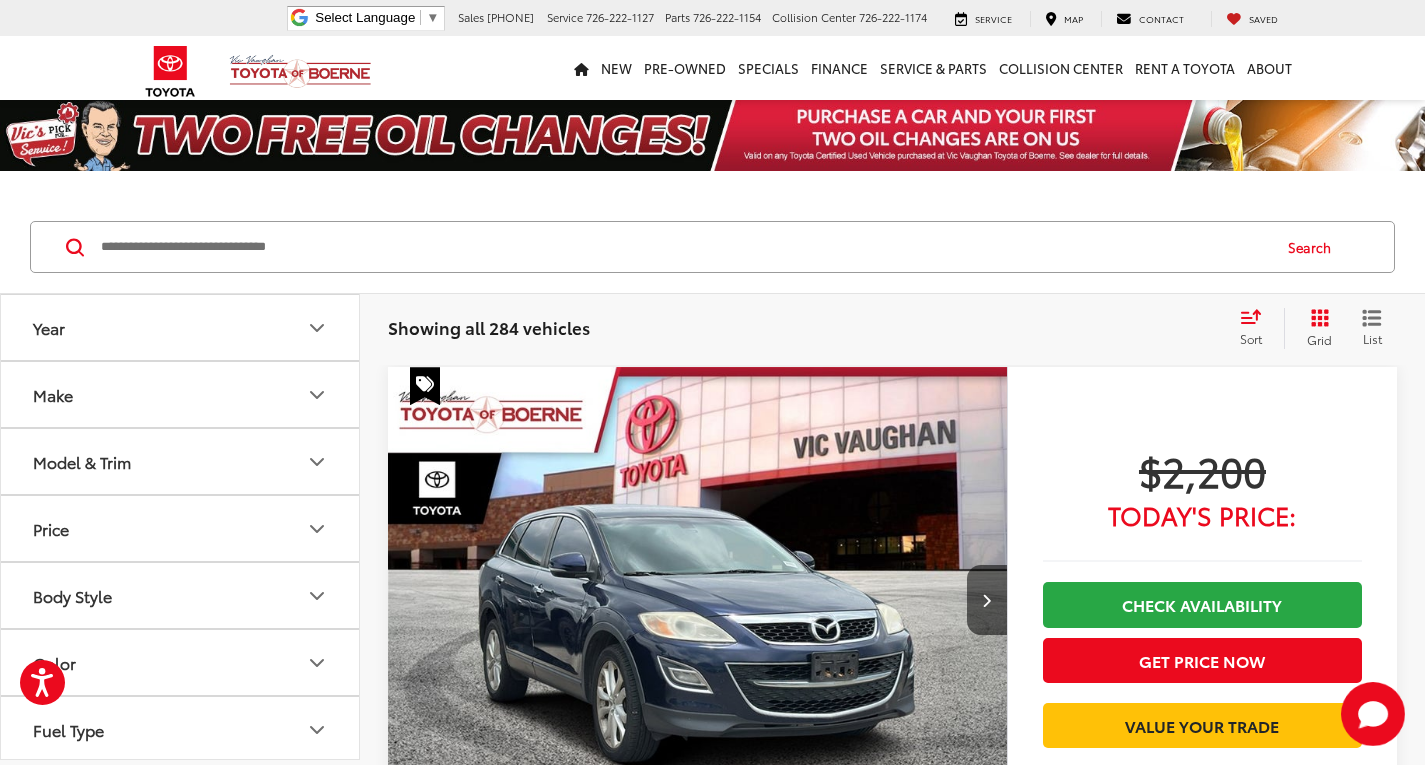 click on "Search" at bounding box center [712, 247] 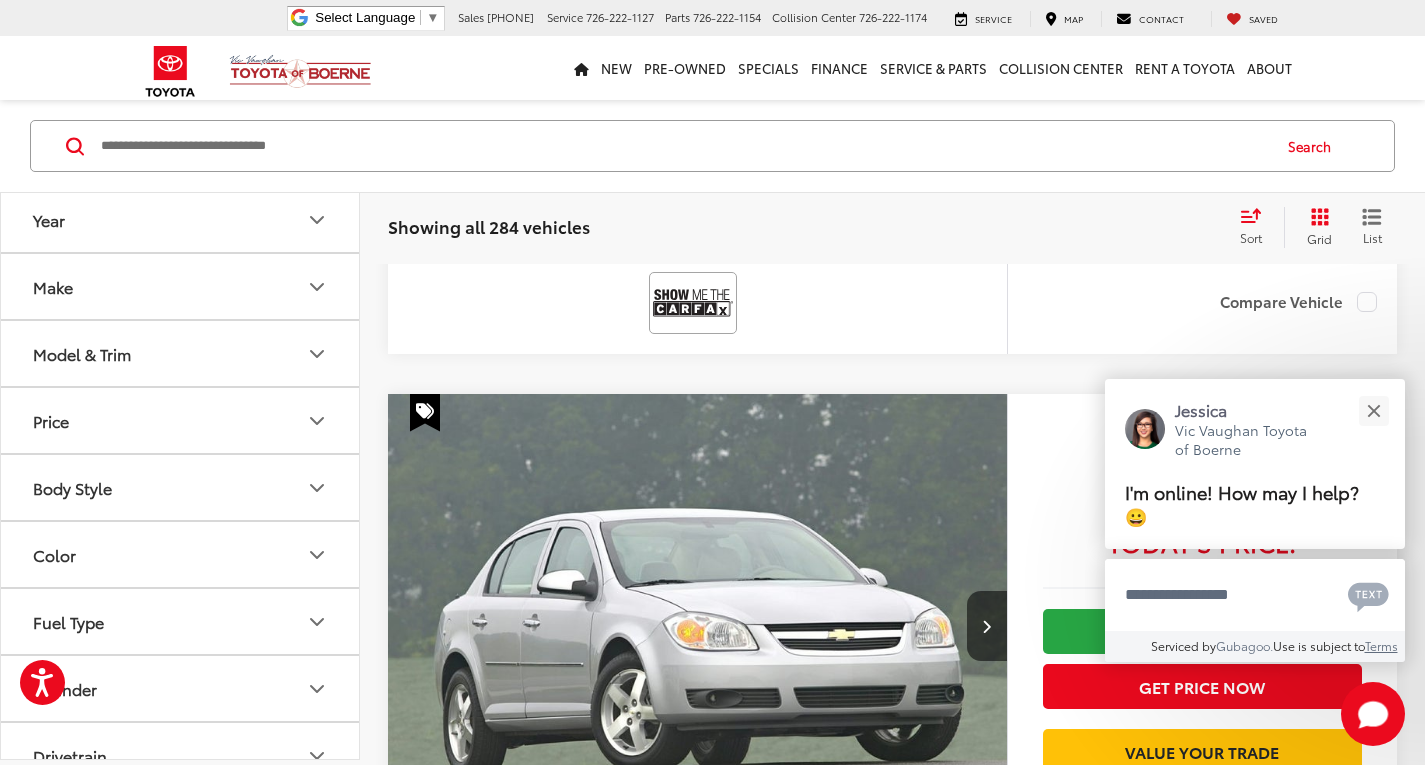 scroll, scrollTop: 1900, scrollLeft: 0, axis: vertical 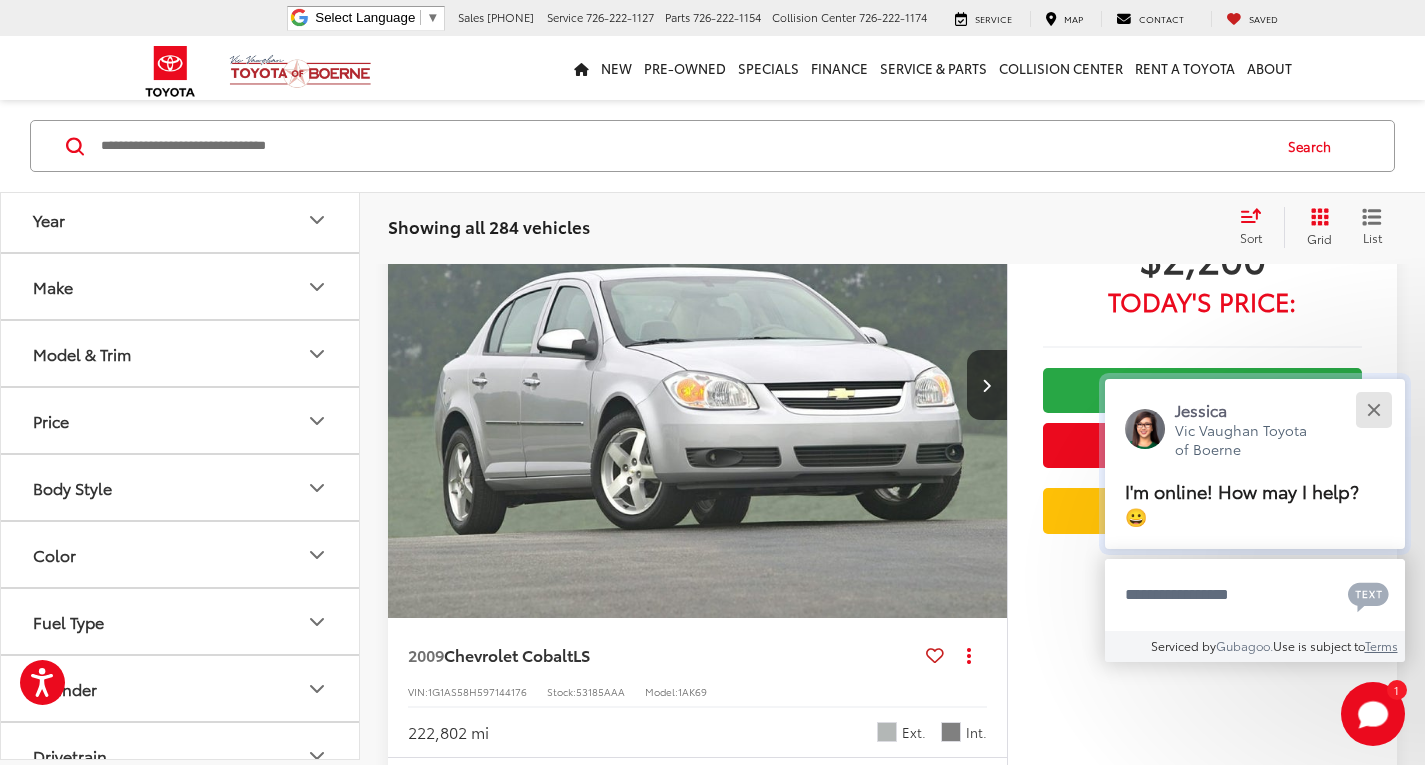 click at bounding box center (1373, 410) 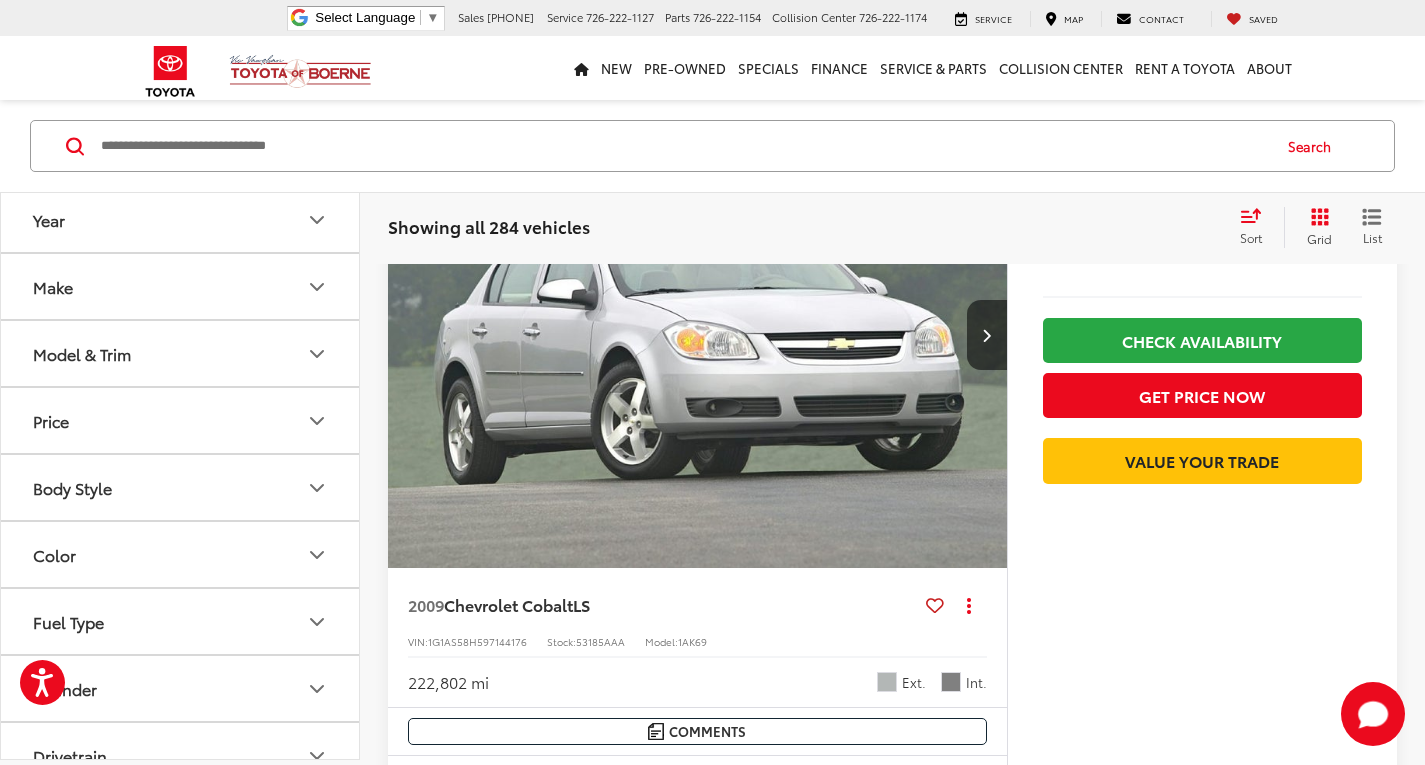 scroll, scrollTop: 2000, scrollLeft: 0, axis: vertical 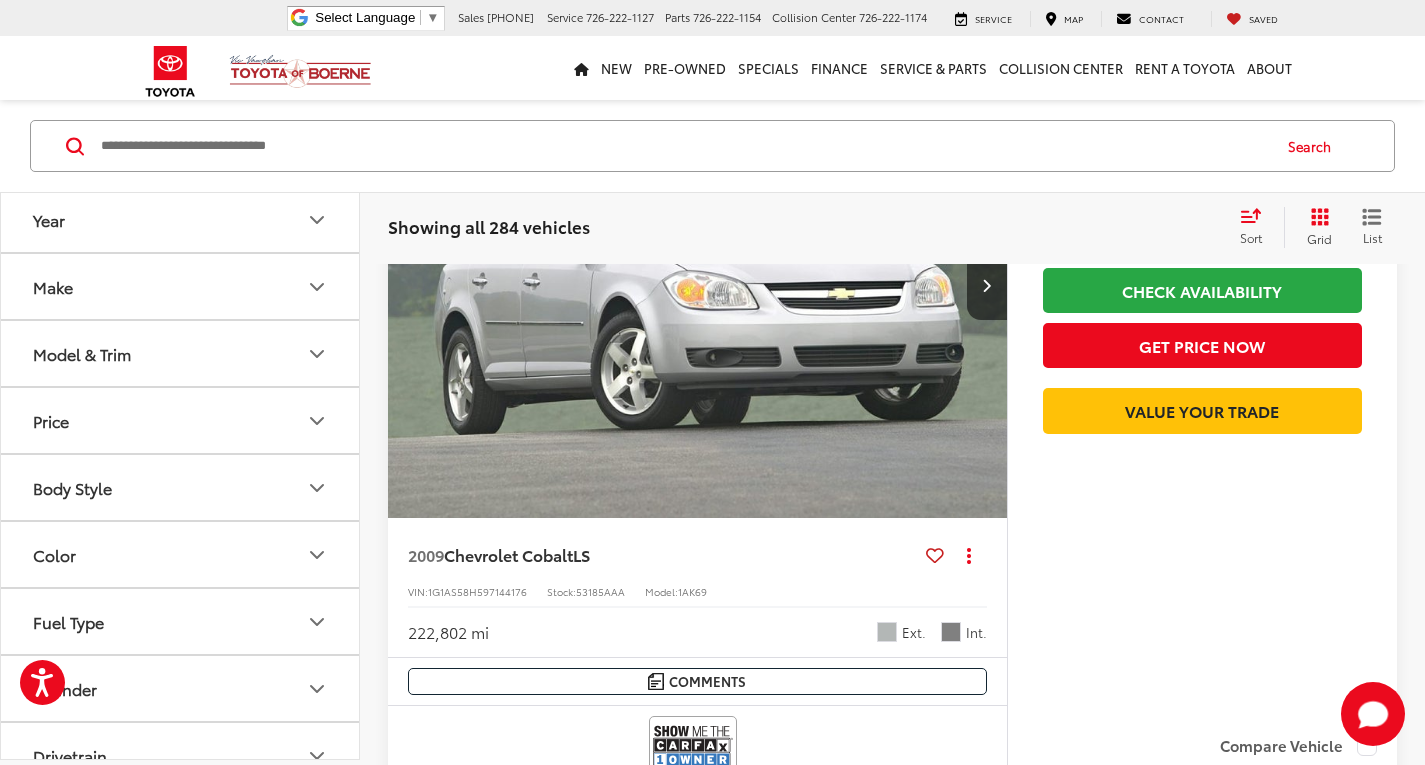 click on "Search" at bounding box center [712, 146] 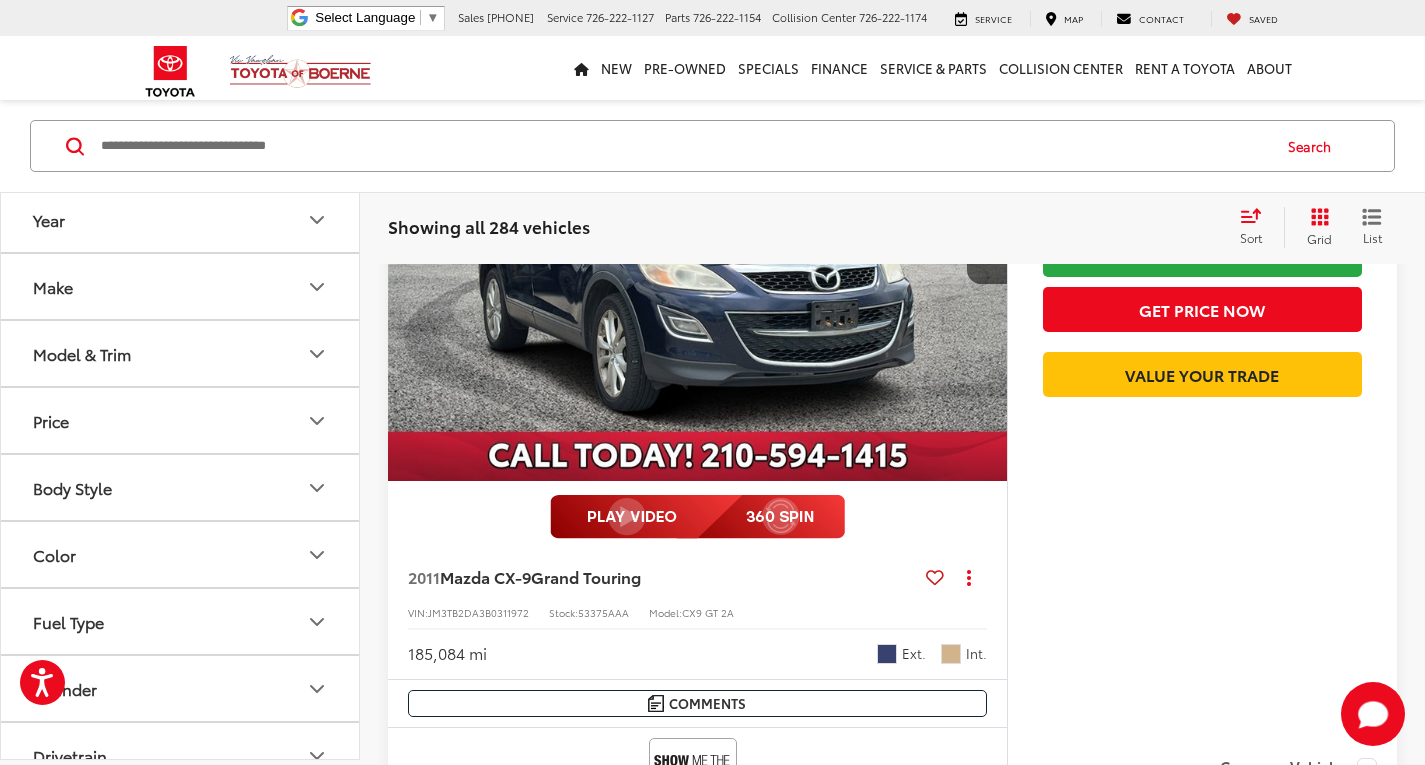 scroll, scrollTop: 400, scrollLeft: 0, axis: vertical 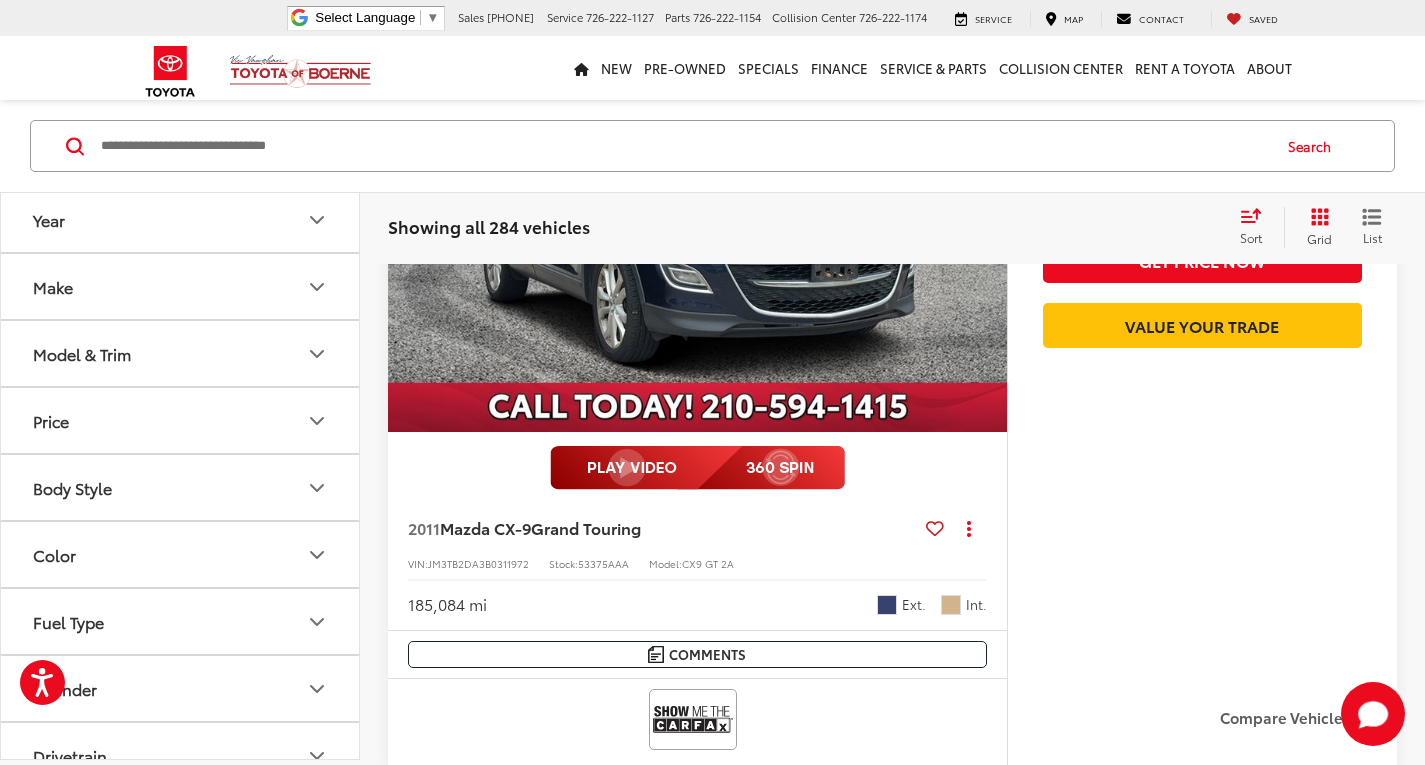 click on "Search" at bounding box center (712, 146) 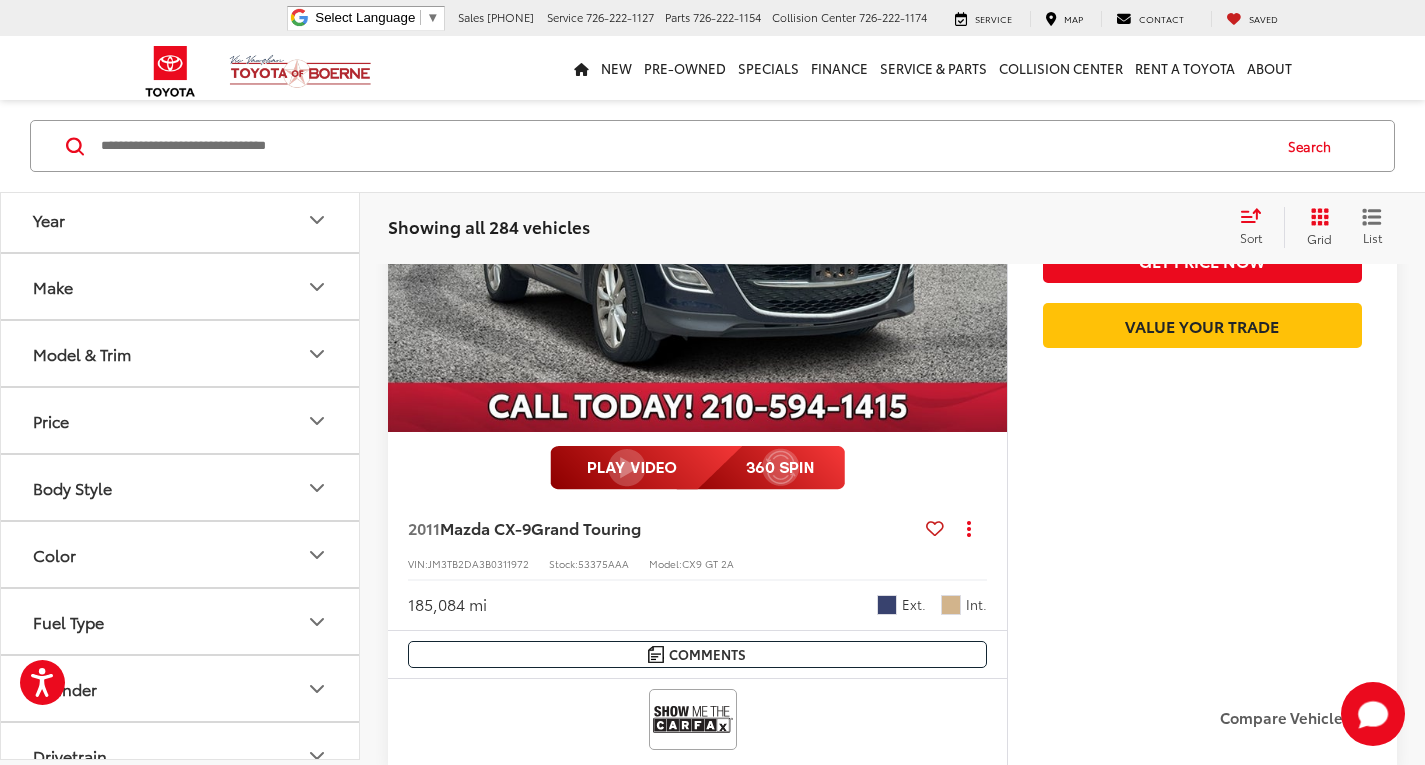 click on "Search" at bounding box center [712, 146] 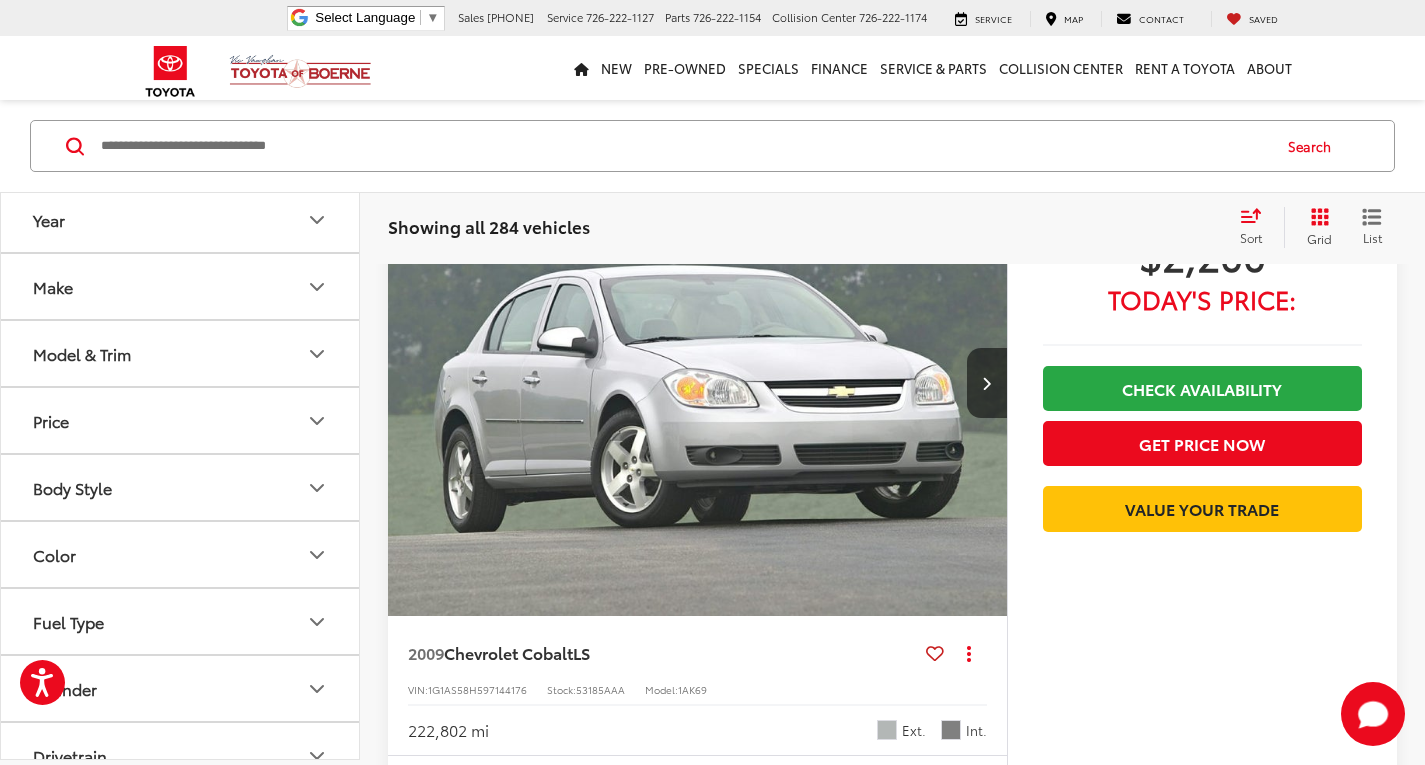 scroll, scrollTop: 1900, scrollLeft: 0, axis: vertical 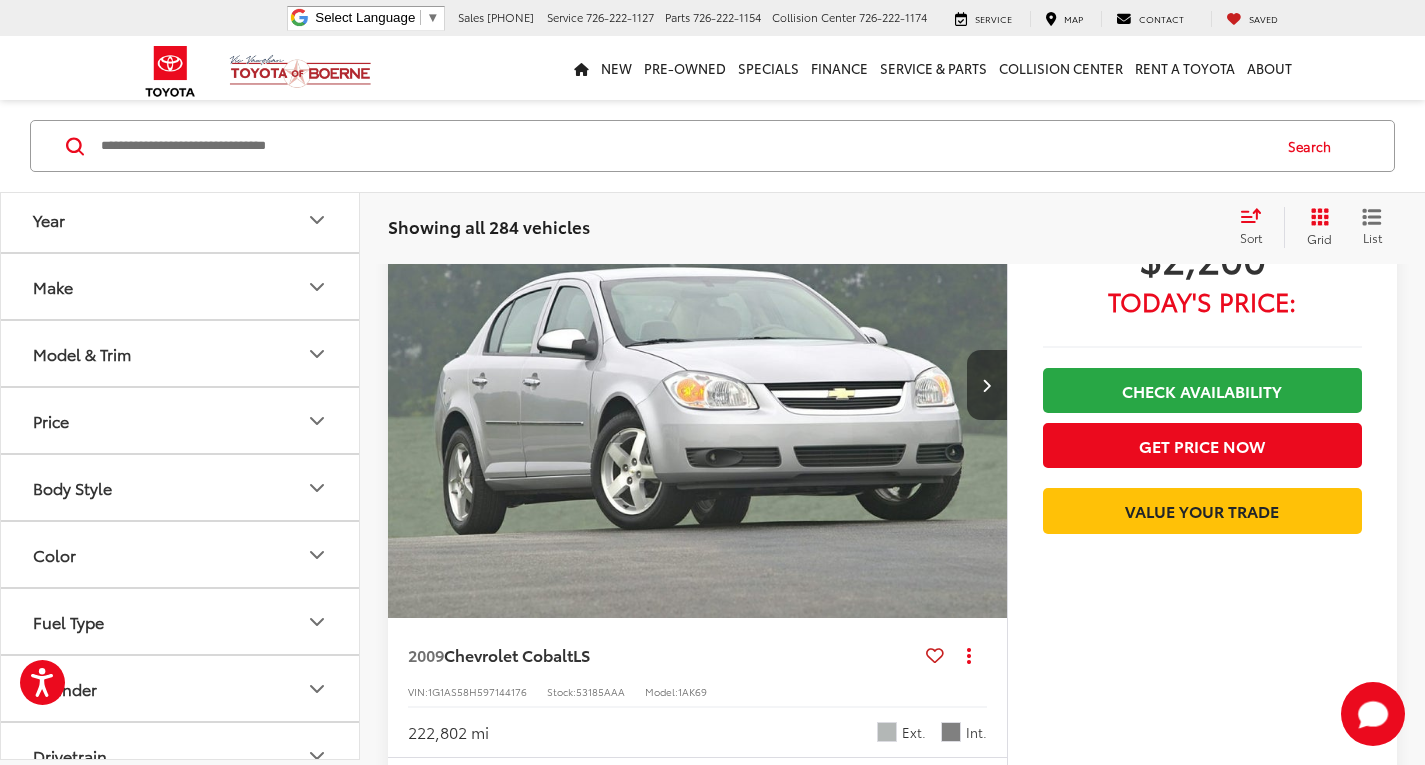 click at bounding box center (986, 385) 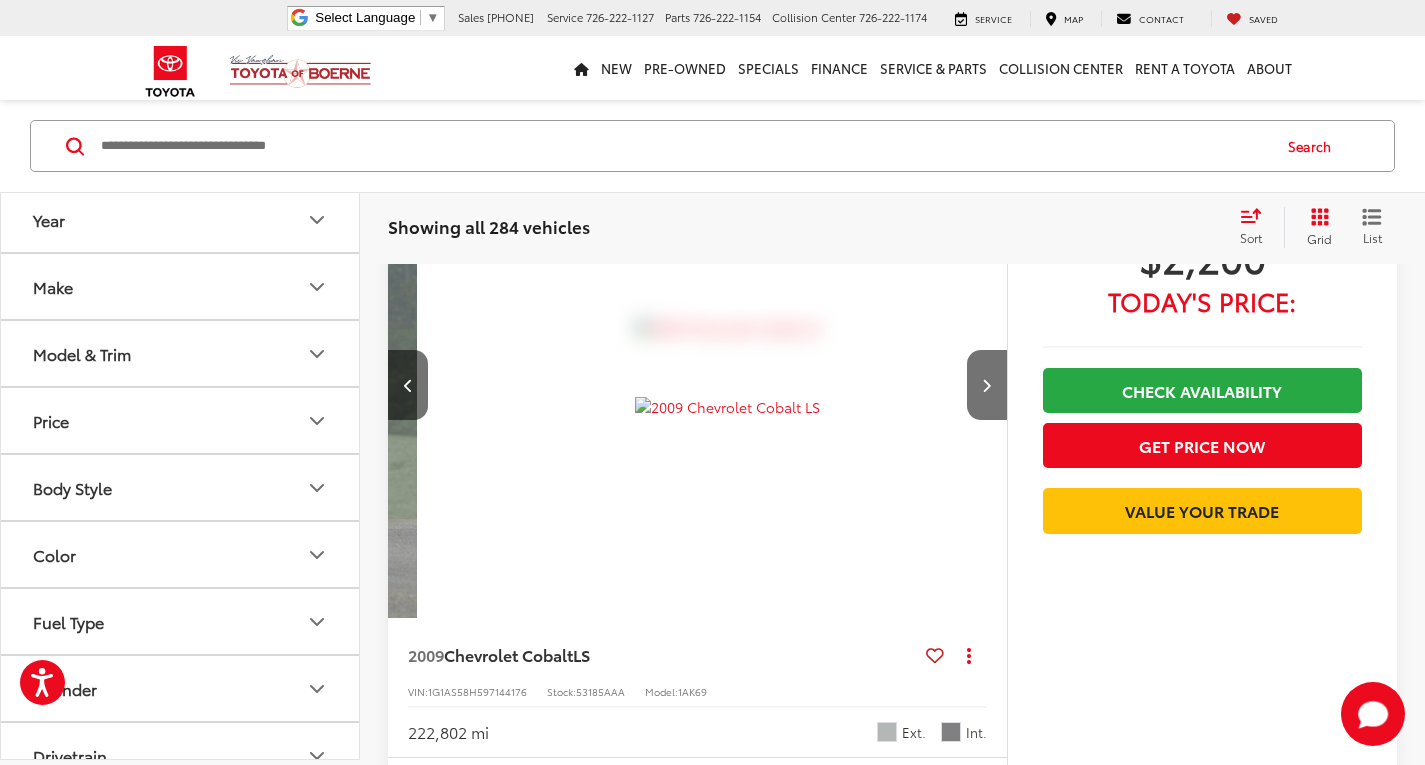 scroll, scrollTop: 0, scrollLeft: 622, axis: horizontal 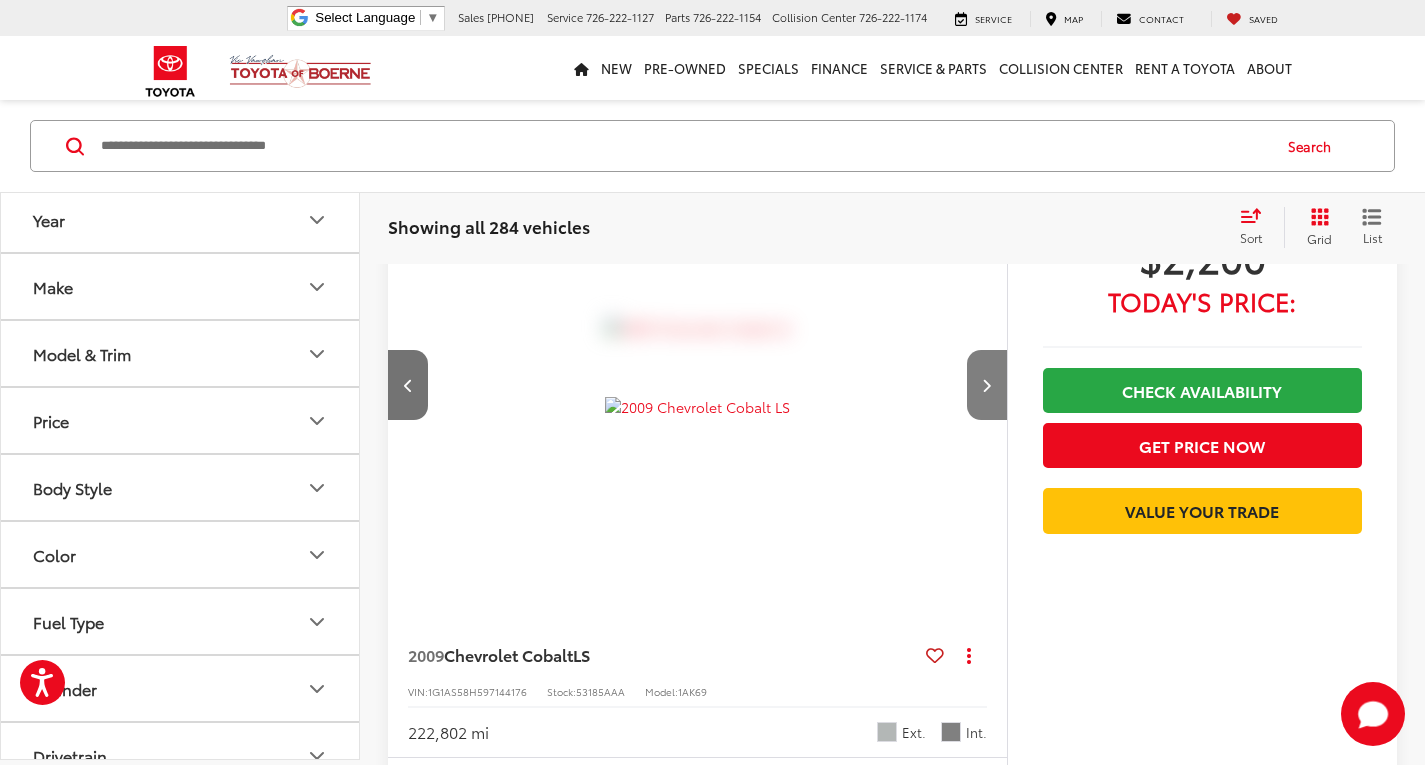 click at bounding box center (986, 385) 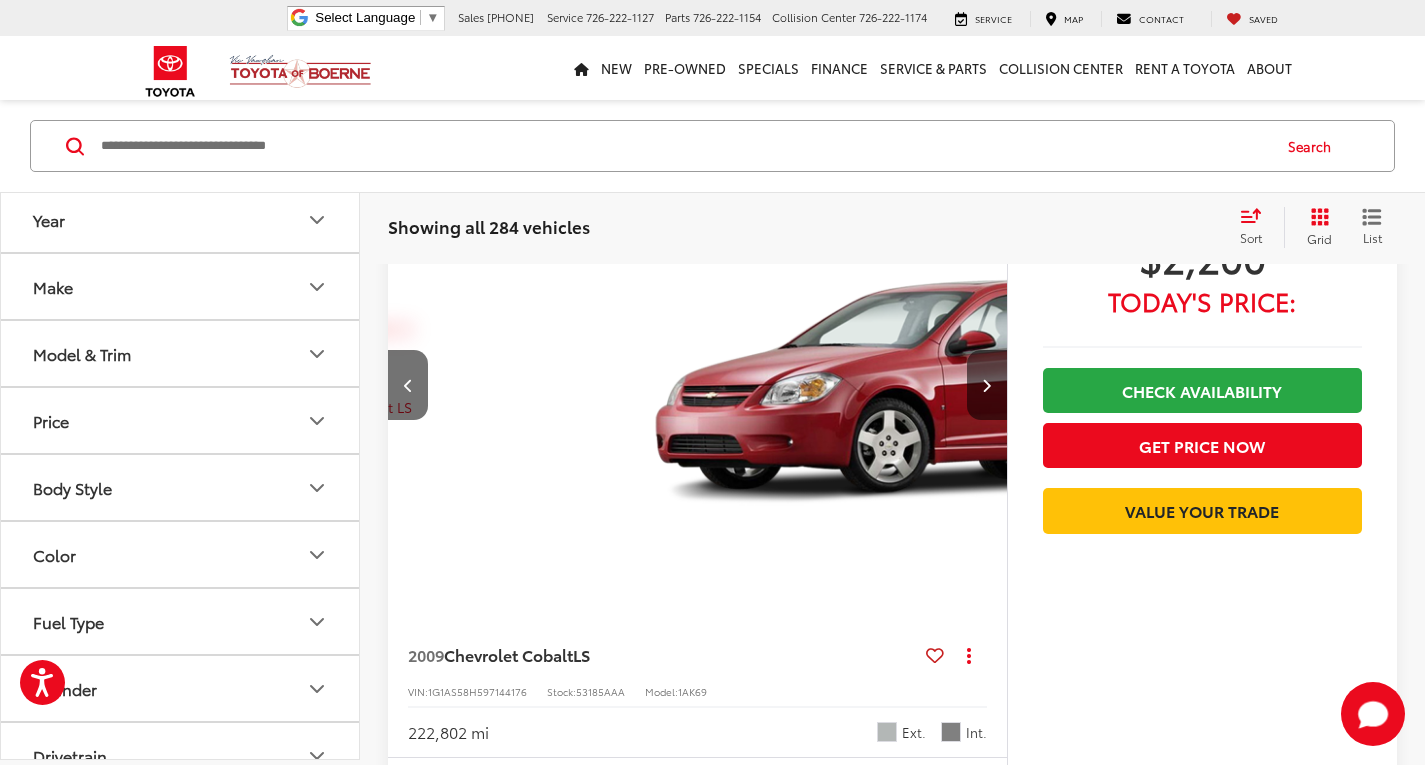 scroll, scrollTop: 0, scrollLeft: 1244, axis: horizontal 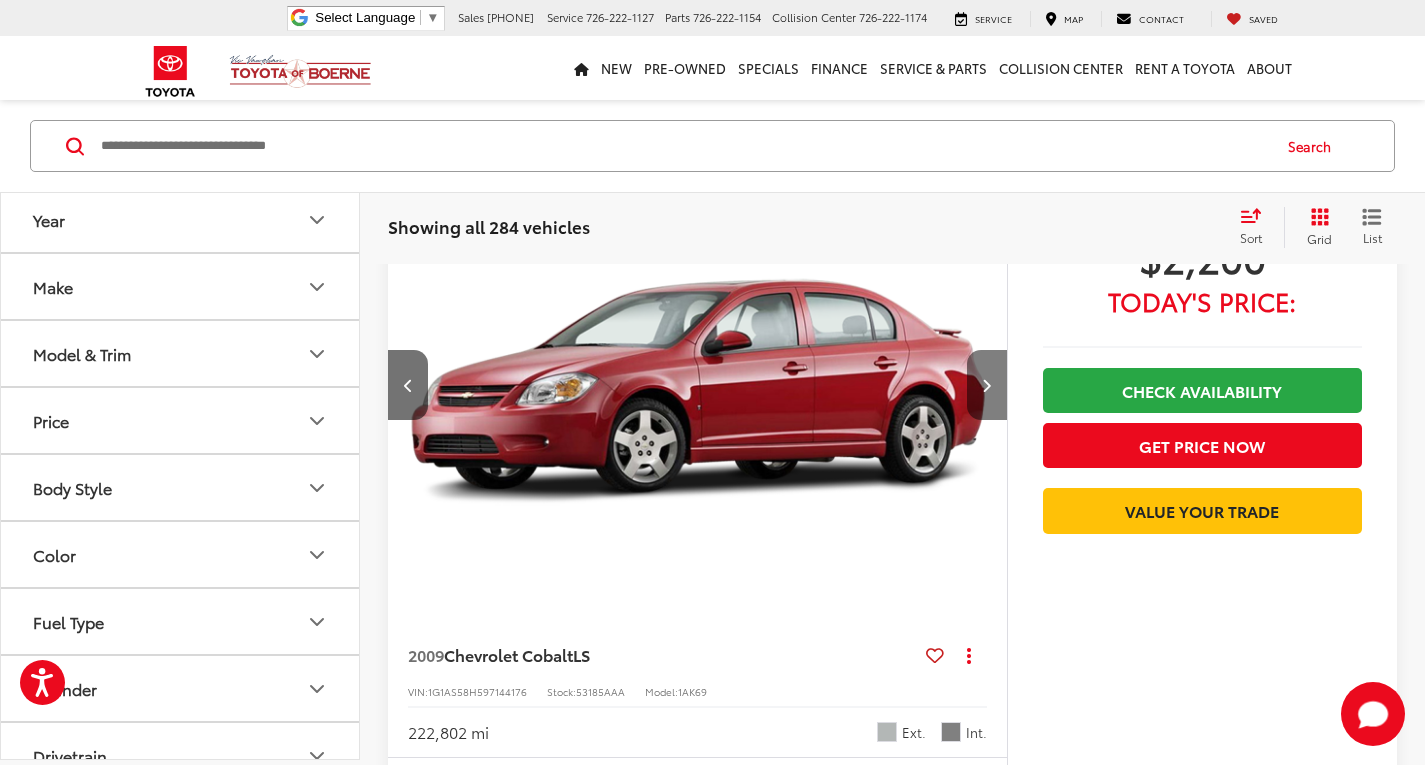 click at bounding box center [986, 385] 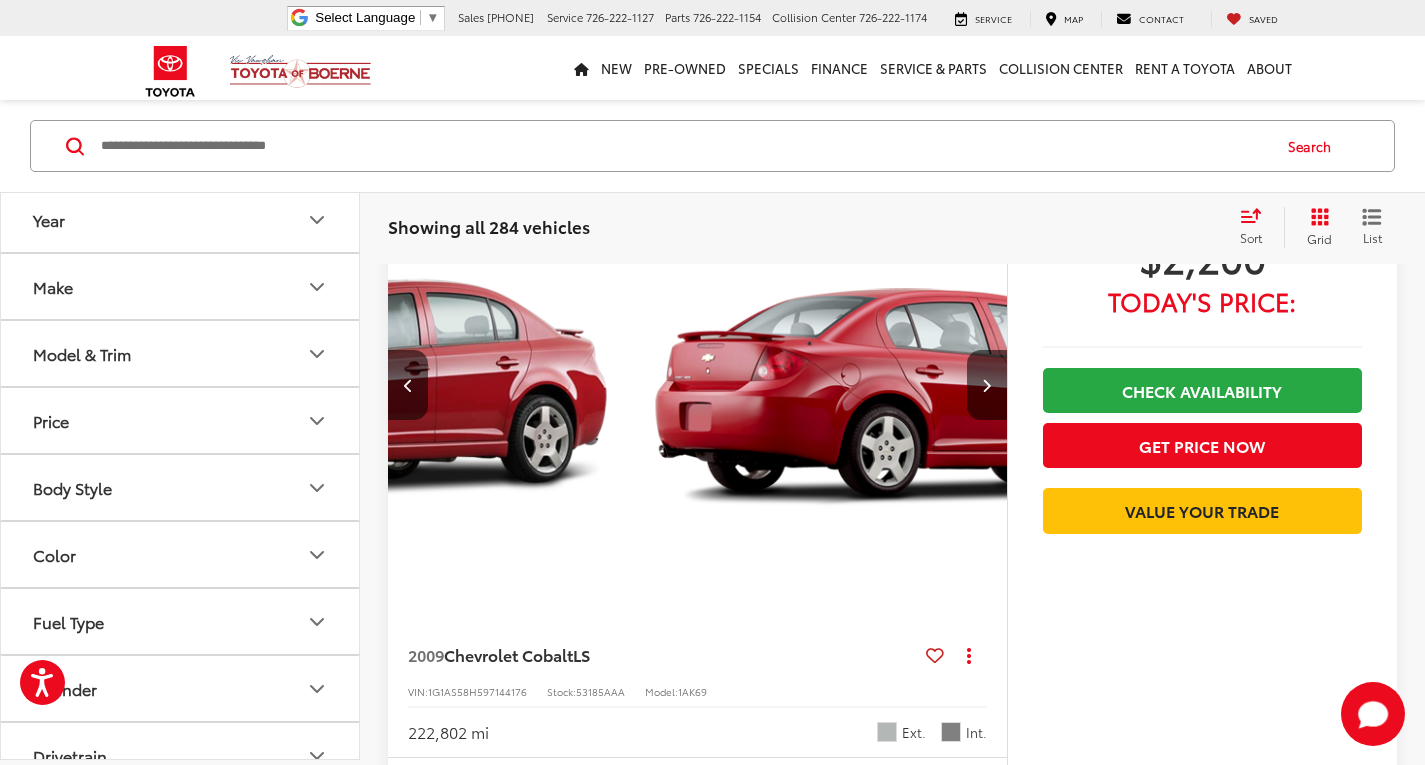 scroll, scrollTop: 0, scrollLeft: 1866, axis: horizontal 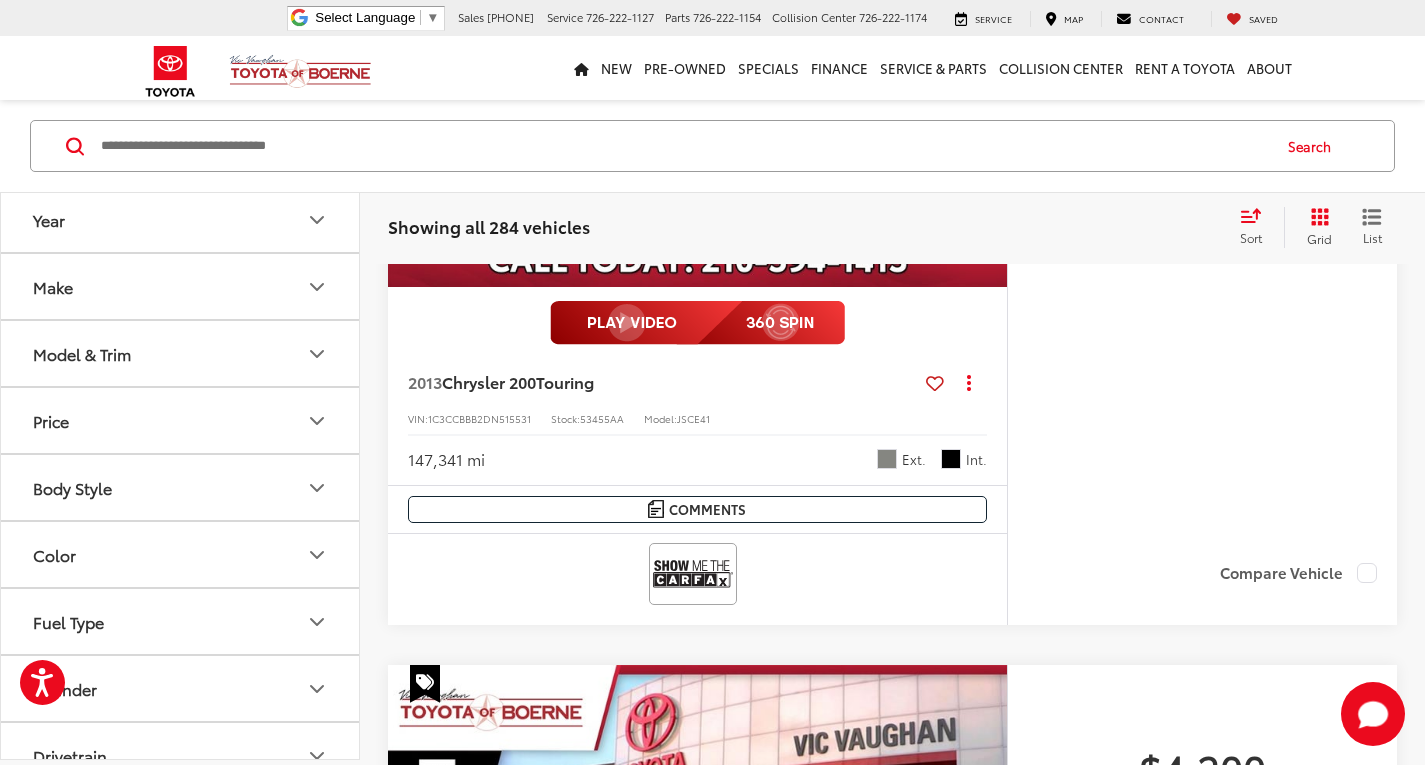 click on "New
New Vehicles
New Specials
New Tundra Inventory
Schedule Test Drive
ToyotaCare
Toyota Safety Sense
Model Research
Toyota Reviews
Toyota Comparisons
Pre-Owned
Pre-Owned Vehicles
Pre-owned Specials
Toyota Certified Pre-Owned Vehicles
Vehicles Under 15k
Toyota Certified Program Overview
OffSite Group Inventory
Specials
New Specials
Pre-owned Specials
Service and Parts Specials
College Rebates
Military Rebate
Manufacturer Specials
Finance
Finance Department
Get Pre-Approved
Get Pre-Qualified
Value Your Trade
Payment Calculator
Toyota Lease Deals near Me
Get Pre-qualified with Capital One
Service & Parts
Service & Parts
Service Scheduling Options
Parts Specials & Coupons
ToyotaCare" at bounding box center (713, 68) 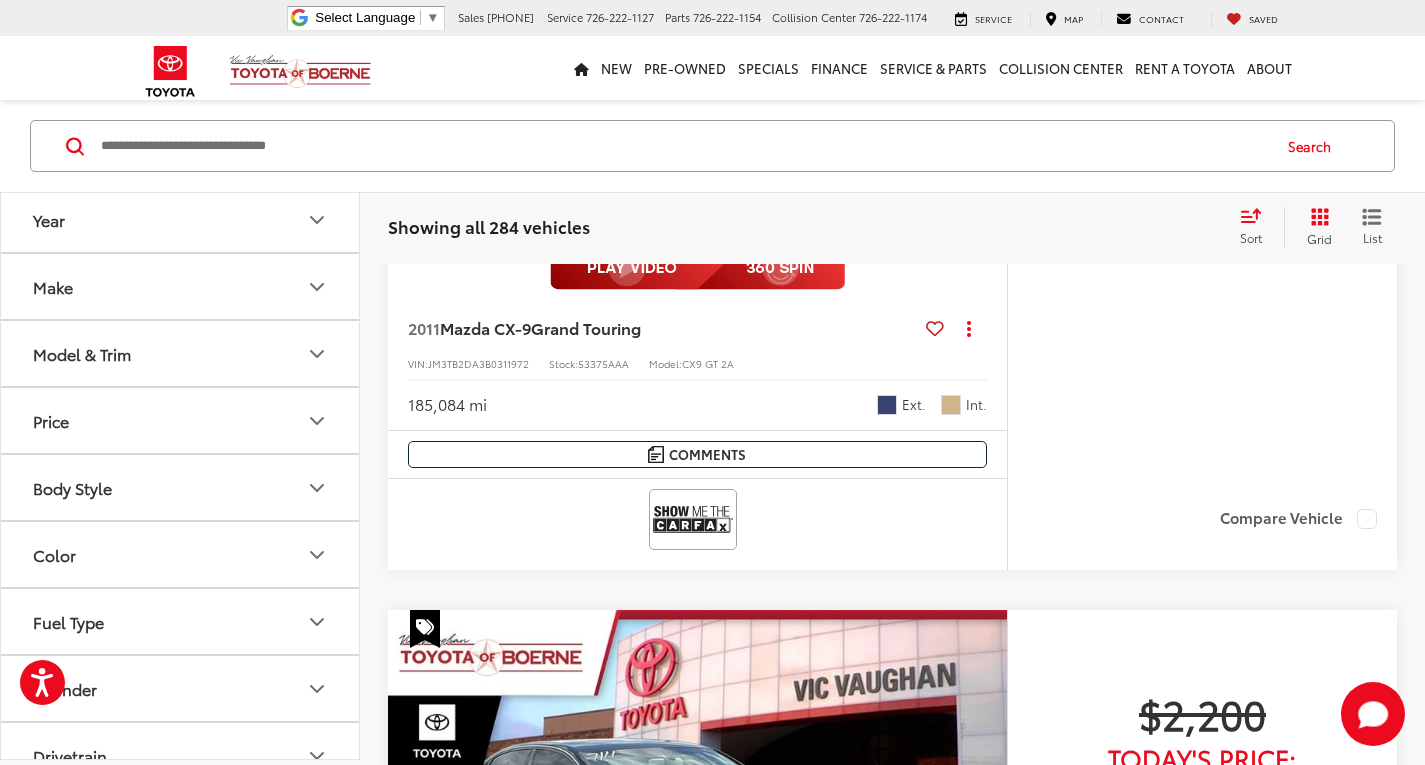 scroll, scrollTop: 500, scrollLeft: 0, axis: vertical 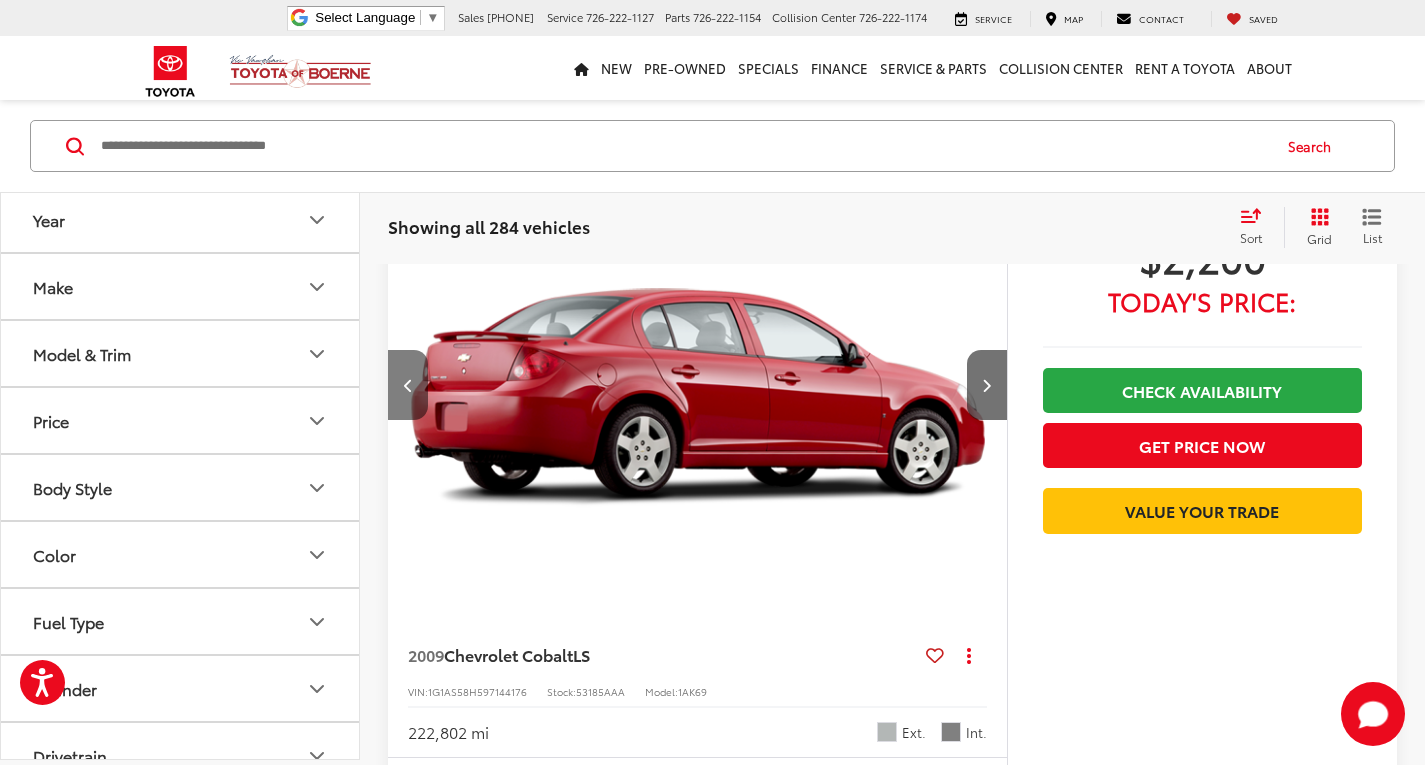 click at bounding box center [408, 385] 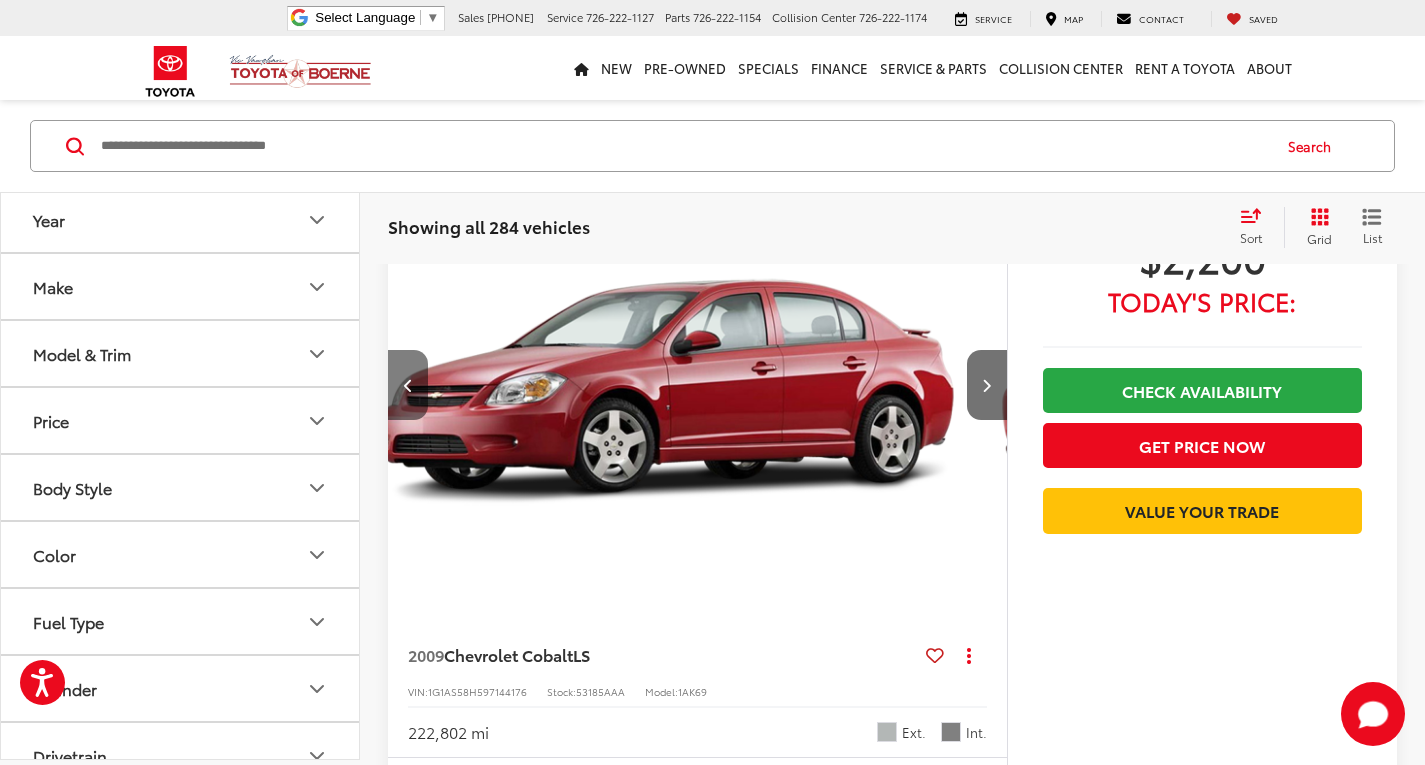 scroll, scrollTop: 0, scrollLeft: 1244, axis: horizontal 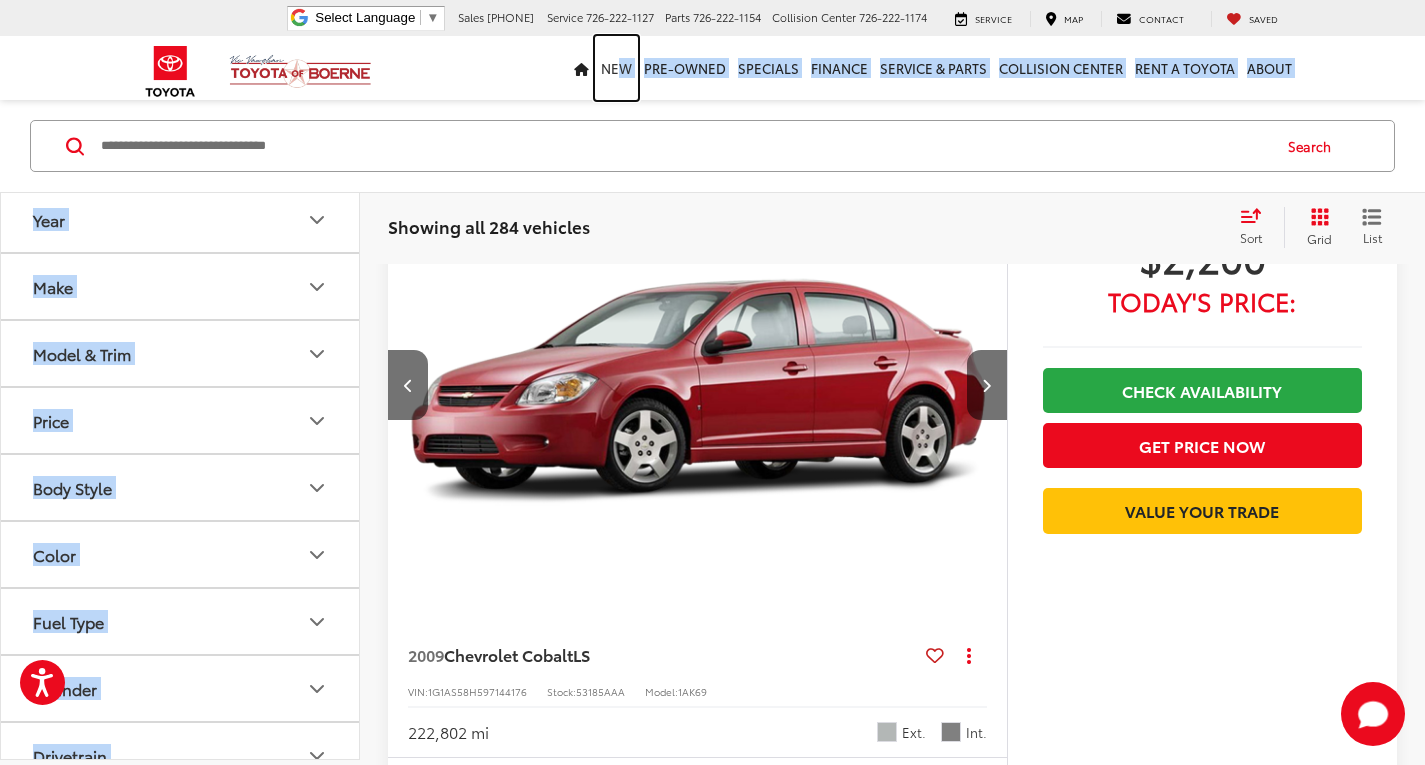 drag, startPoint x: 619, startPoint y: 99, endPoint x: 575, endPoint y: 112, distance: 45.88028 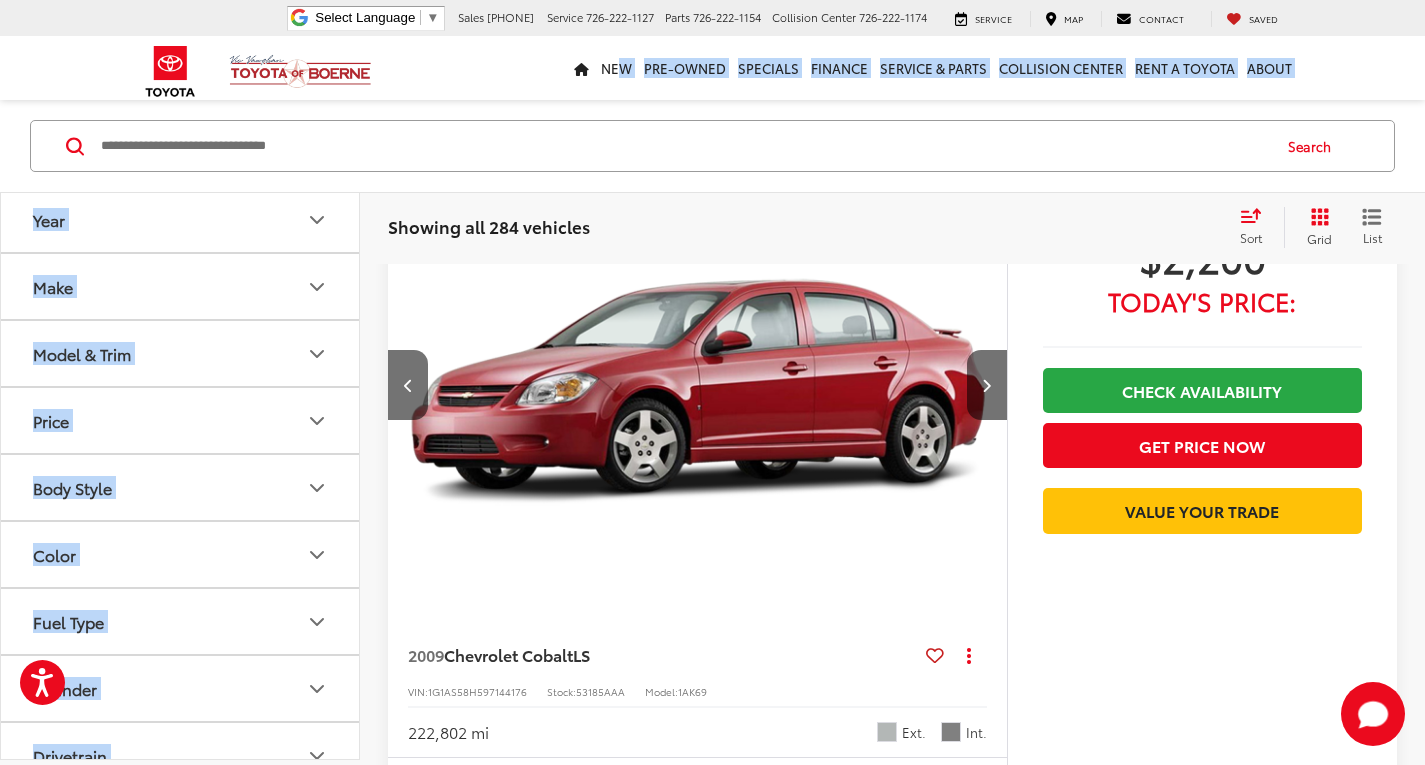 click on "Search" at bounding box center (712, 146) 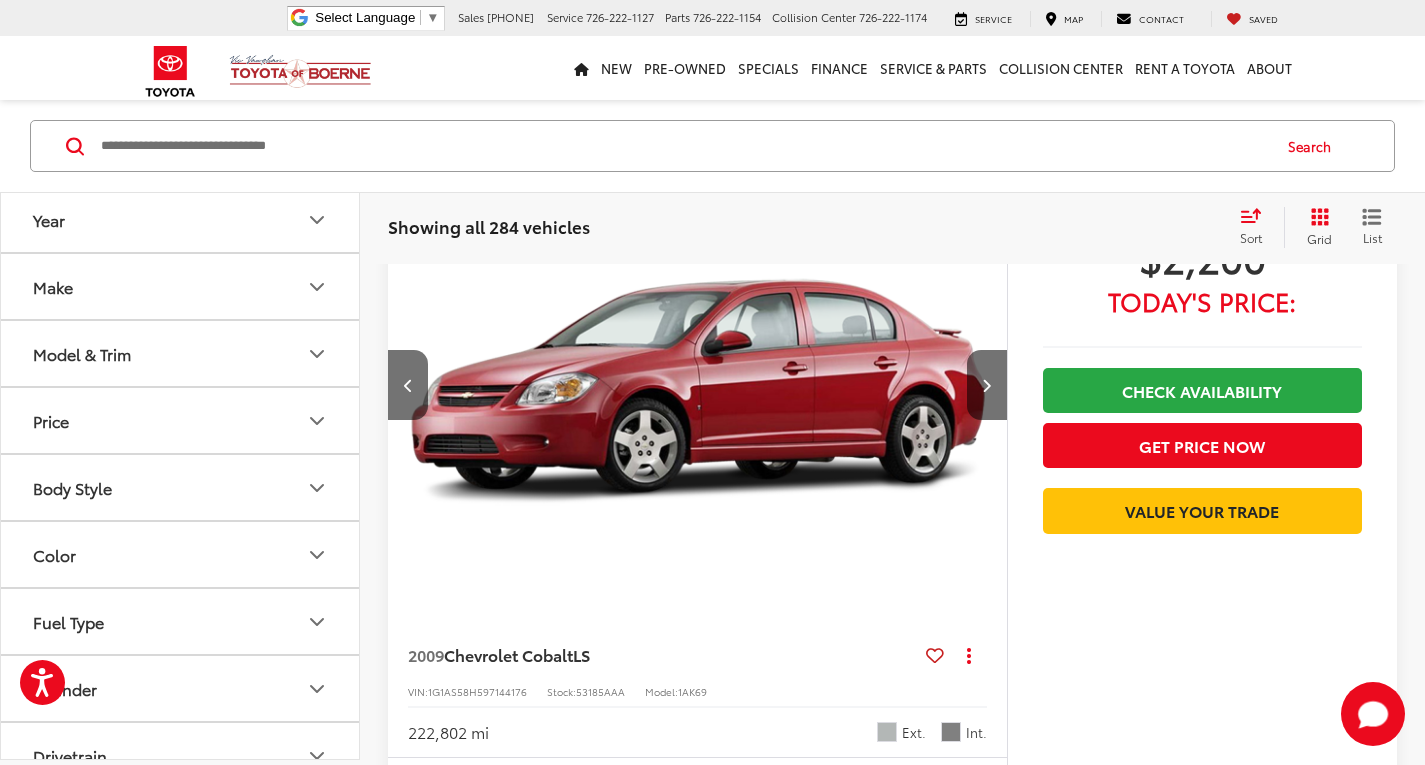 click on "Search" at bounding box center [712, 146] 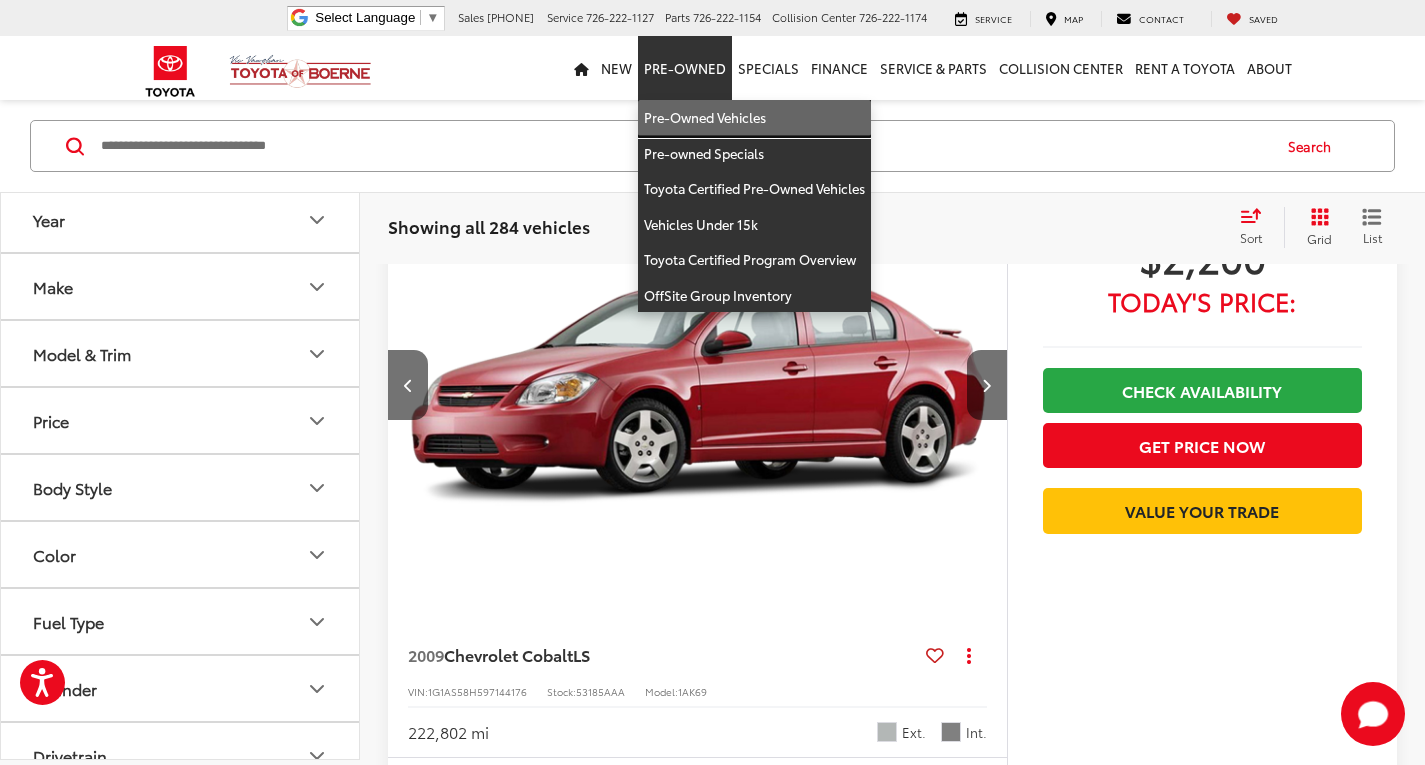 click on "Pre-Owned Vehicles" at bounding box center [754, 118] 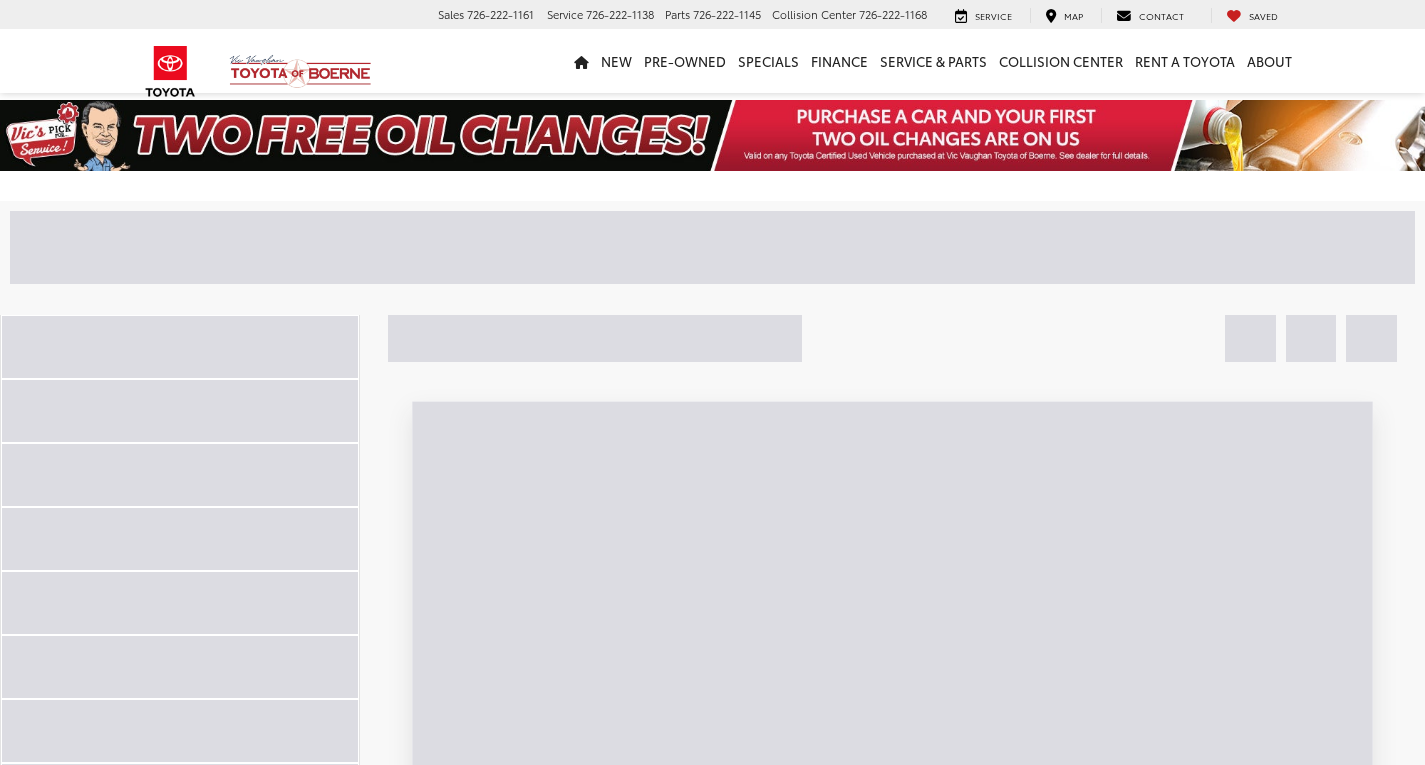 scroll, scrollTop: 0, scrollLeft: 0, axis: both 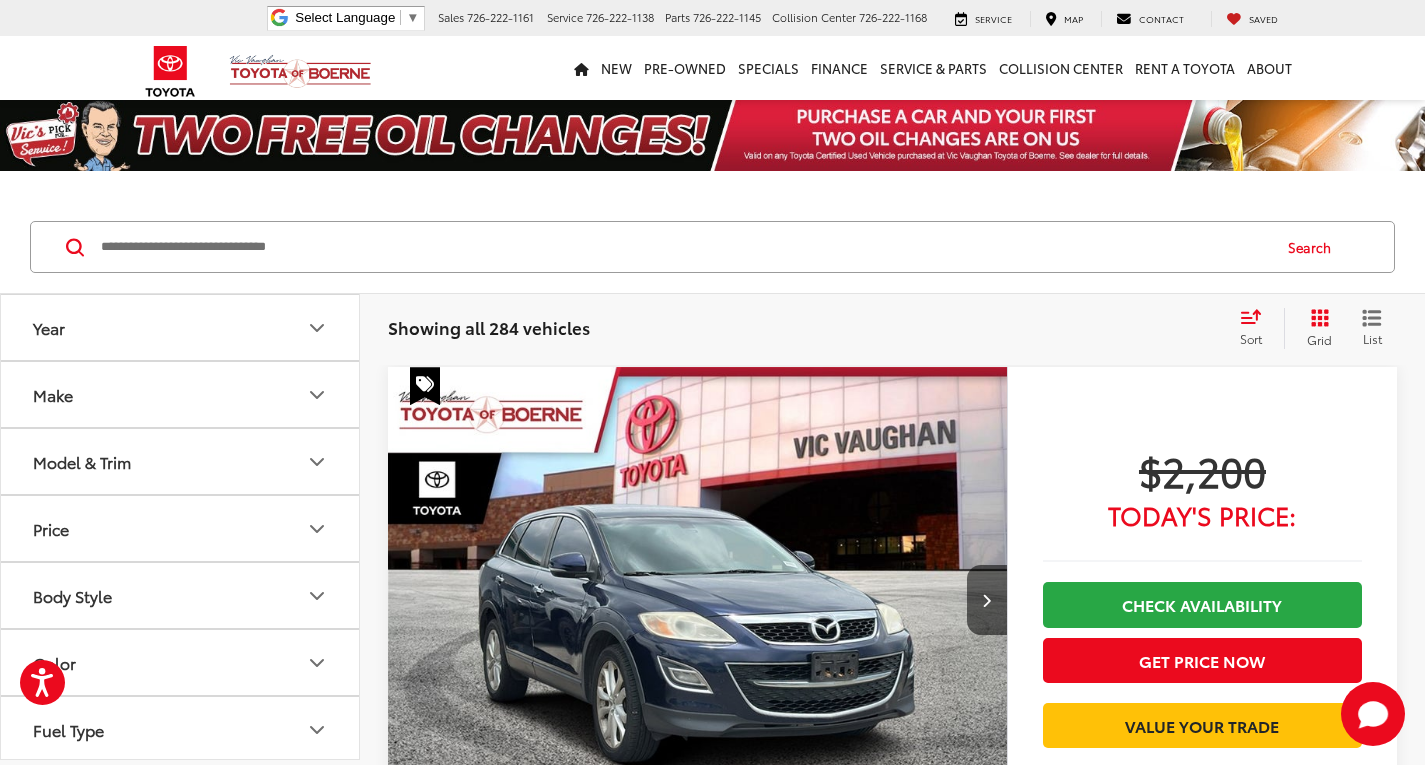 click on "Search" at bounding box center (712, 247) 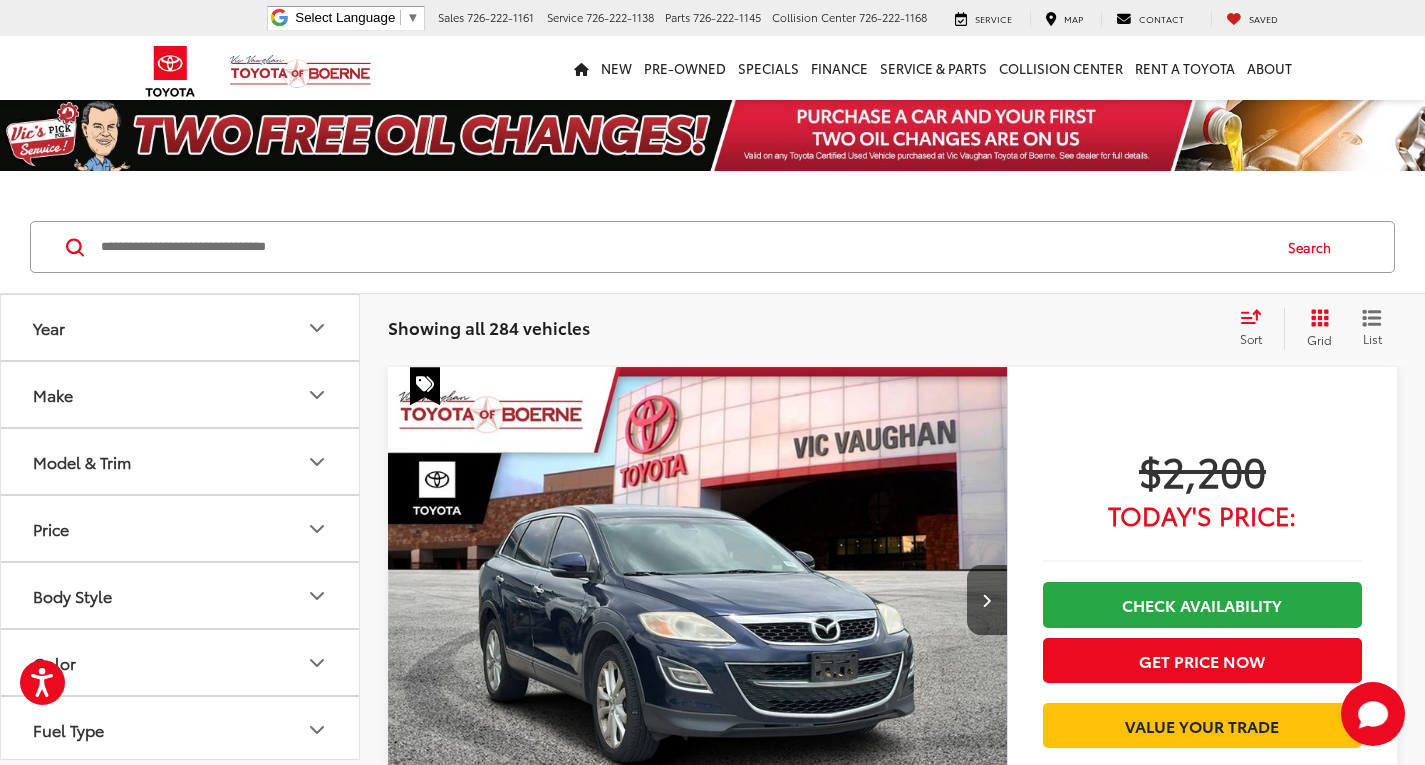 click on "Search" at bounding box center [712, 247] 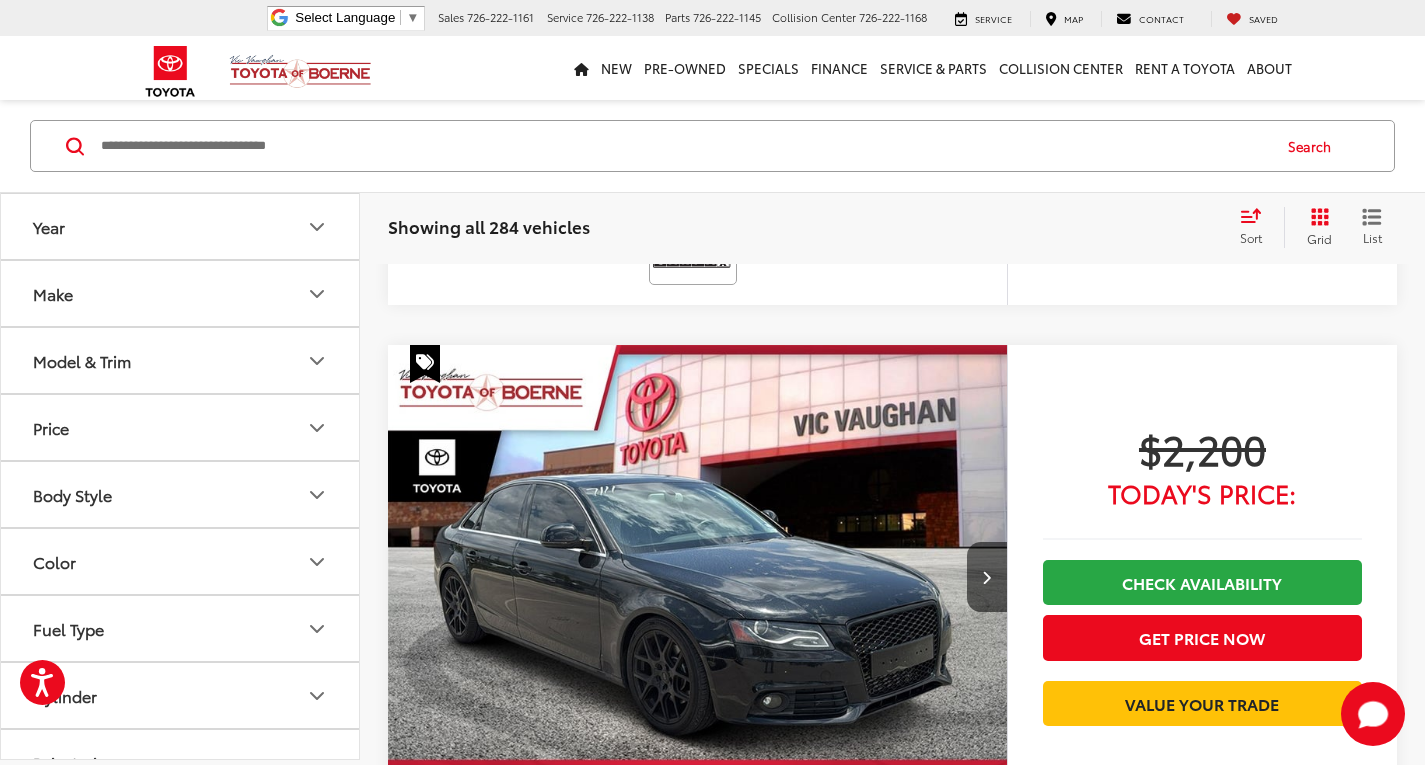 scroll, scrollTop: 900, scrollLeft: 0, axis: vertical 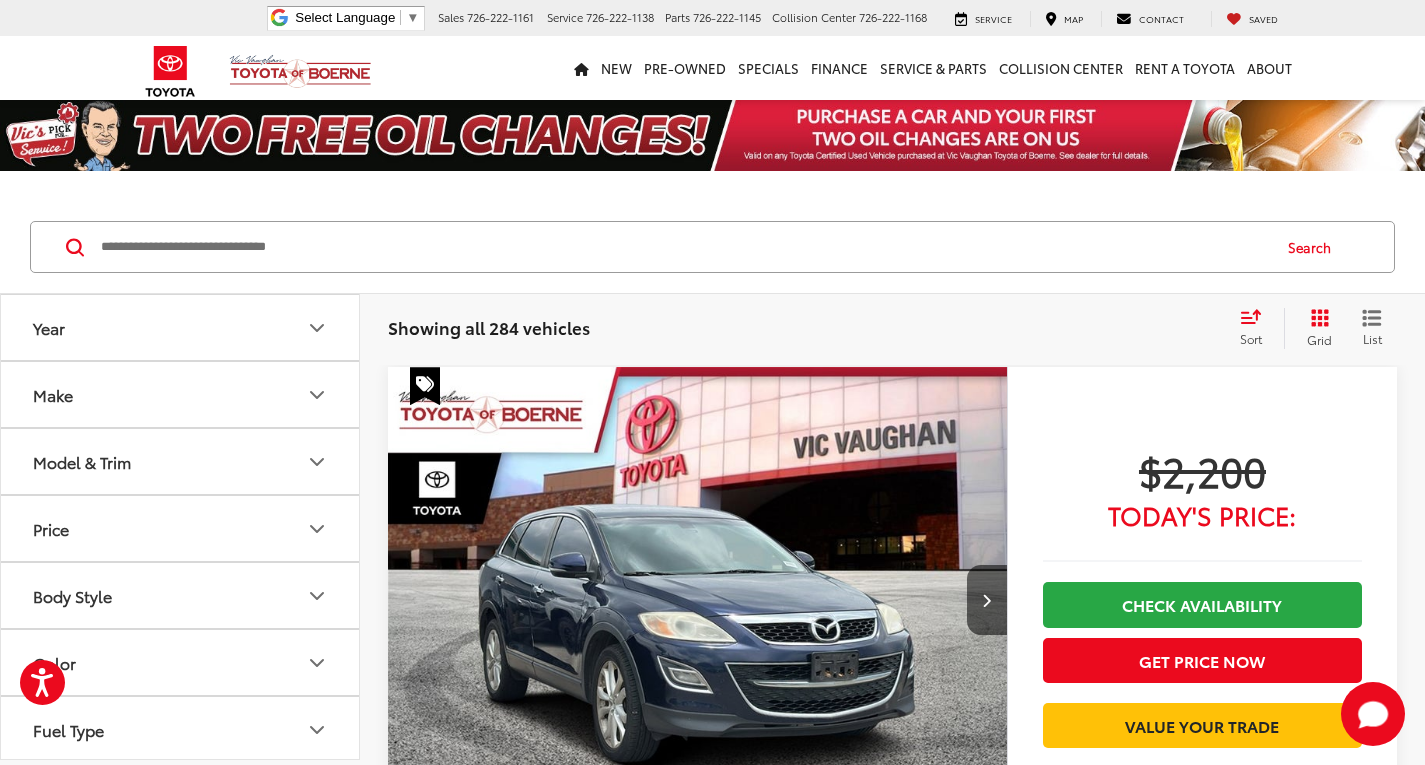 click at bounding box center [712, 181] 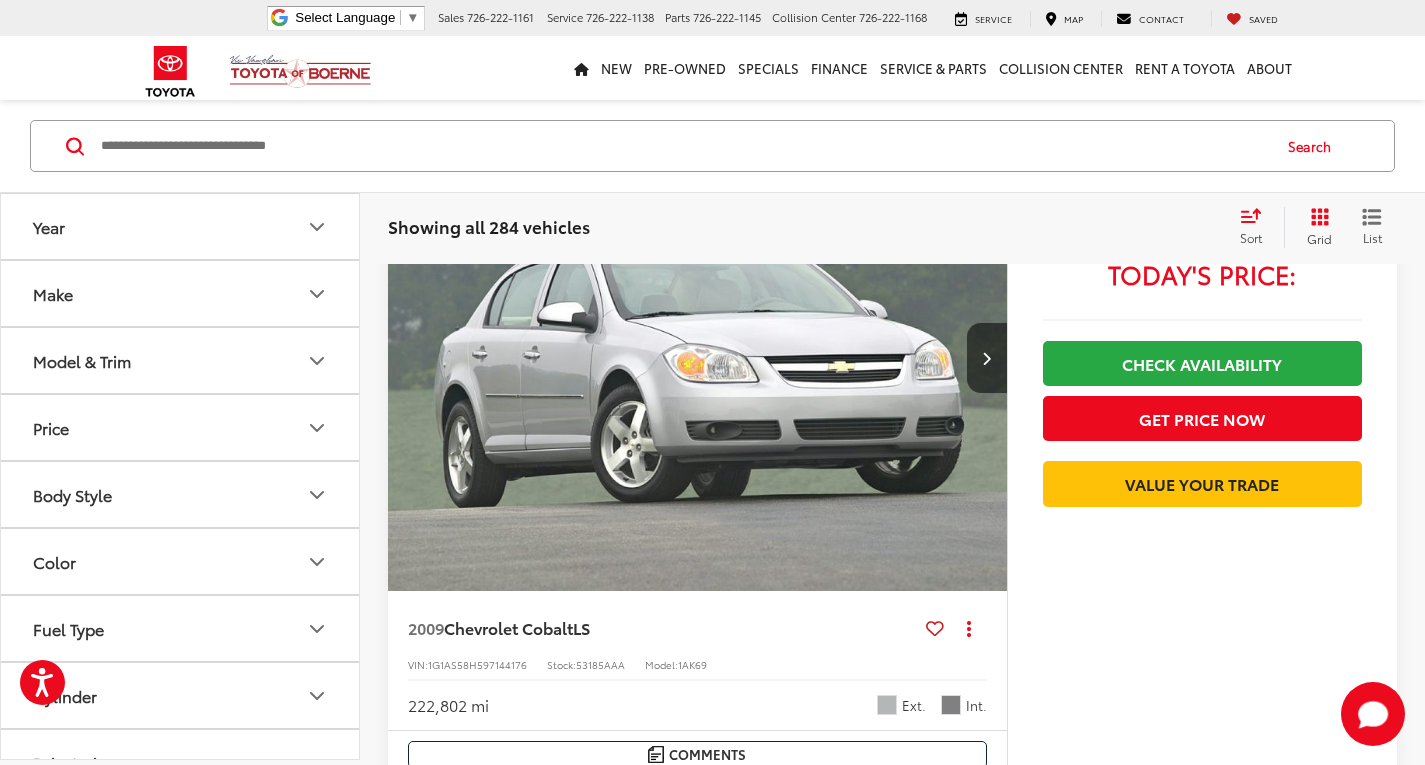 scroll, scrollTop: 2100, scrollLeft: 0, axis: vertical 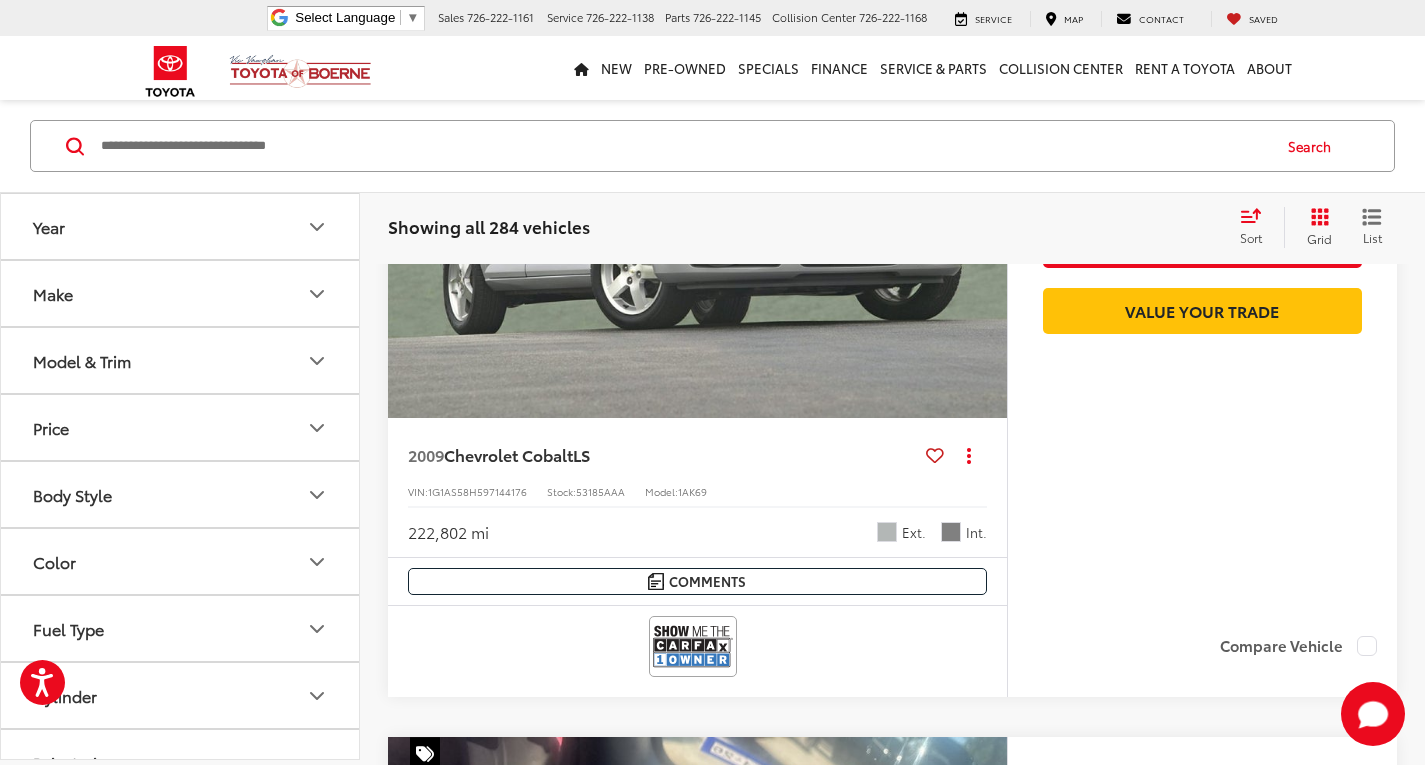 click at bounding box center (698, 186) 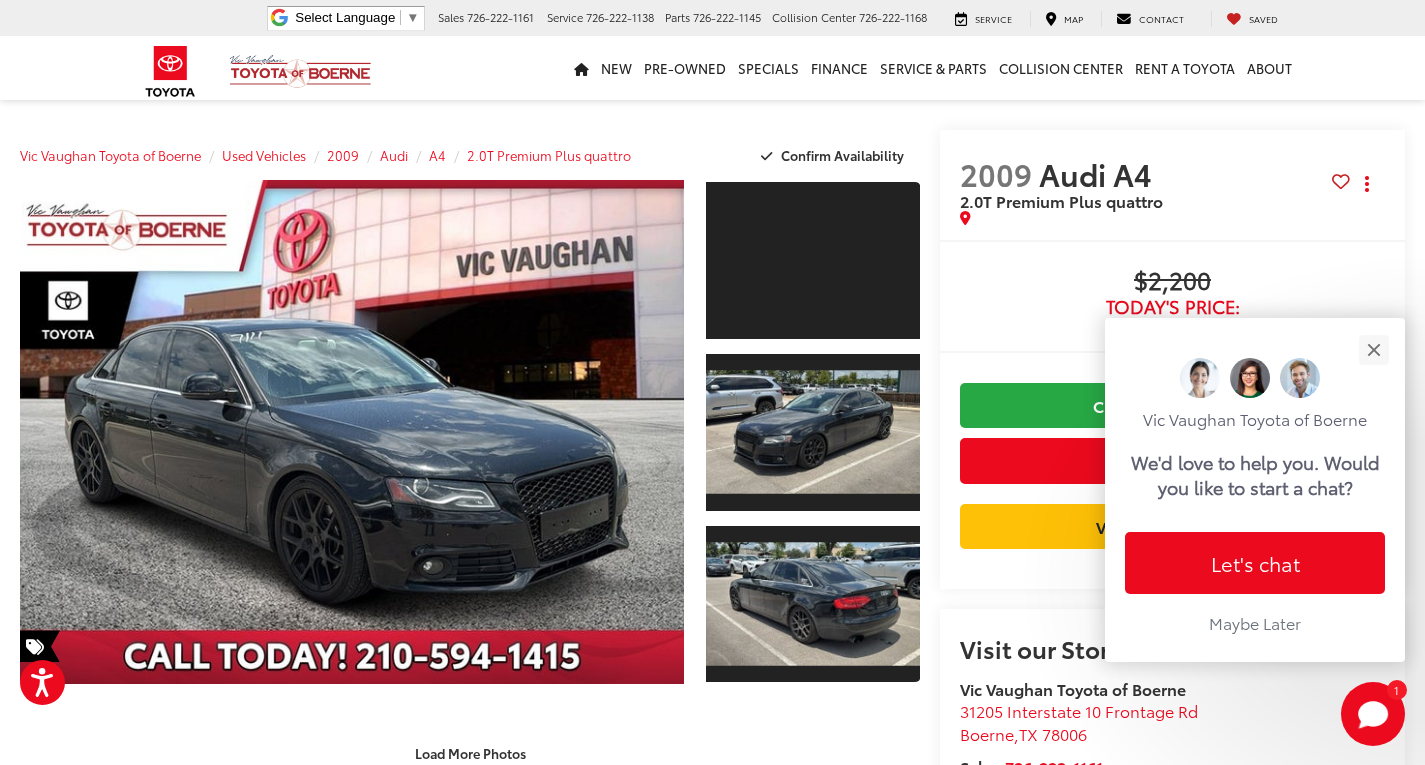 scroll, scrollTop: 0, scrollLeft: 0, axis: both 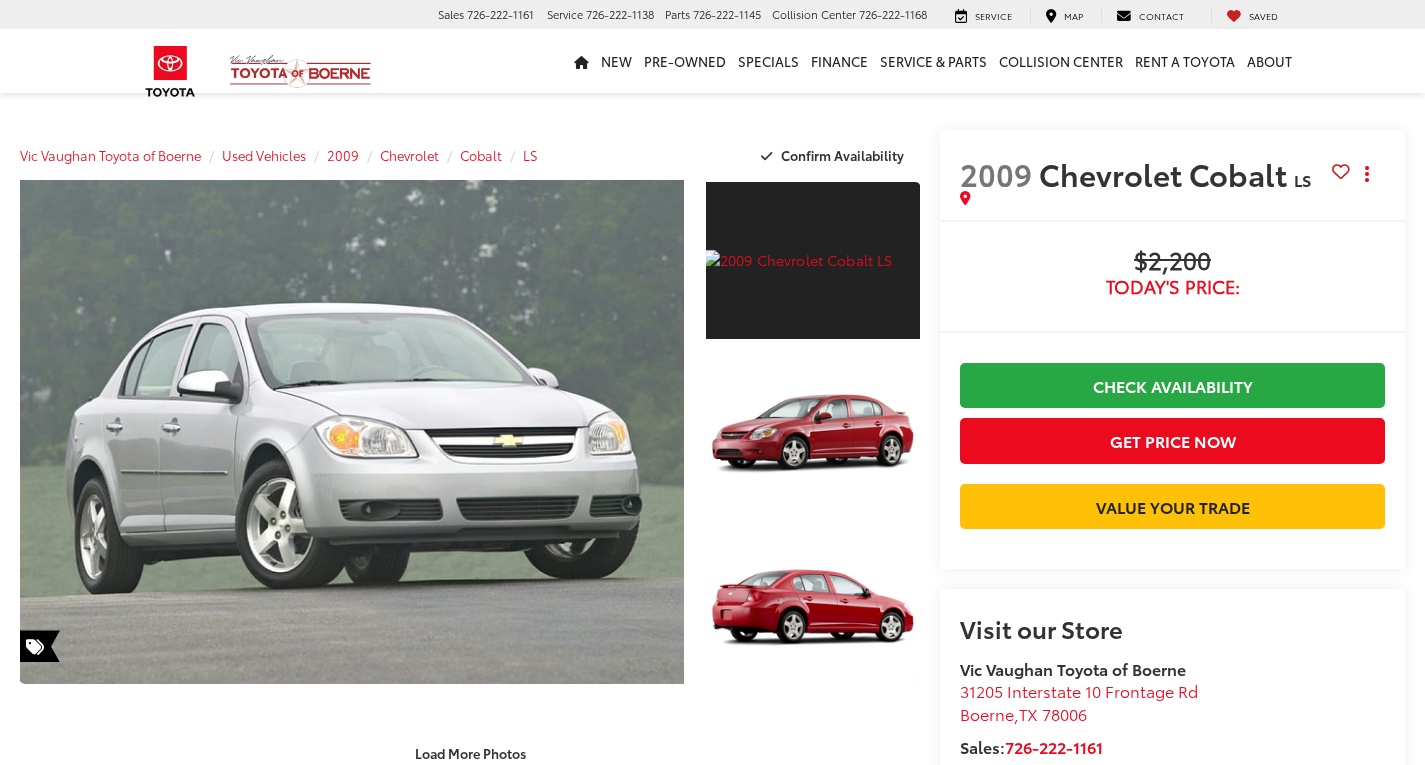 click at bounding box center (465, 437) 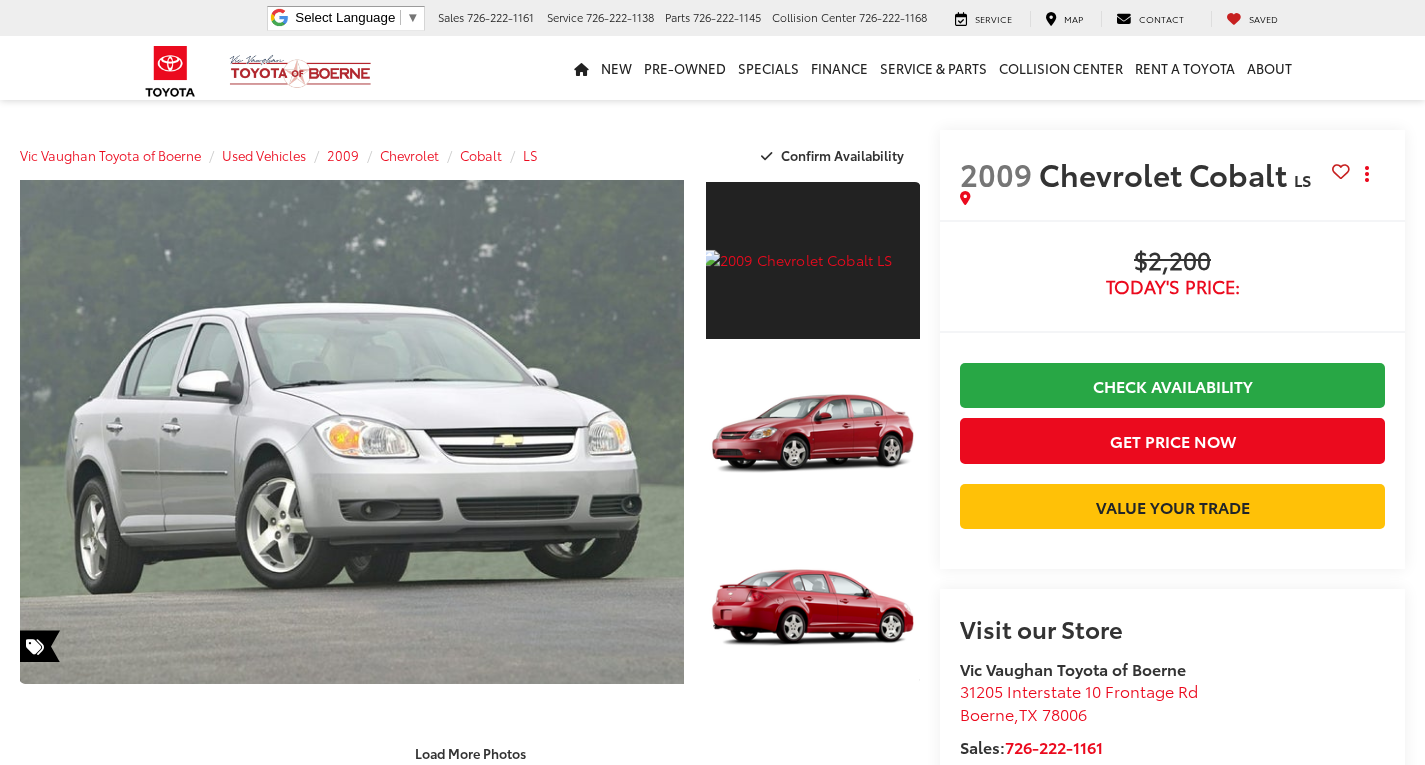 scroll, scrollTop: 0, scrollLeft: 0, axis: both 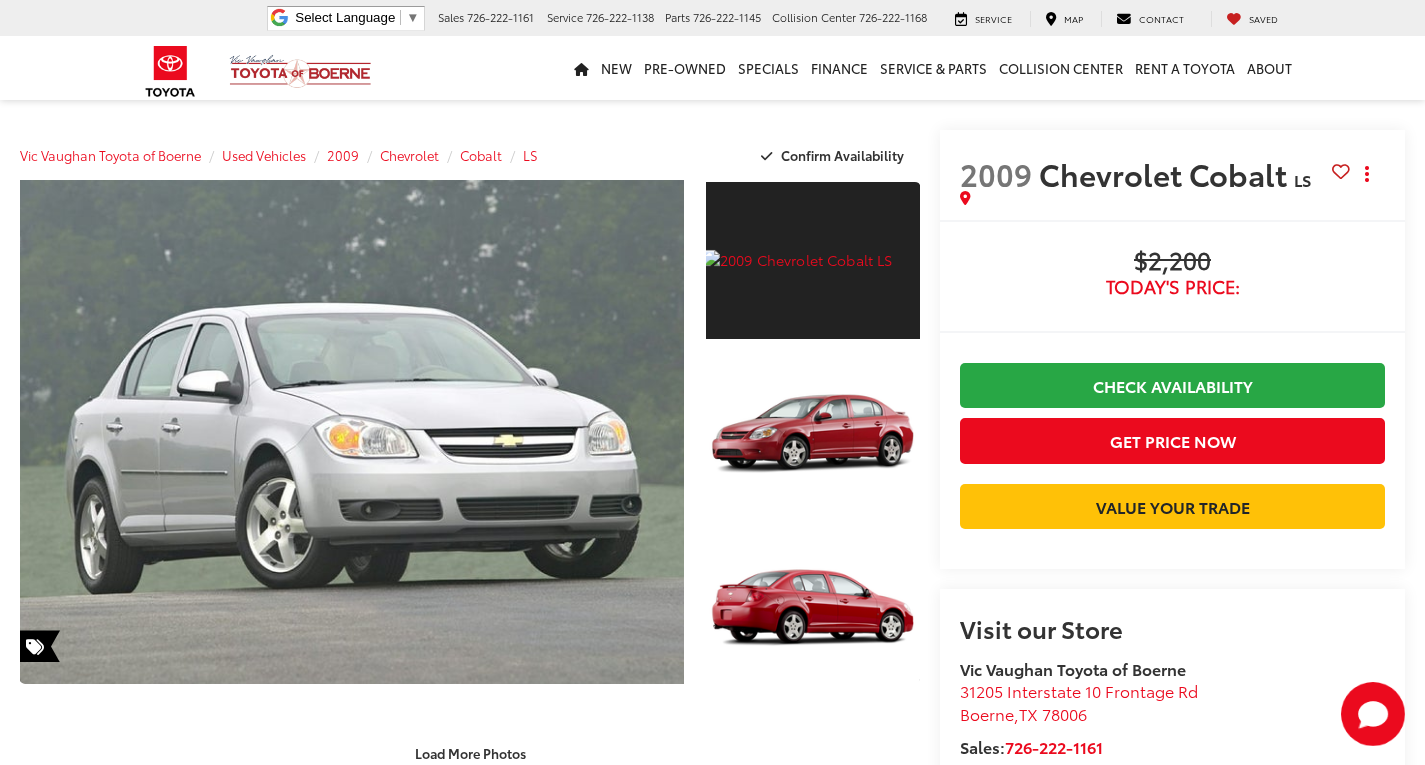 click on "Buy
$2,200
Today's Price:
Check Availability
Get Price Now
Value Your Trade
$2,200
Today's Price:
Call for VIP Price
Check Availability
Get Price Now
Value Your Trade
$2,200
Today's Price:
Check Availability
Get Price Now
Value Your Trade
$2,200
Today's Price:
Call for VIP Price
Check Availability
Get Price Now
Value Your Trade" at bounding box center (1172, 394) 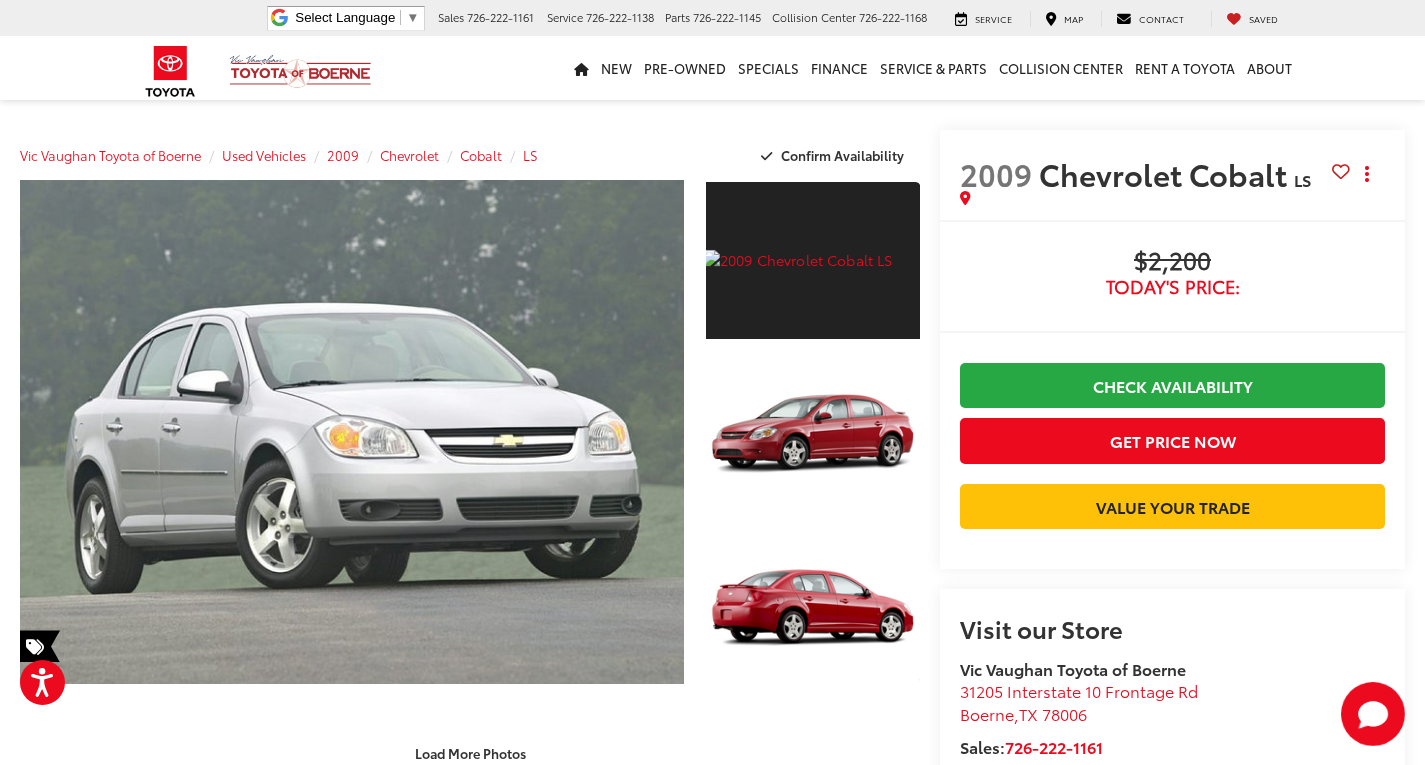 scroll, scrollTop: 700, scrollLeft: 0, axis: vertical 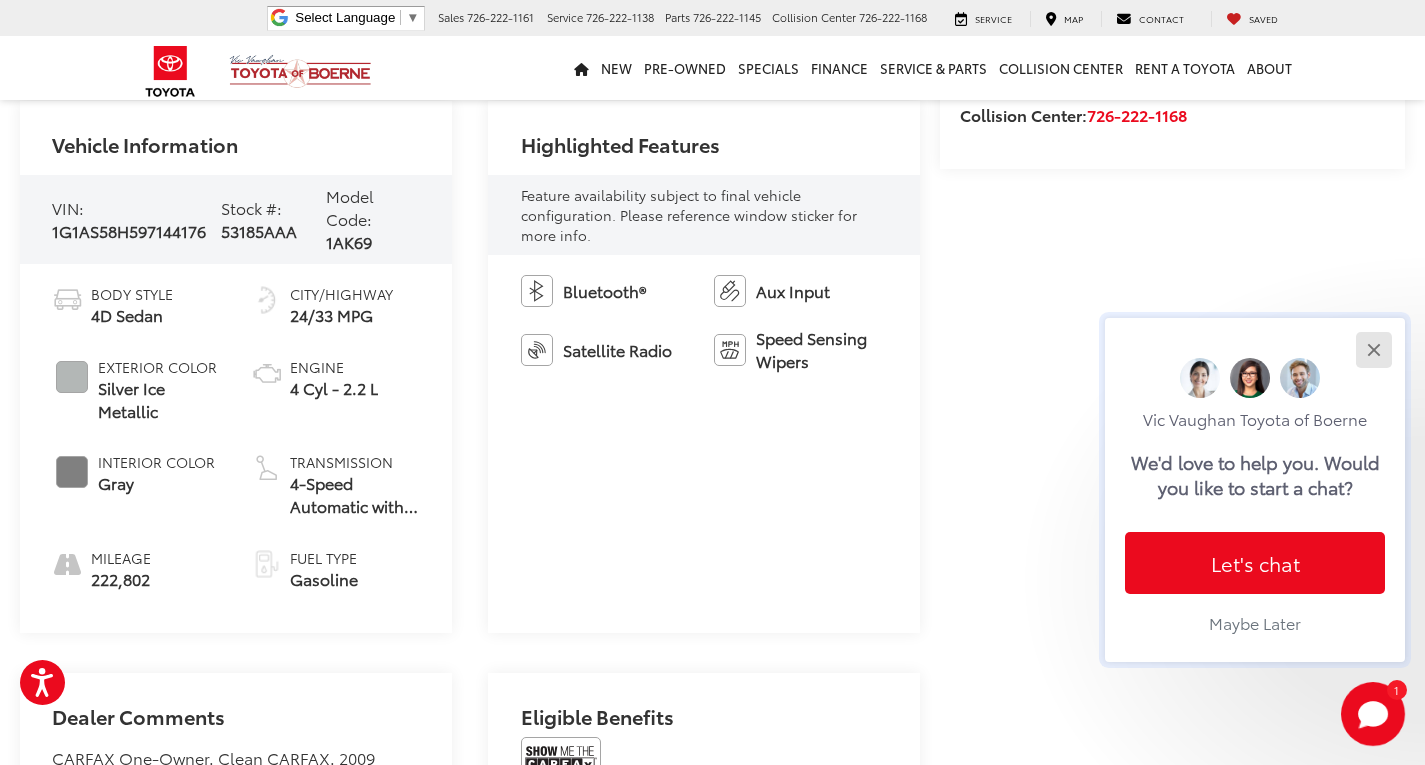 click at bounding box center (1373, 349) 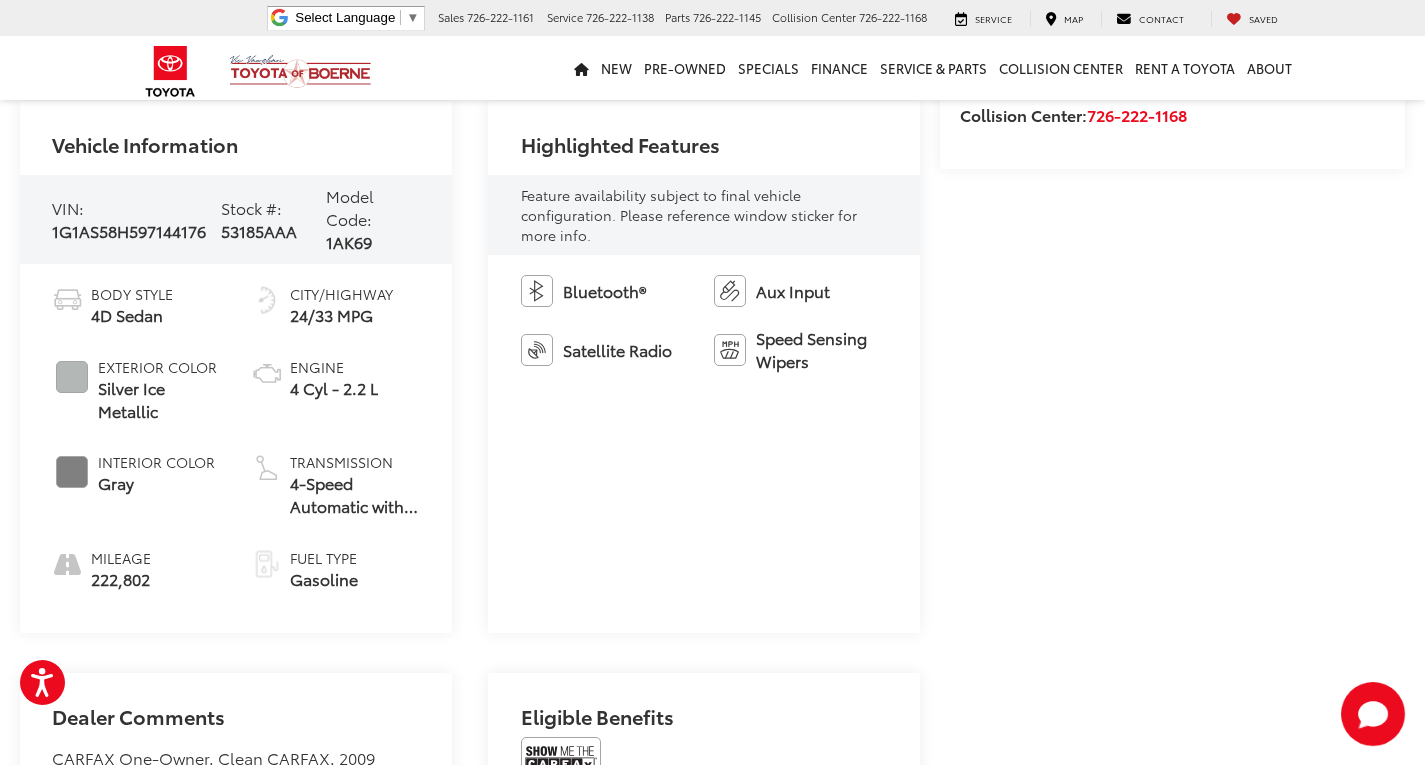 click on "Vic Vaughan Toyota of Boerne
Used Vehicles
2009
Chevrolet
Cobalt
LS
Confirm Availability
Photos
1
/
5
Load More Photos
2009   Chevrolet Cobalt
1
/
5
2009
Chevrolet Cobalt
LS
Copy Link
Share
Print
Buy
$2,200
Today's Price:
Check Availability
Get Price Now
Value Your Trade
$2,200" at bounding box center [712, 983] 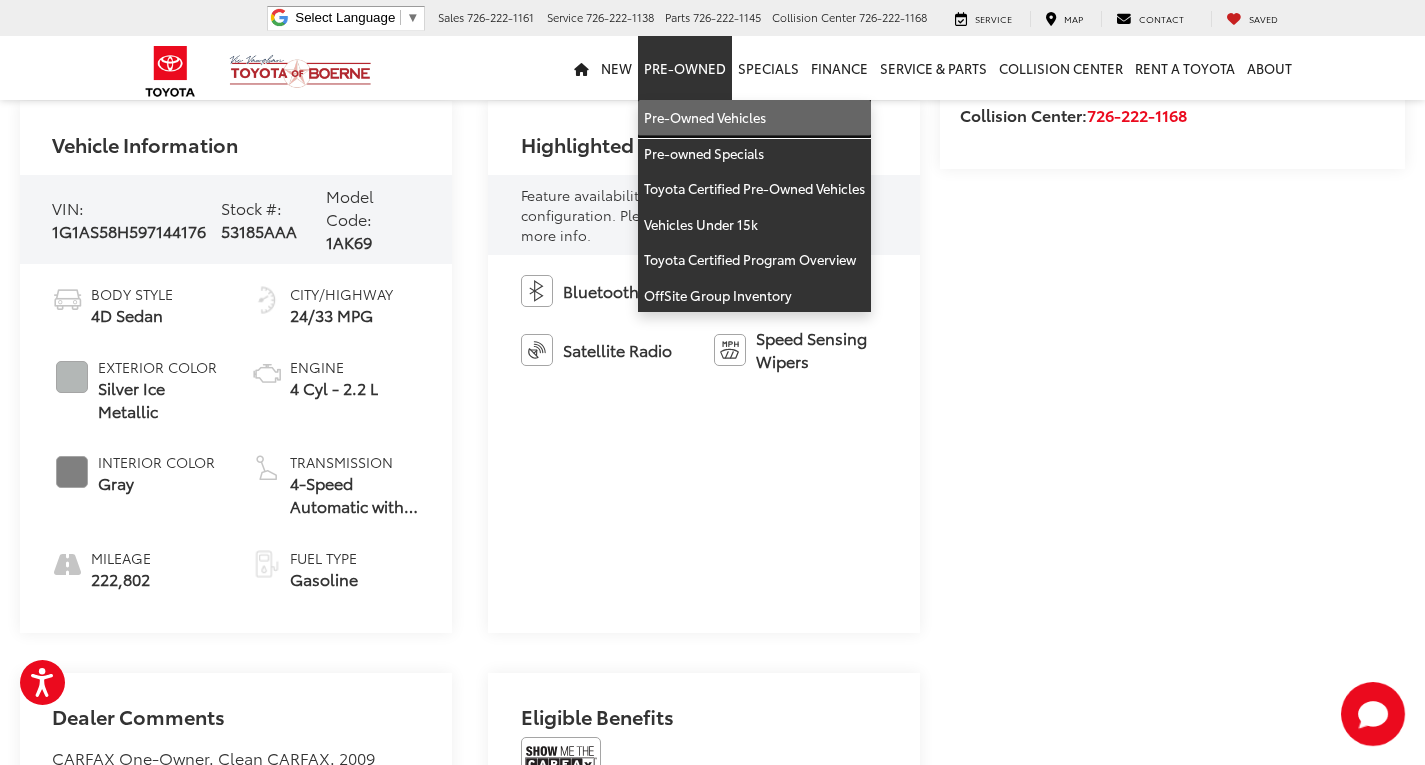 click on "Pre-Owned Vehicles" at bounding box center [754, 118] 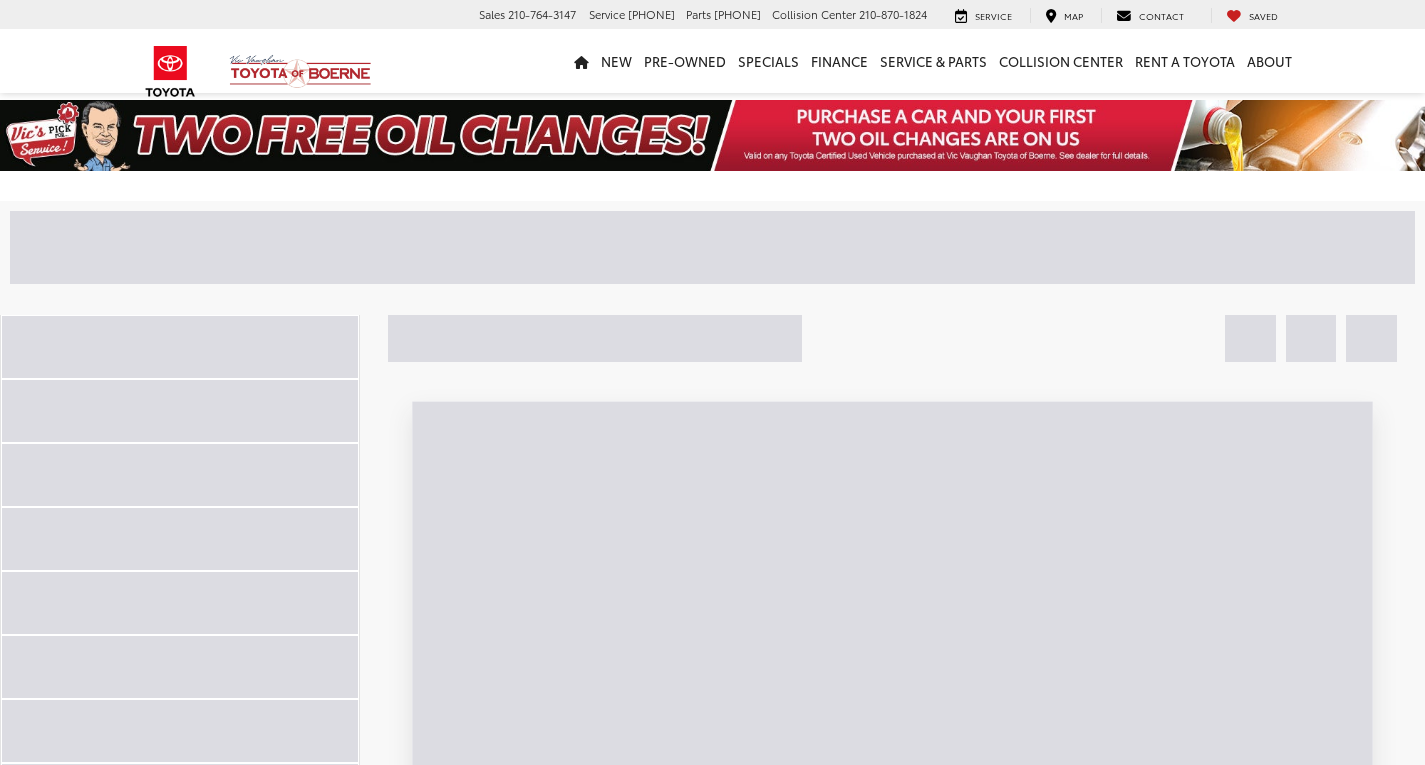 scroll, scrollTop: 0, scrollLeft: 0, axis: both 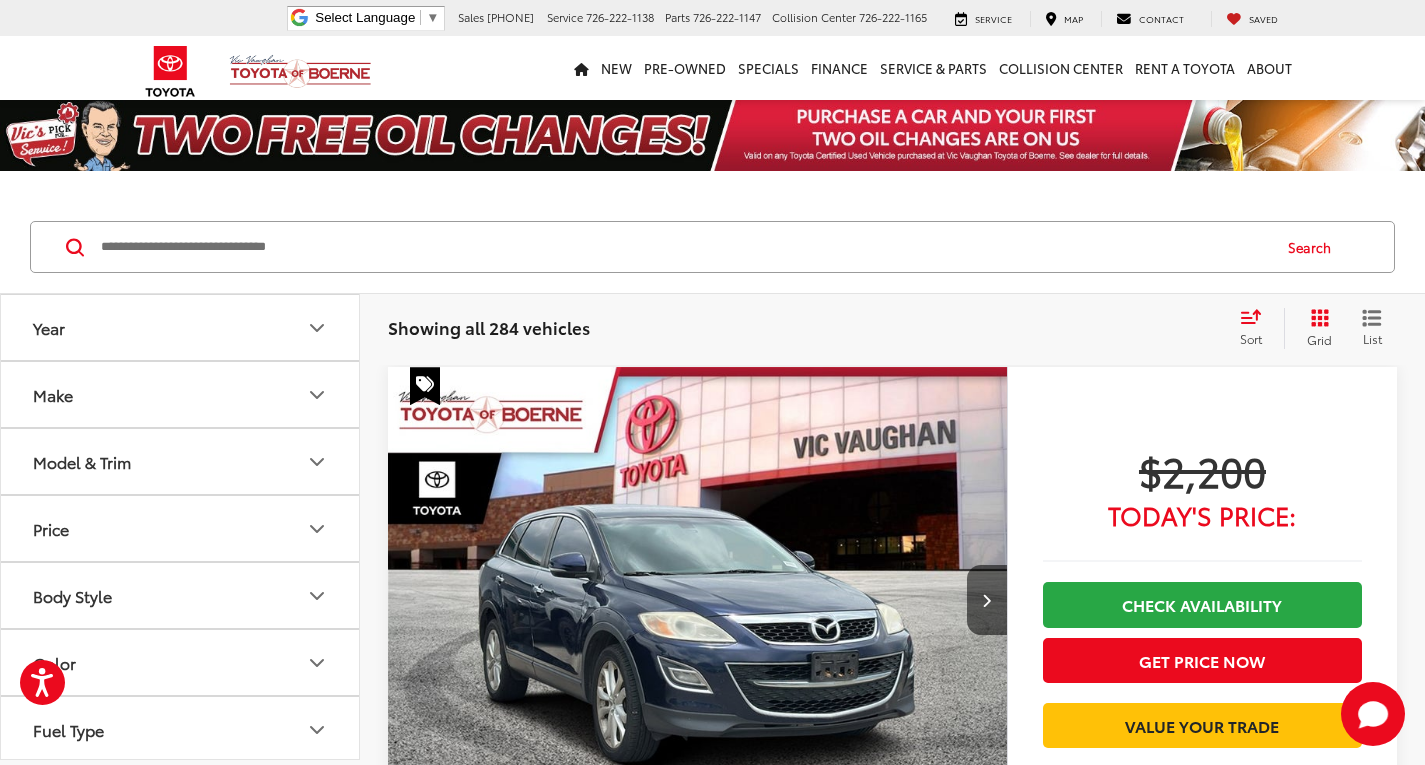 click on "Search" at bounding box center (712, 247) 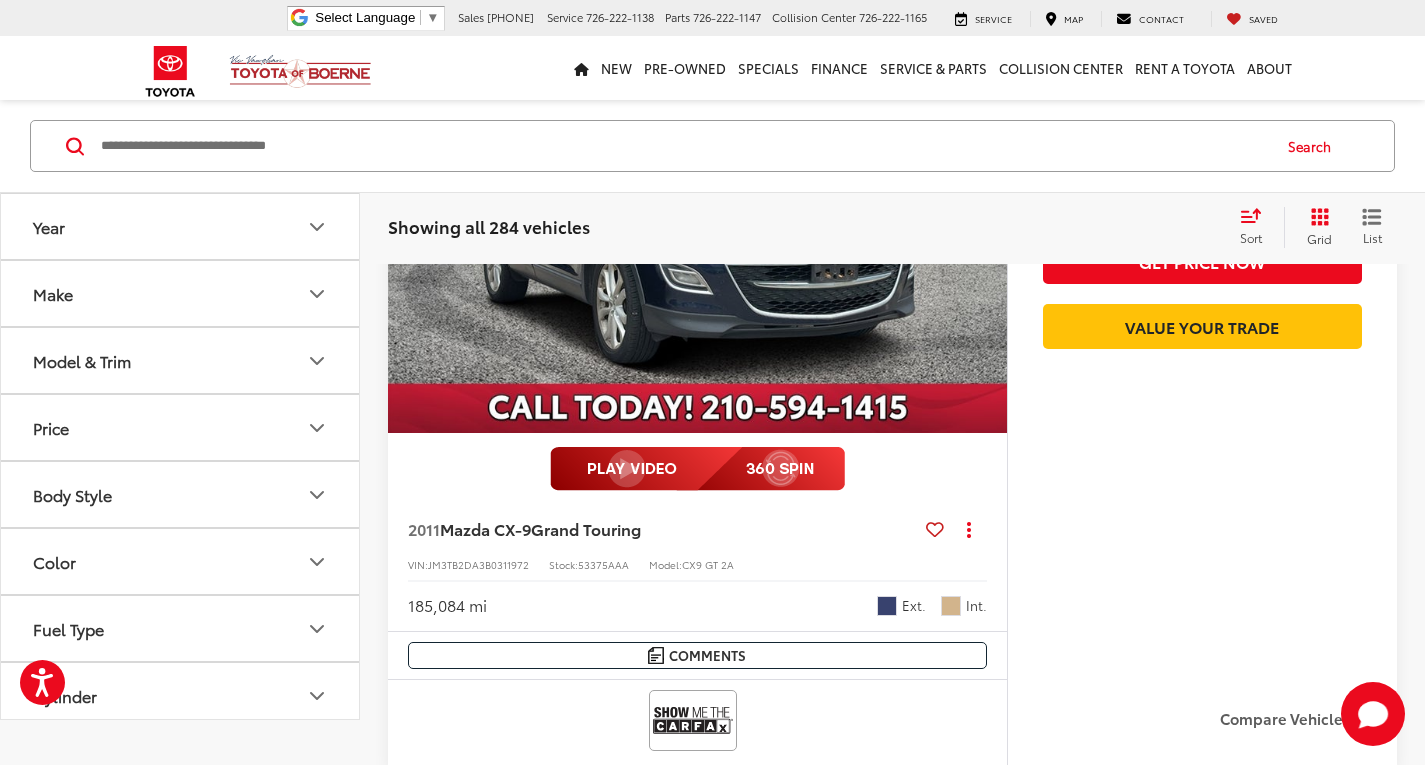 scroll, scrollTop: 400, scrollLeft: 0, axis: vertical 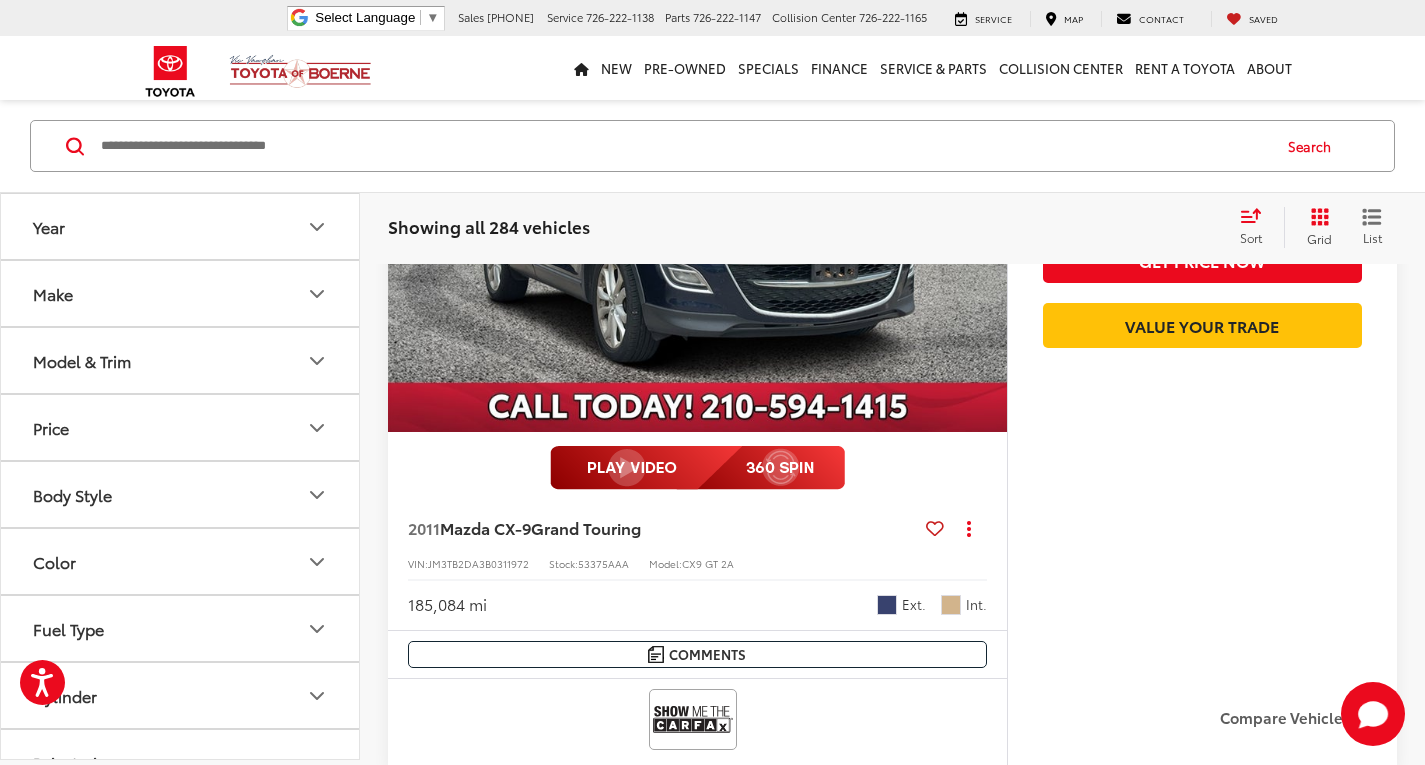 click on "Track Price
$2,200
Today's Price:
Check Availability
Get Price Now
Value Your Trade" at bounding box center (1202, 330) 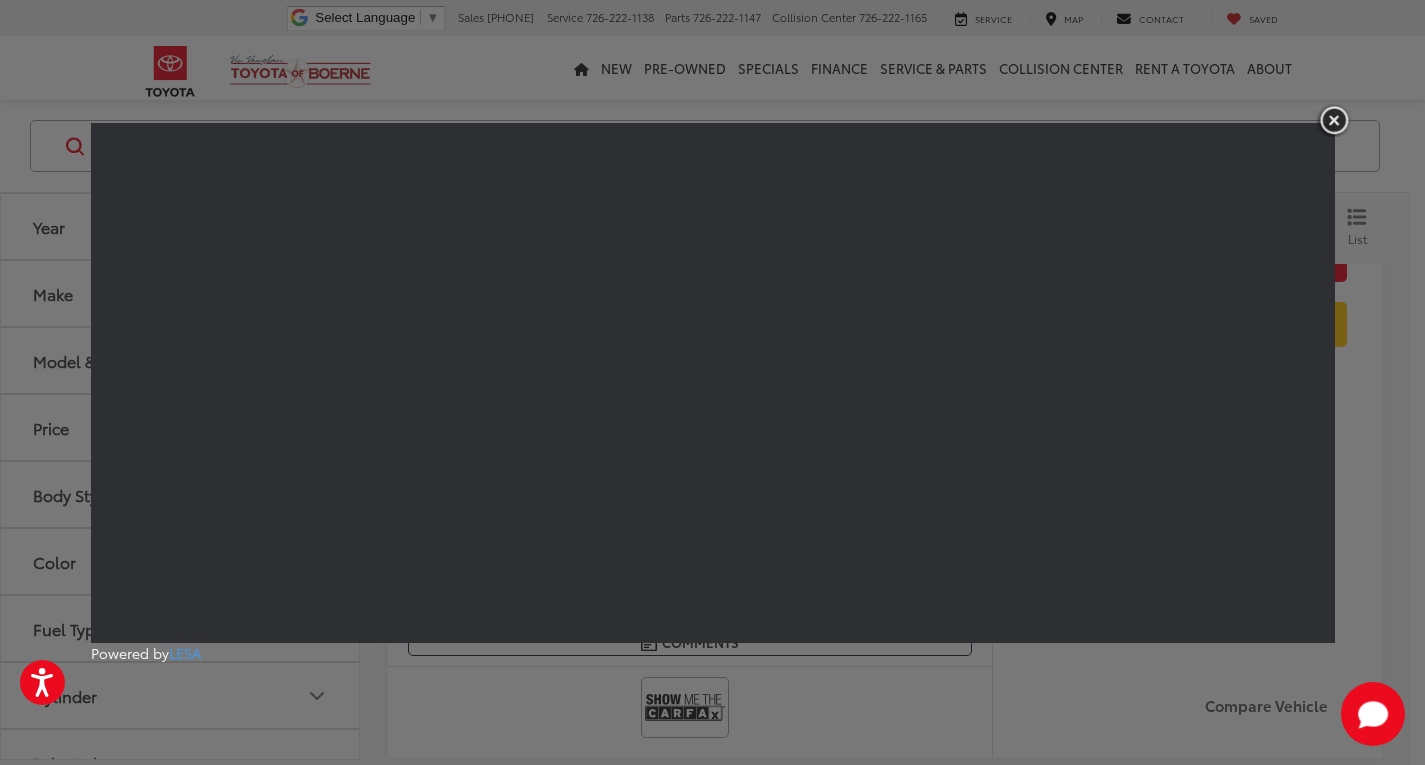 click at bounding box center (1334, 120) 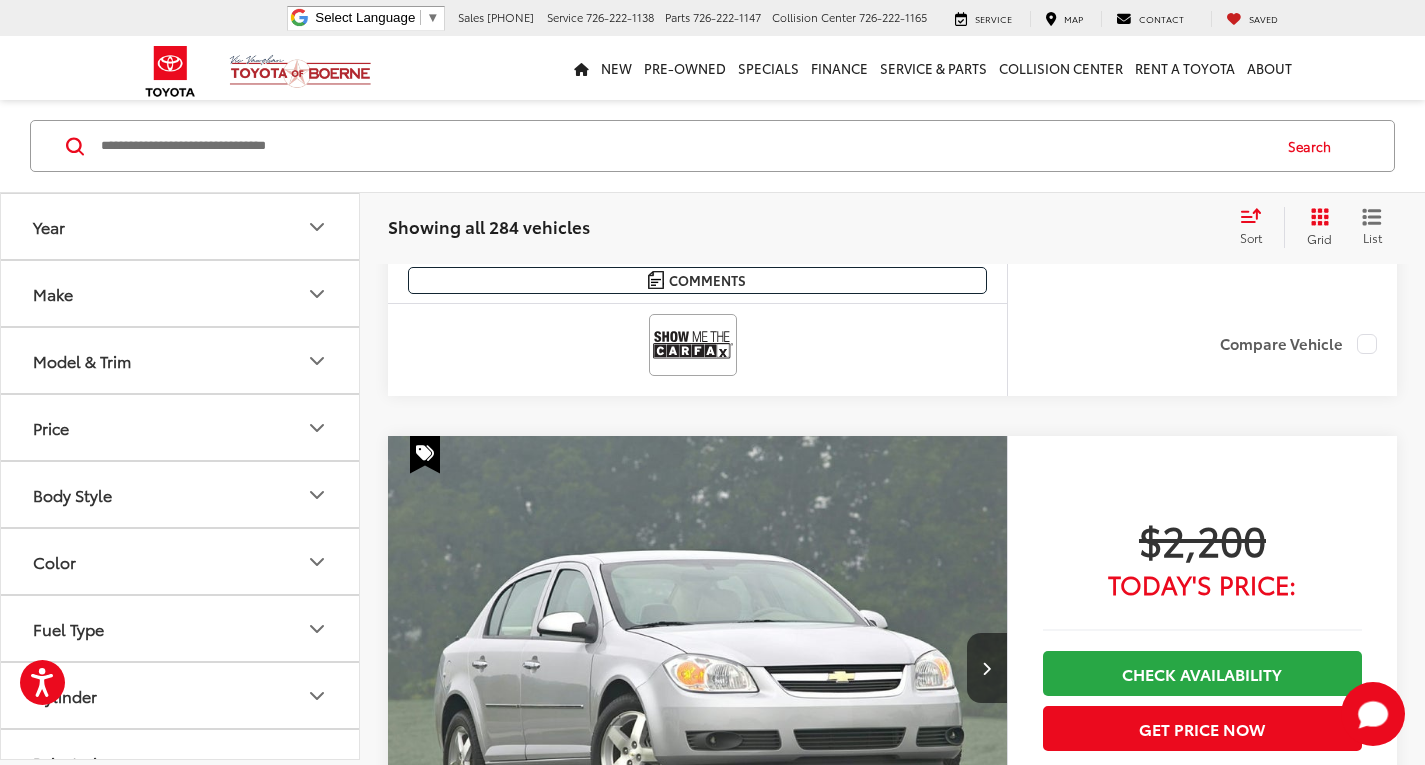 scroll, scrollTop: 1800, scrollLeft: 0, axis: vertical 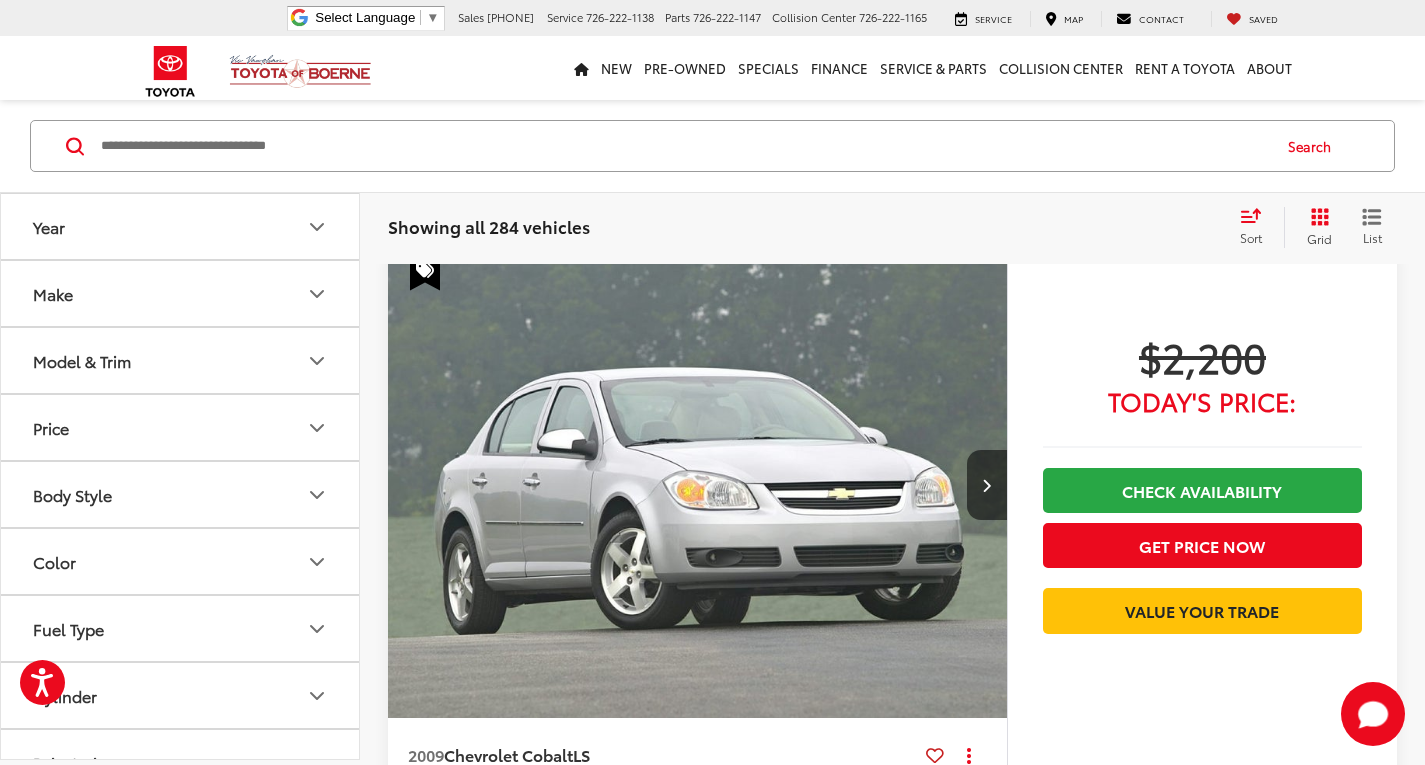 click at bounding box center (698, 486) 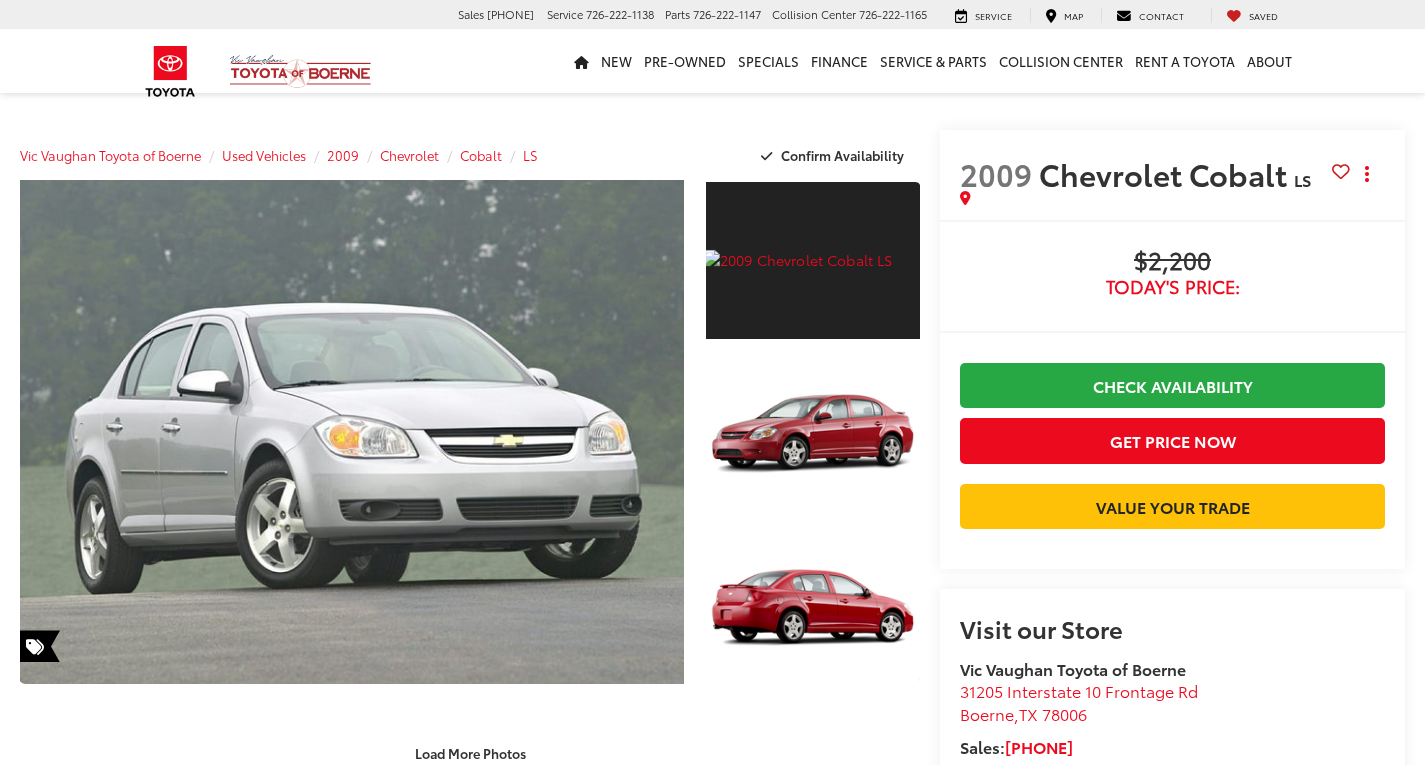 scroll, scrollTop: 0, scrollLeft: 0, axis: both 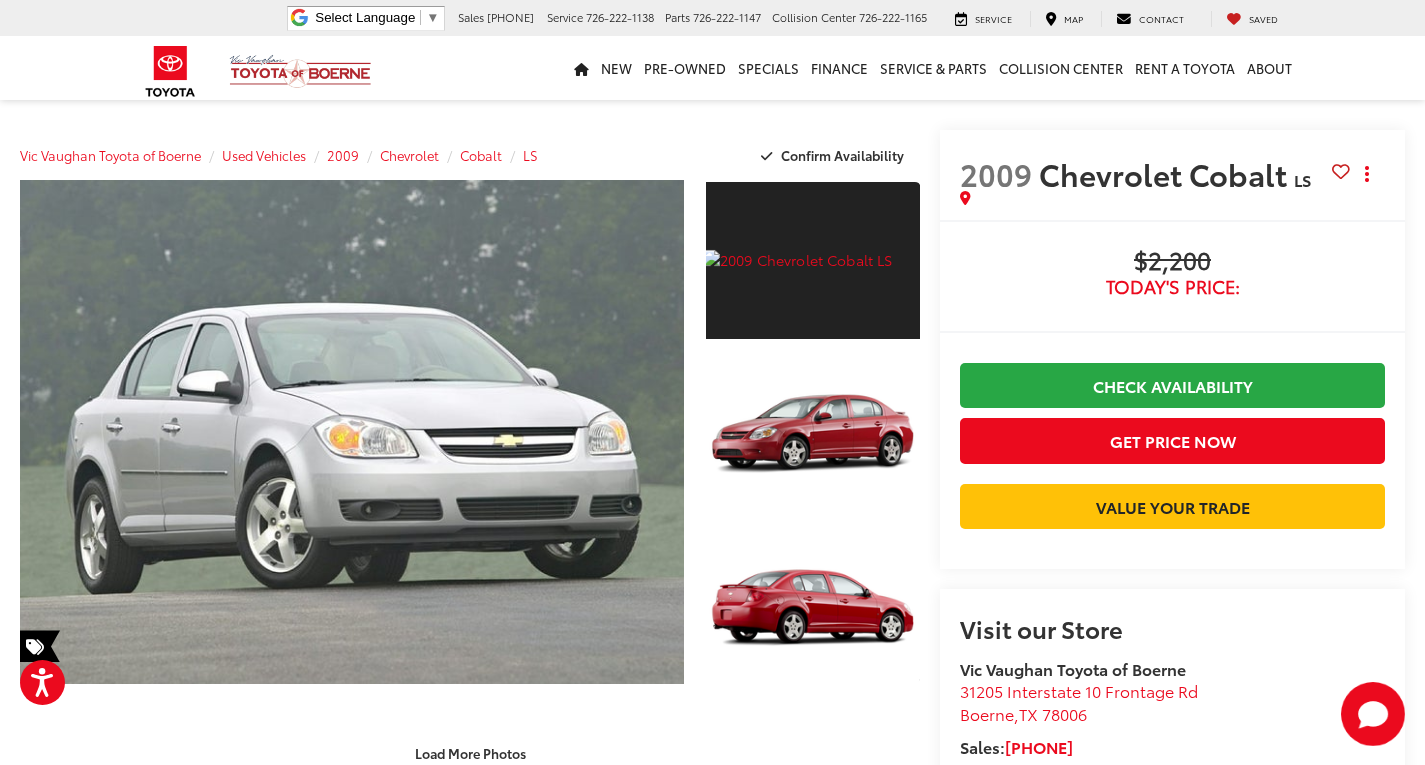 click on "Vic Vaughan Toyota of Boerne
Used Vehicles
2009
Chevrolet
Cobalt
LS
Confirm Availability" at bounding box center (470, 155) 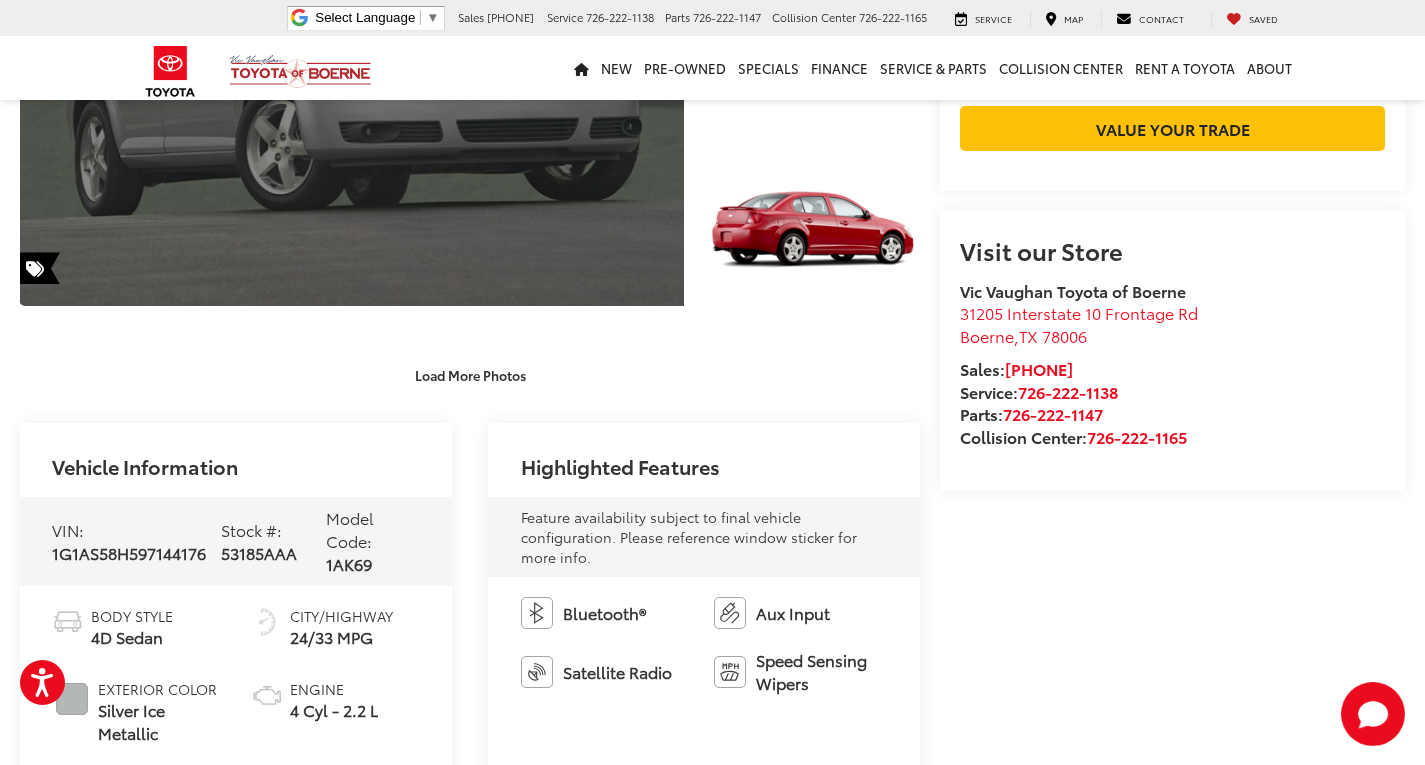 scroll, scrollTop: 0, scrollLeft: 0, axis: both 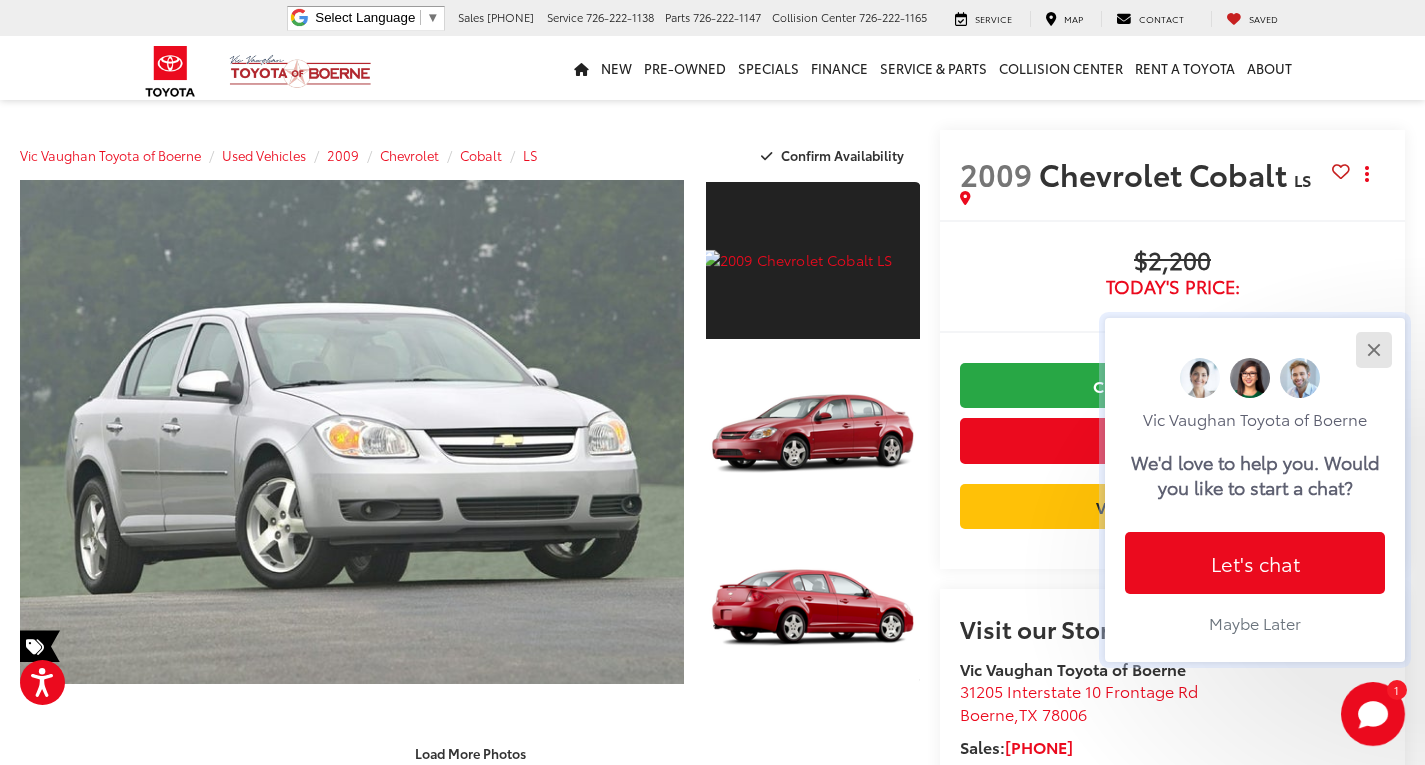 click at bounding box center (1373, 349) 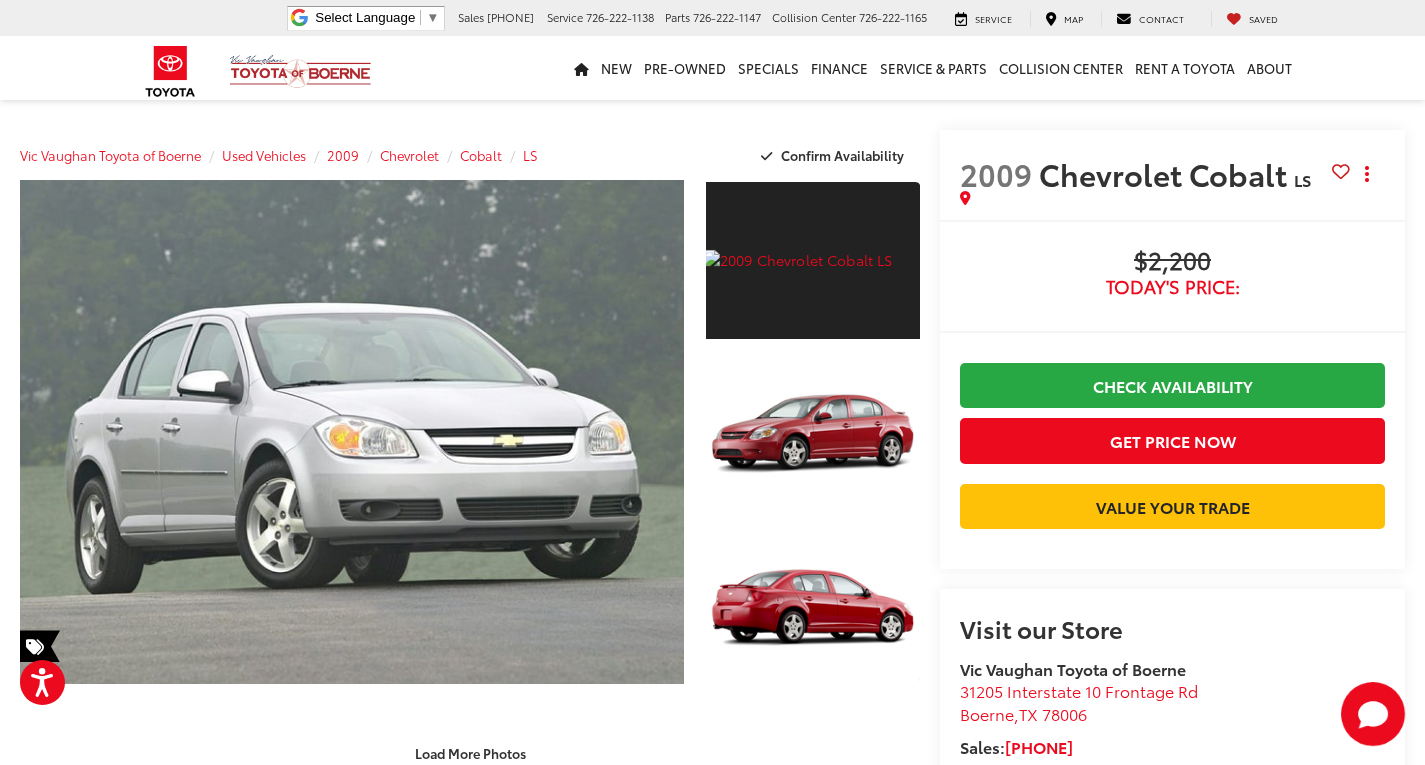 click on "Buy
$2,200
Today's Price:
Check Availability
Get Price Now
Value Your Trade
$2,200
Today's Price:
Call for VIP Price
Check Availability
Get Price Now
Value Your Trade
$2,200
Today's Price:
Check Availability
Get Price Now
Value Your Trade
$2,200
Today's Price:
Call for VIP Price
Check Availability
Get Price Now
Value Your Trade" at bounding box center [1172, 394] 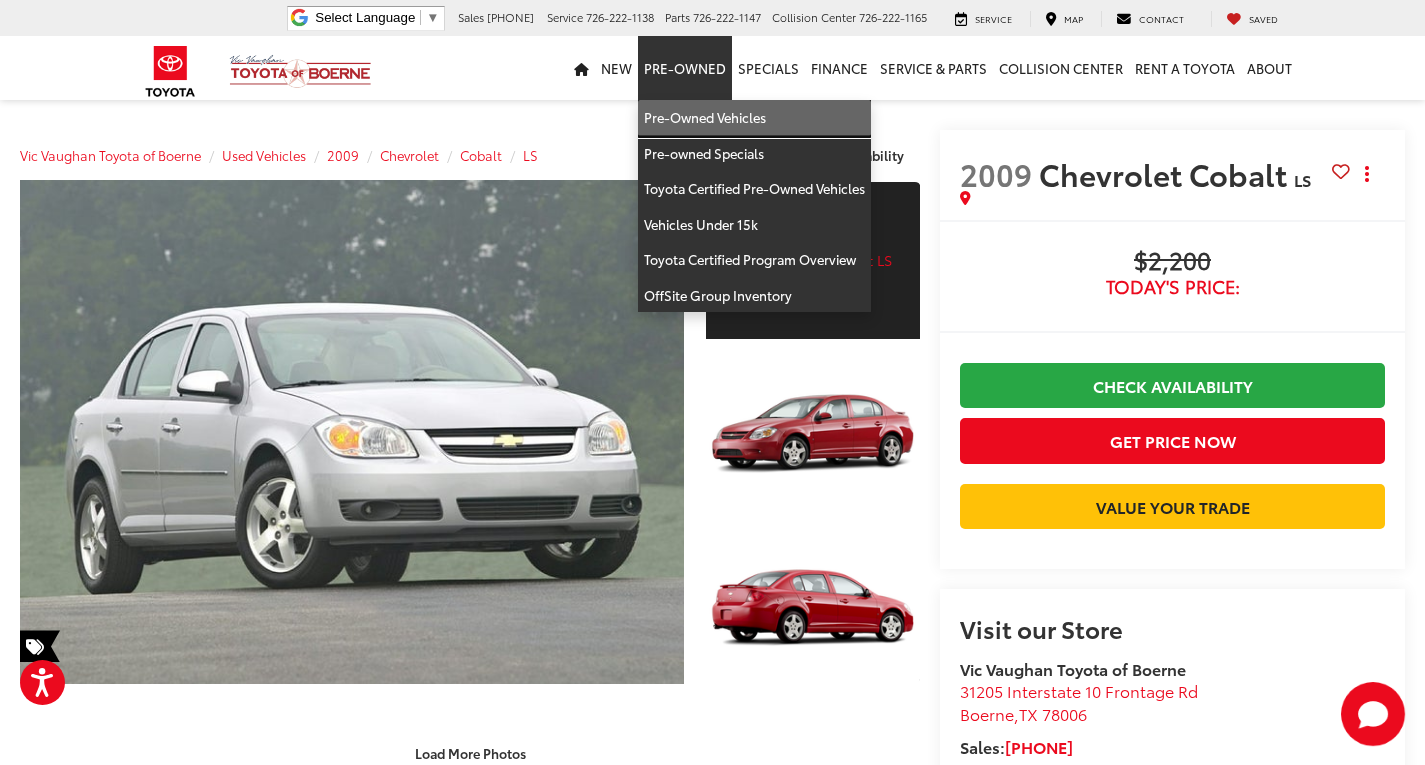 click on "Pre-Owned Vehicles" at bounding box center [754, 118] 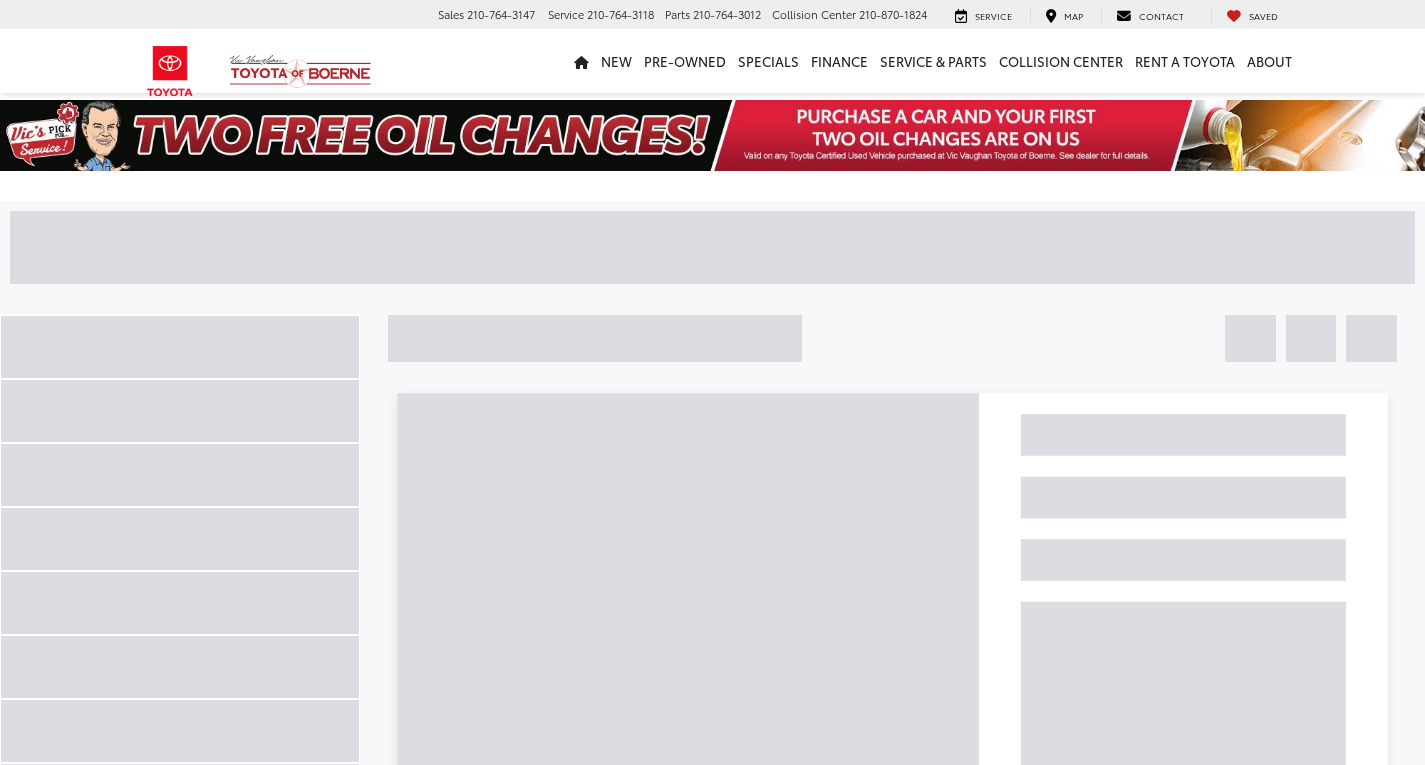 scroll, scrollTop: 0, scrollLeft: 0, axis: both 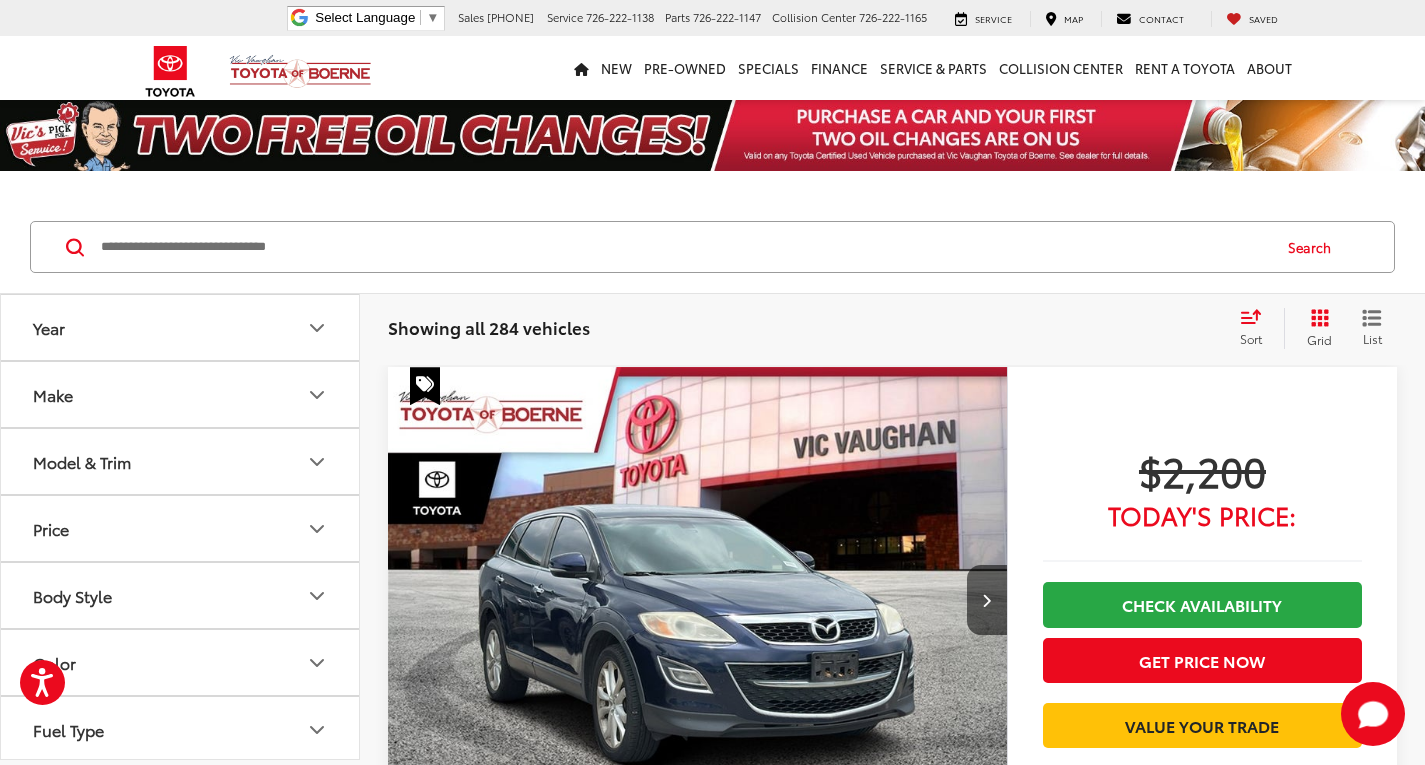 click at bounding box center (684, 247) 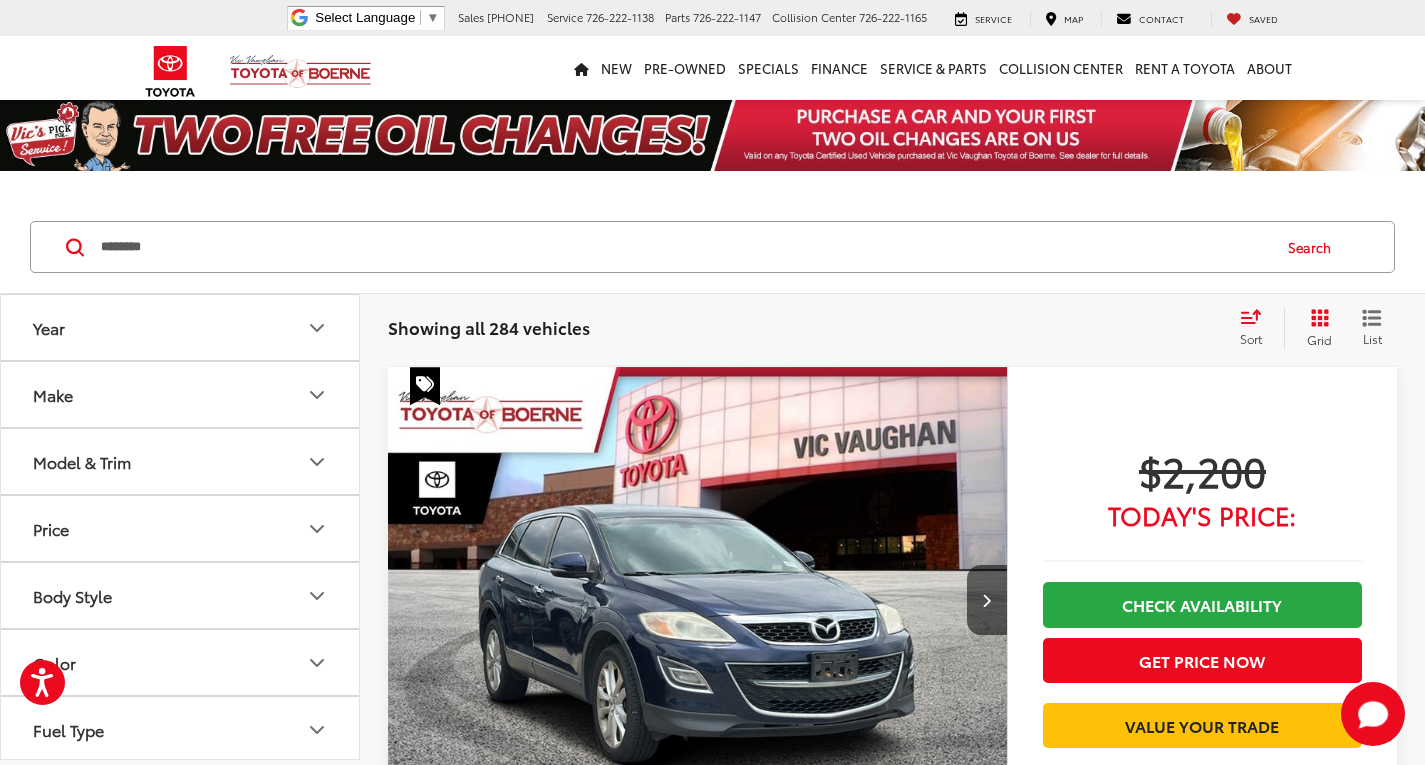 type on "********" 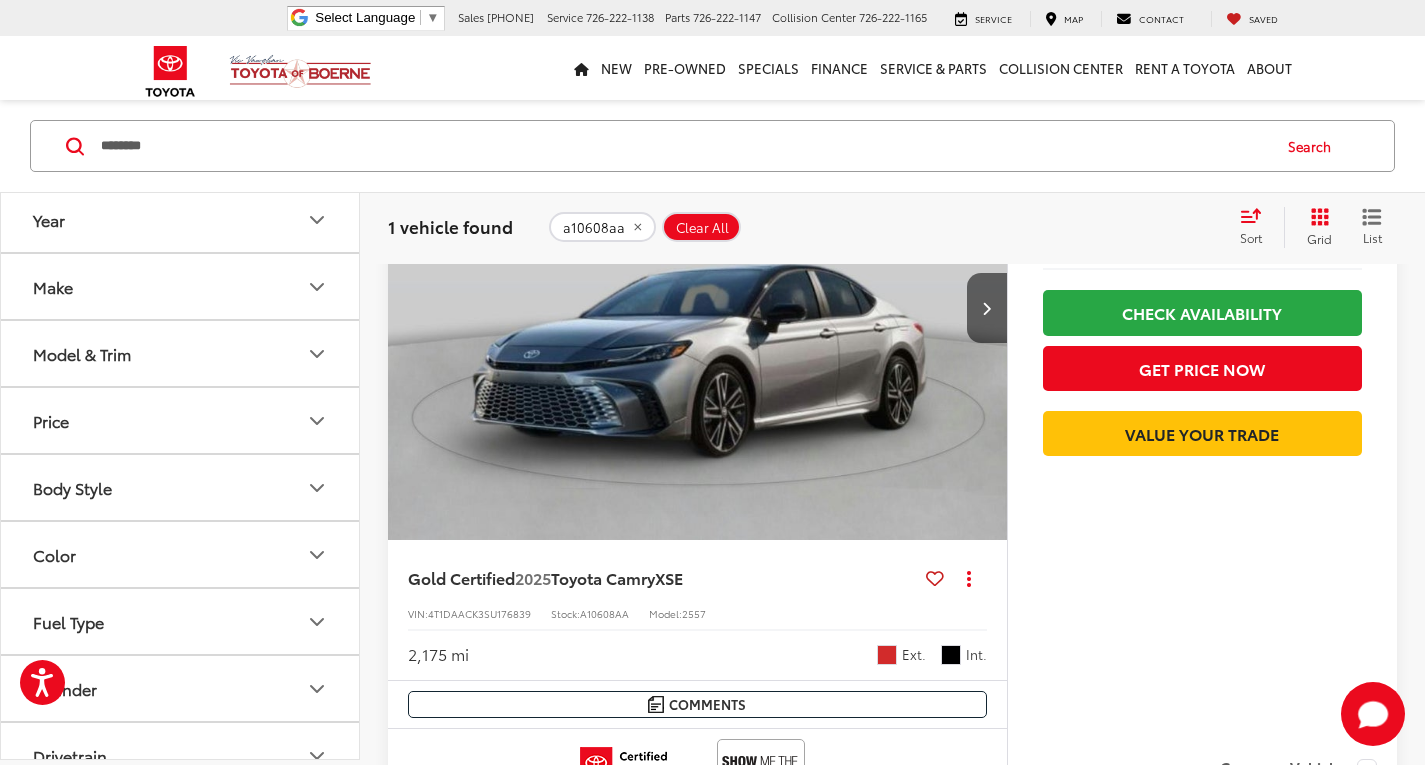 scroll, scrollTop: 300, scrollLeft: 0, axis: vertical 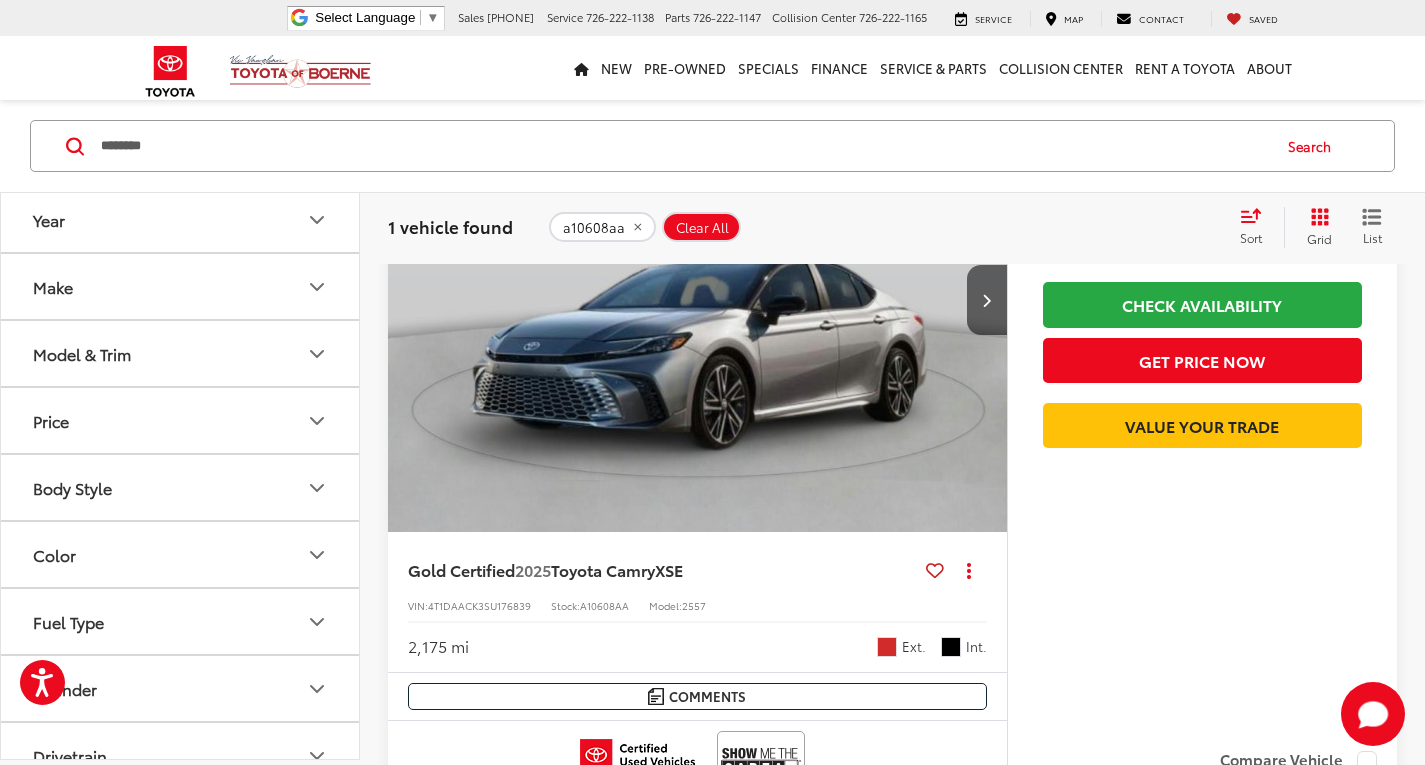 click on "Track Price
$37,200
Today's Price:
Check Availability
Get Price Now
Value Your Trade" at bounding box center (1202, 401) 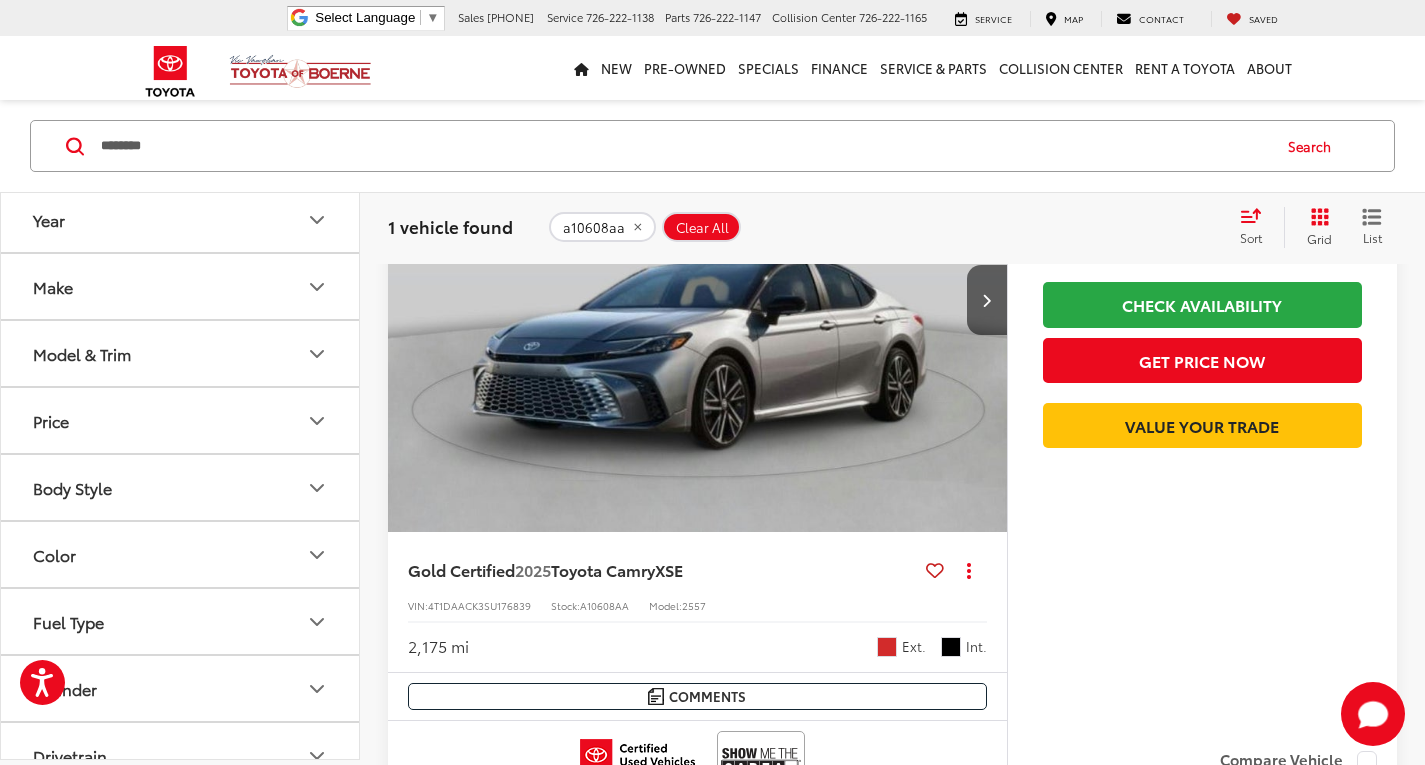 click on "******** ******** Search" at bounding box center (712, 146) 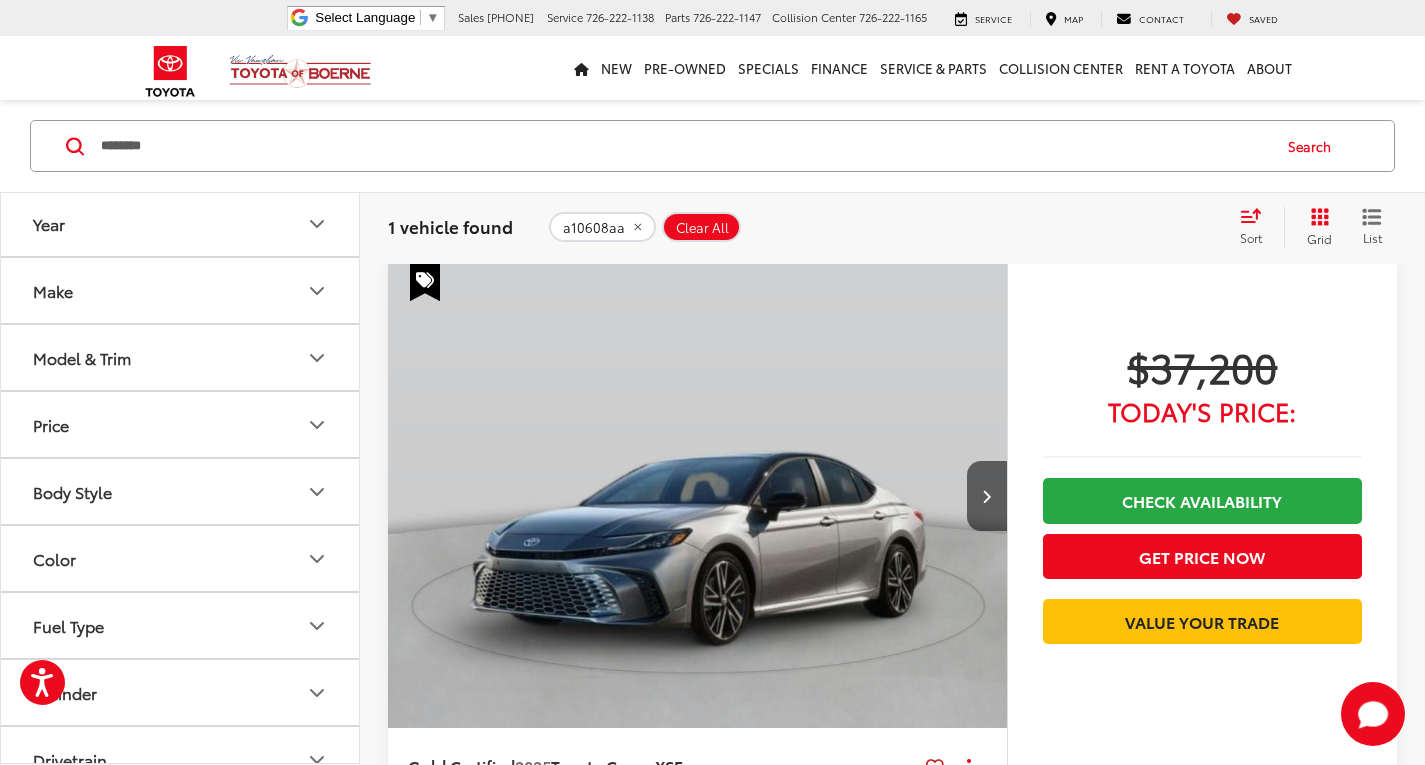 scroll, scrollTop: 100, scrollLeft: 0, axis: vertical 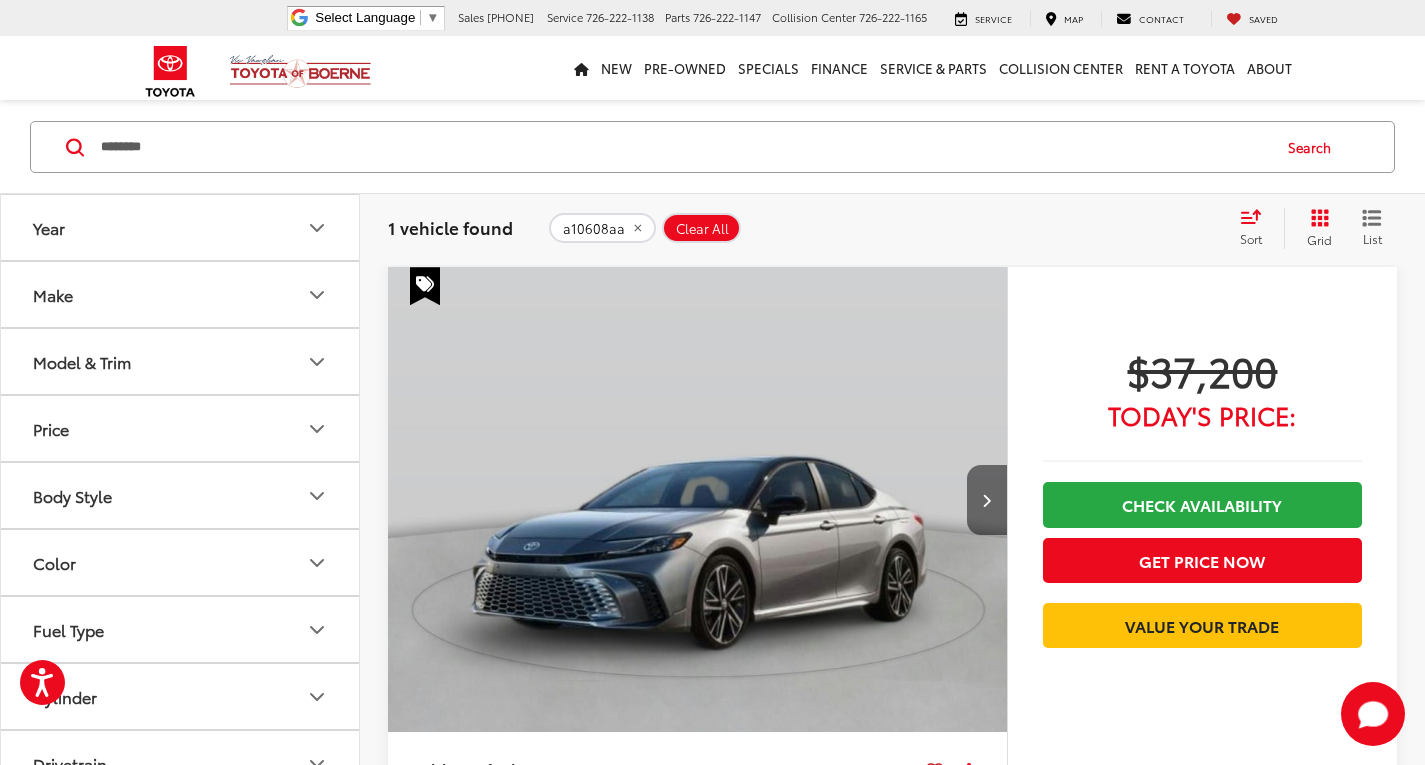 click at bounding box center (986, 500) 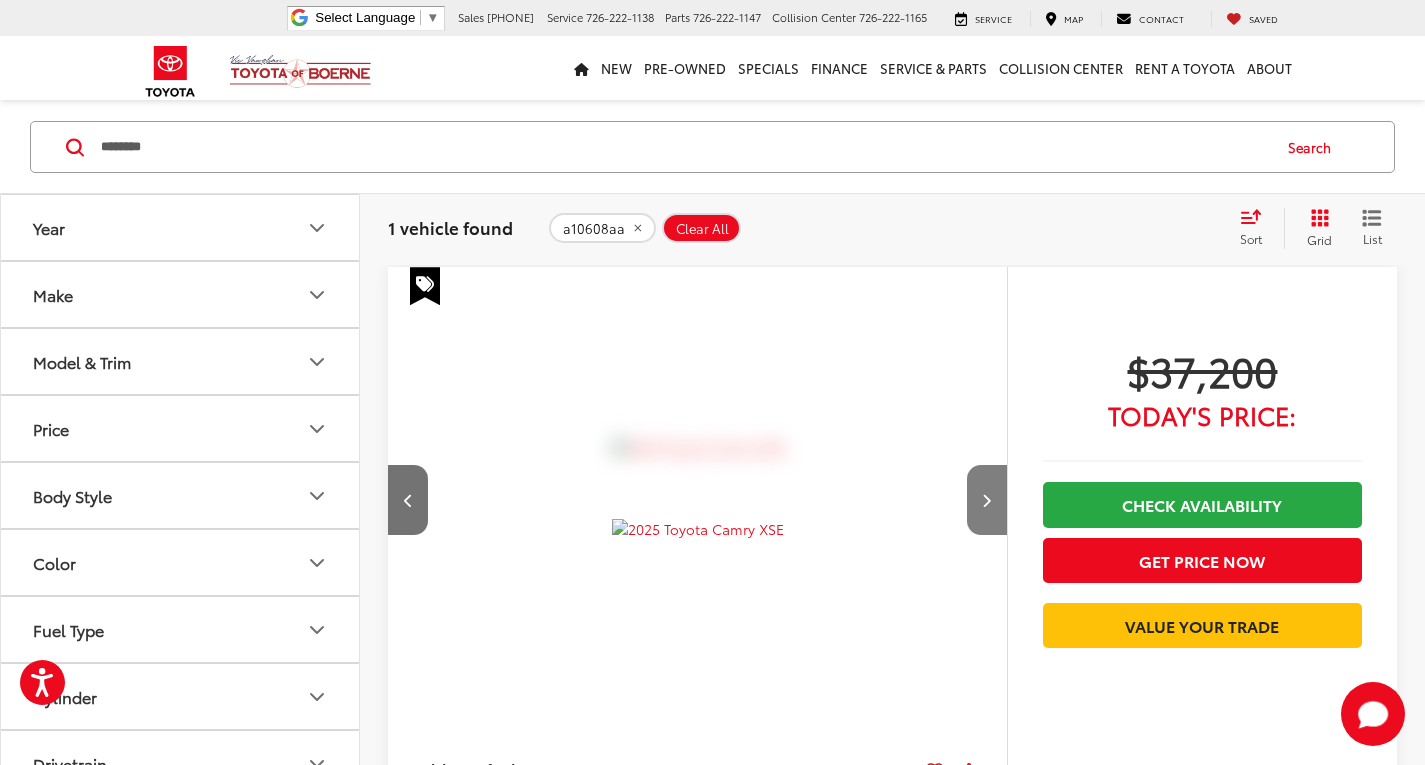 click at bounding box center [986, 500] 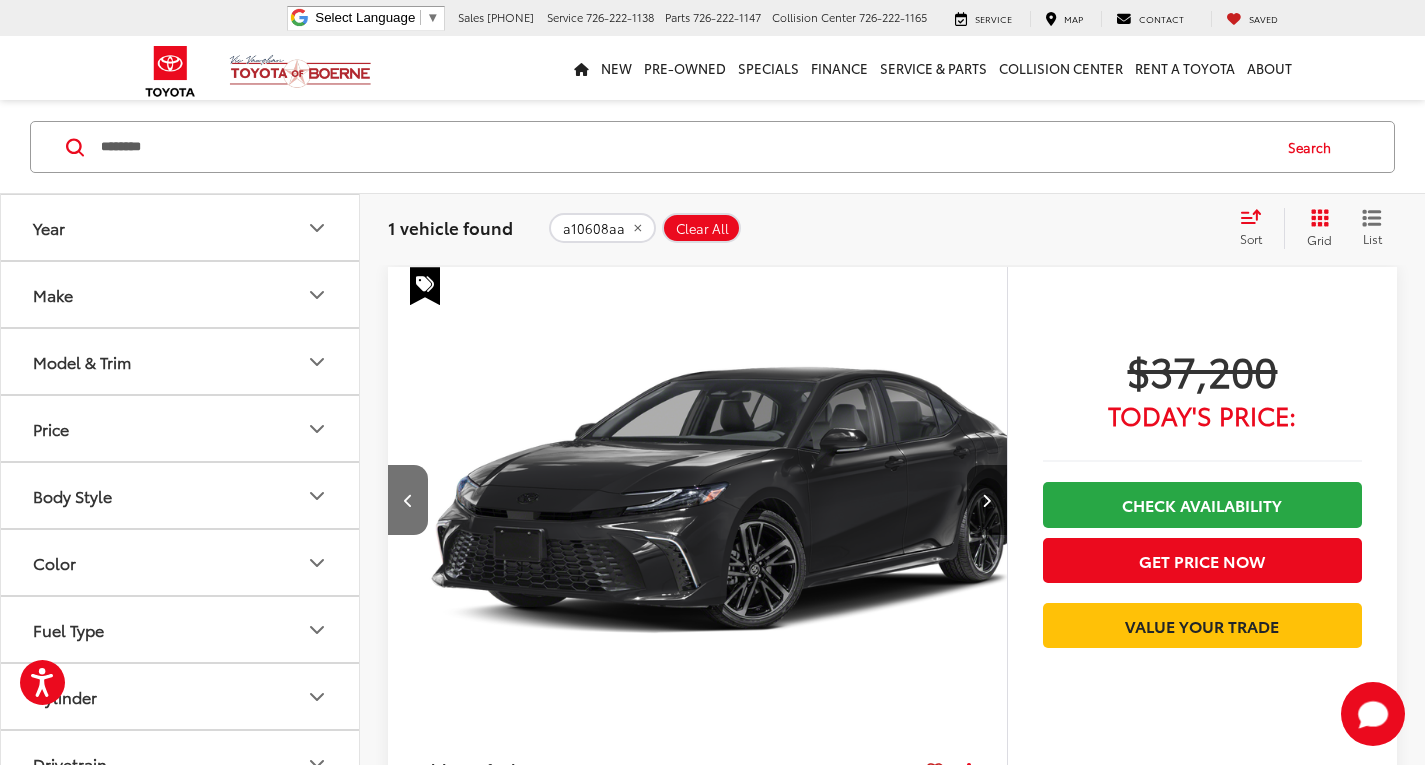 scroll, scrollTop: 0, scrollLeft: 1244, axis: horizontal 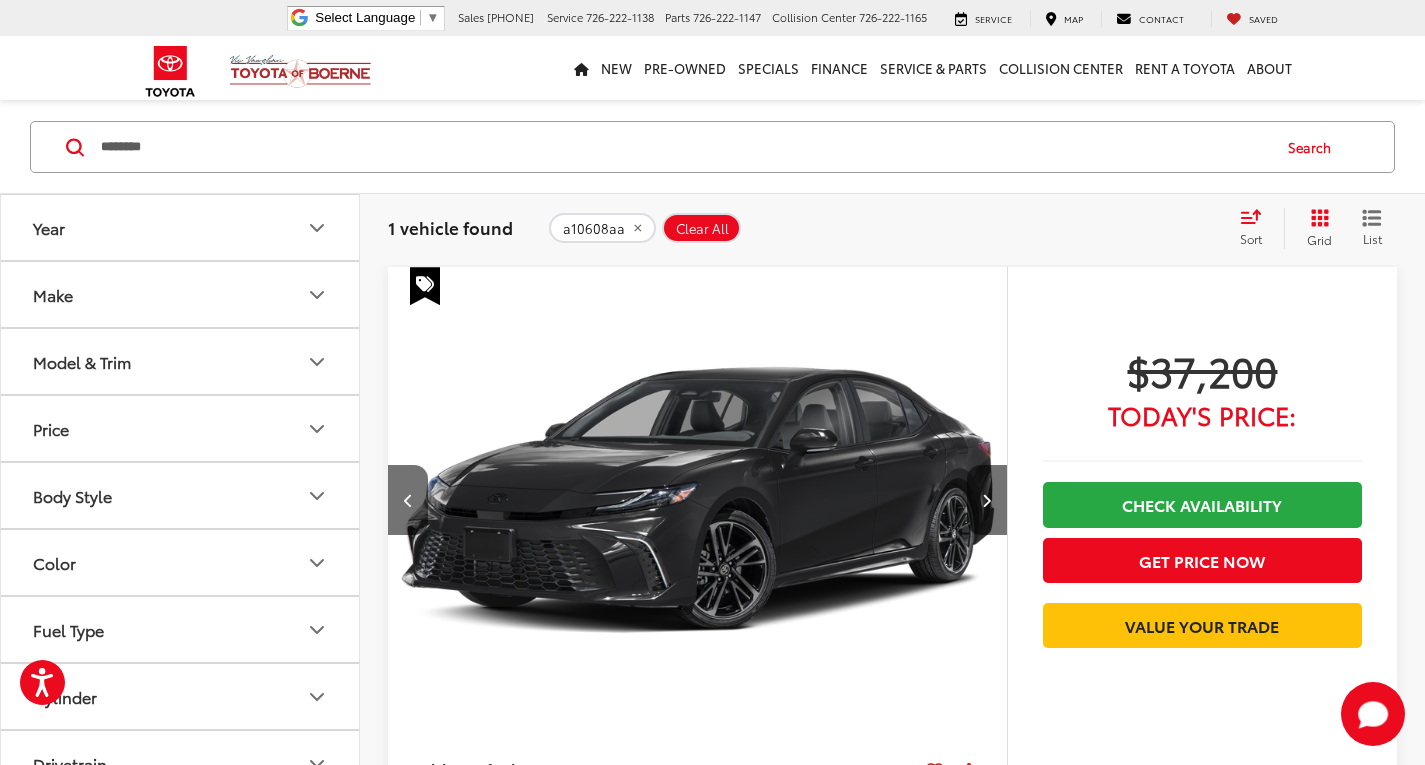 click on "Track Price
$37,200
Today's Price:
Check Availability
Get Price Now
Value Your Trade" at bounding box center [1202, 601] 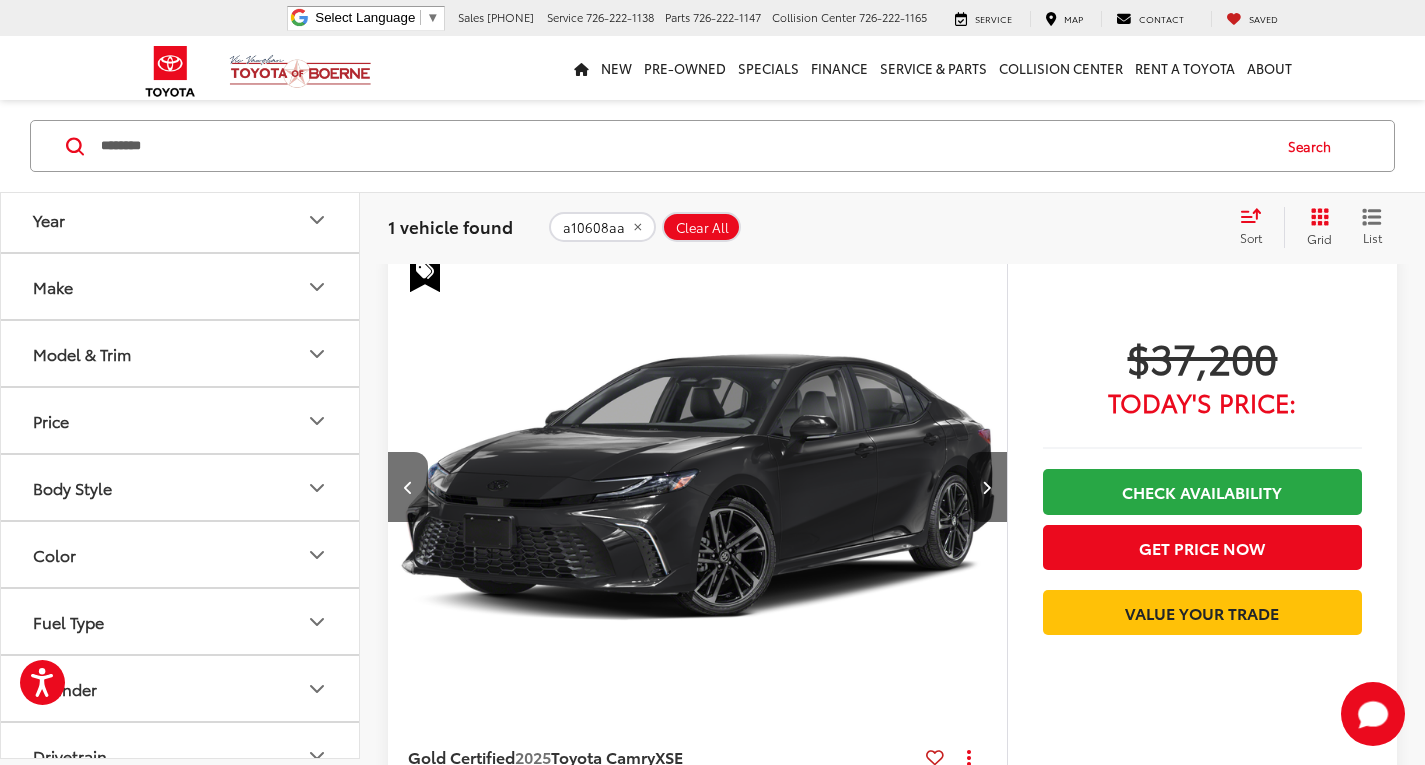 scroll, scrollTop: 200, scrollLeft: 0, axis: vertical 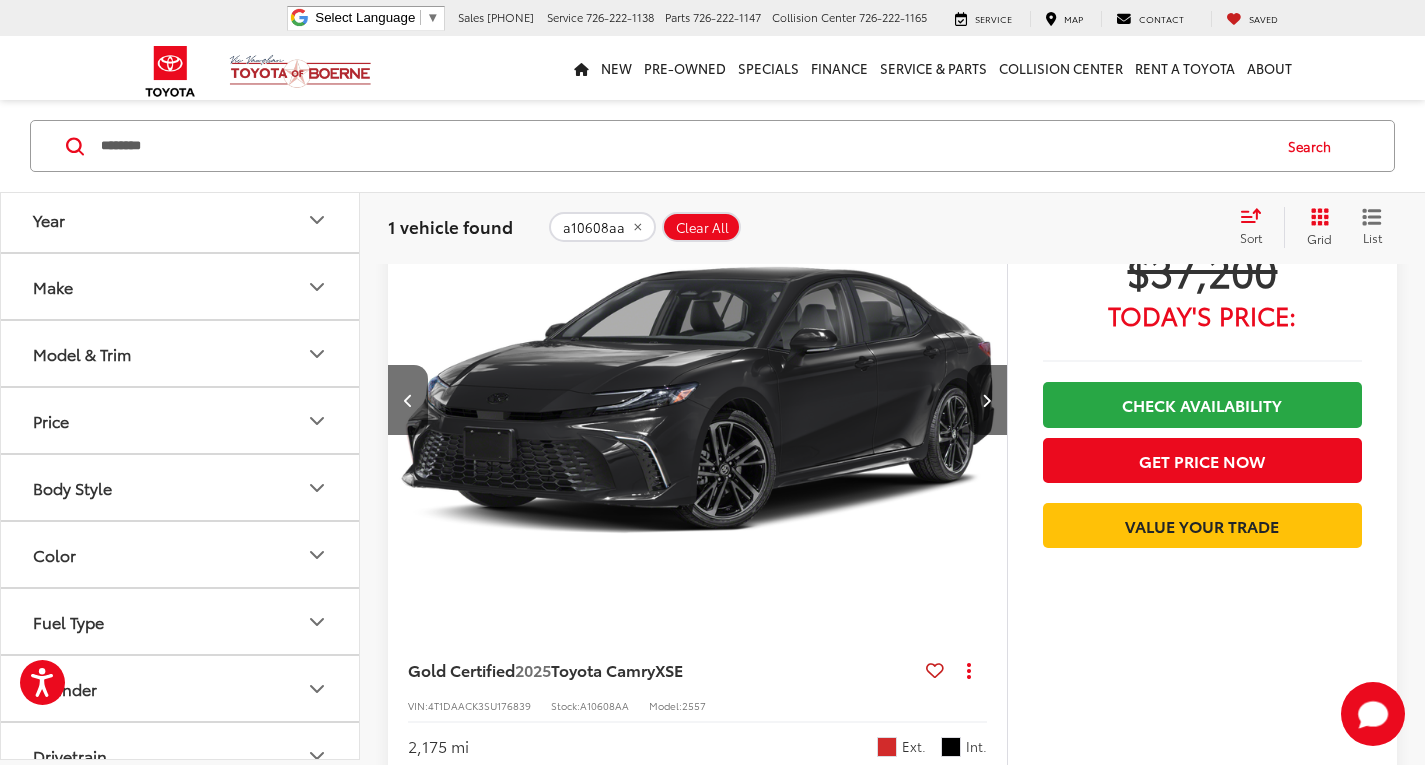 click on "Track Price
$37,200
Today's Price:
Check Availability
Get Price Now
Value Your Trade" at bounding box center [1202, 501] 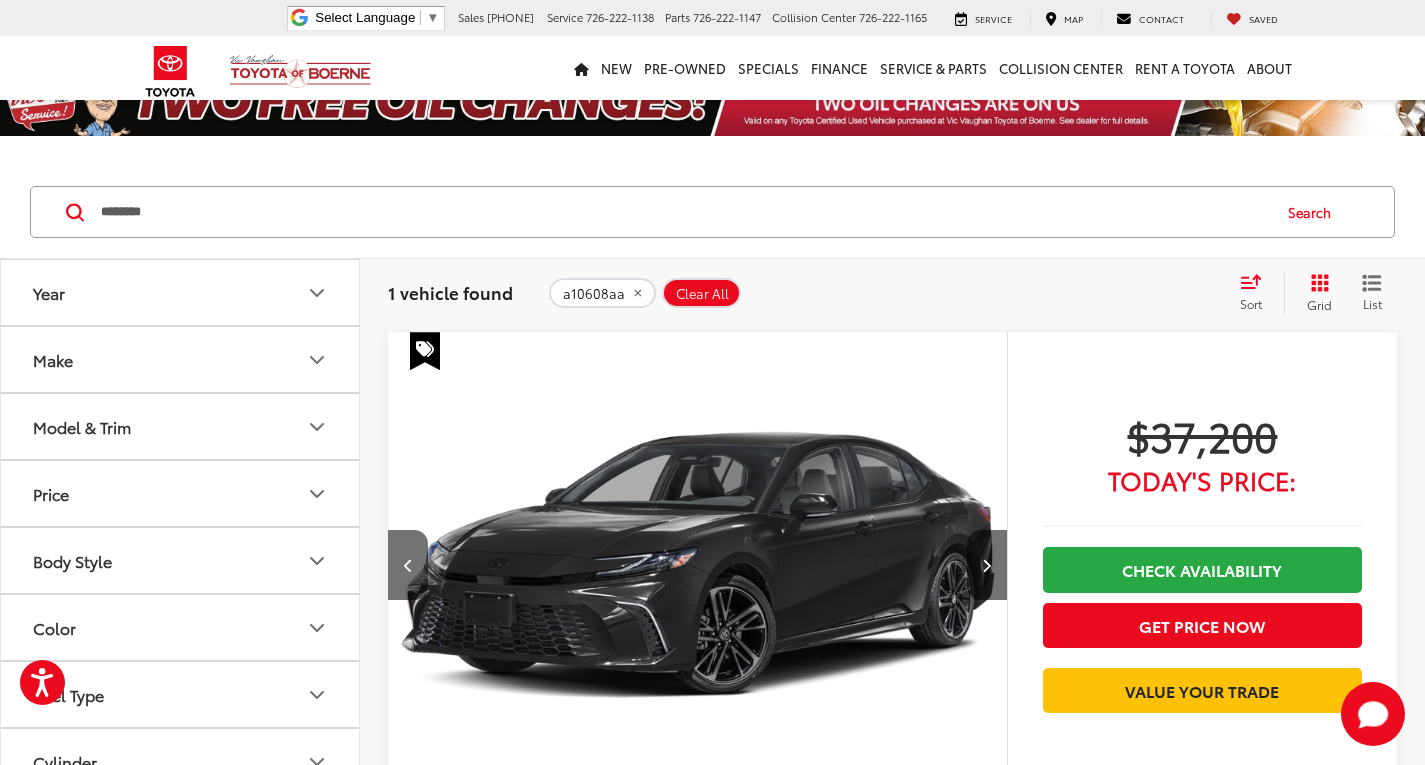 scroll, scrollTop: 0, scrollLeft: 0, axis: both 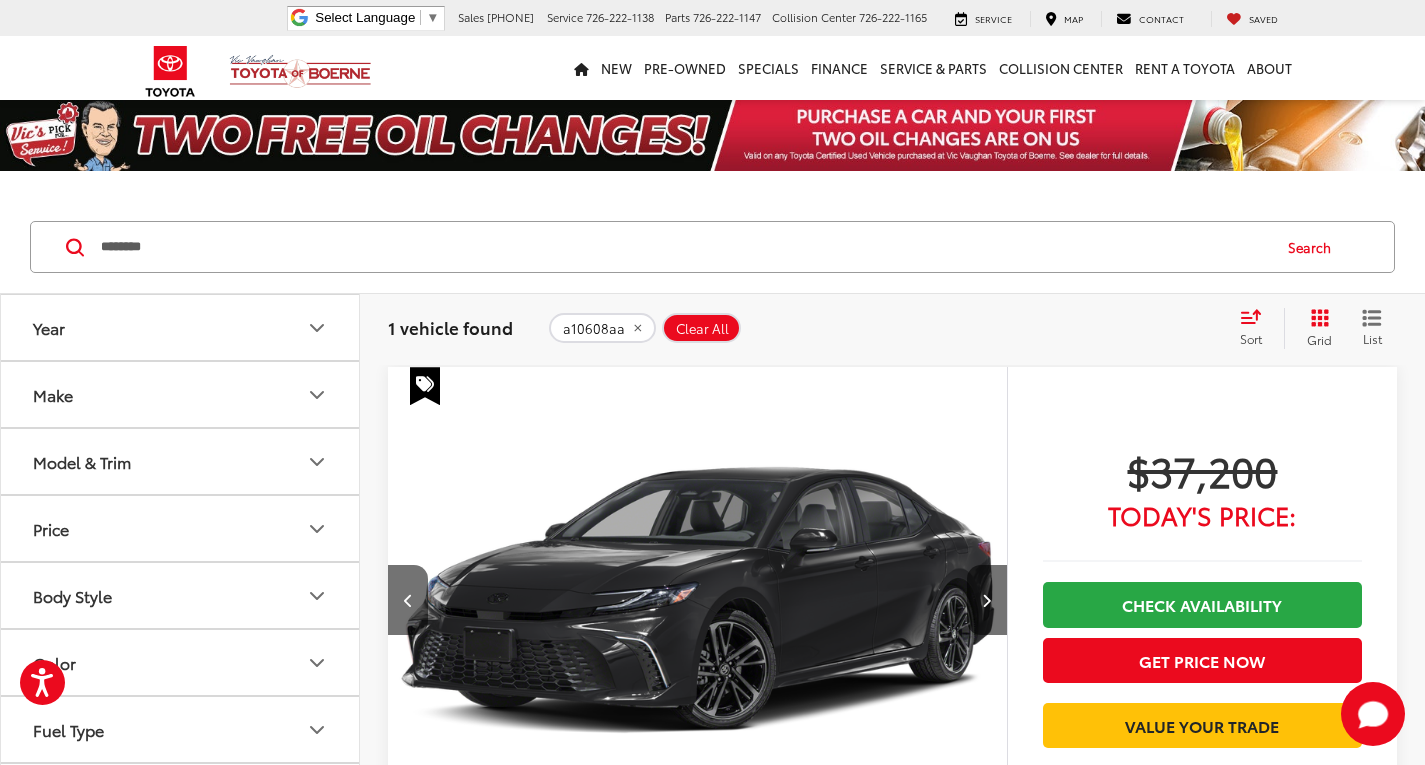 click on "New
New Vehicles
New Specials
New Tundra Inventory
Schedule Test Drive
ToyotaCare
Toyota Safety Sense
Model Research
Toyota Reviews
Toyota Comparisons
Pre-Owned
Pre-Owned Vehicles
Pre-owned Specials
Toyota Certified Pre-Owned Vehicles
Vehicles Under 15k
Toyota Certified Program Overview
OffSite Group Inventory
Specials
New Specials
Pre-owned Specials
Service and Parts Specials
College Rebates
Military Rebate
Manufacturer Specials
Finance
Finance Department
Get Pre-Approved
Get Pre-Qualified
Value Your Trade
Payment Calculator
Toyota Lease Deals near Me
Get Pre-qualified with Capital One
Service & Parts
Service & Parts
Service Scheduling Options
Parts Specials & Coupons
ToyotaCare" at bounding box center (713, 68) 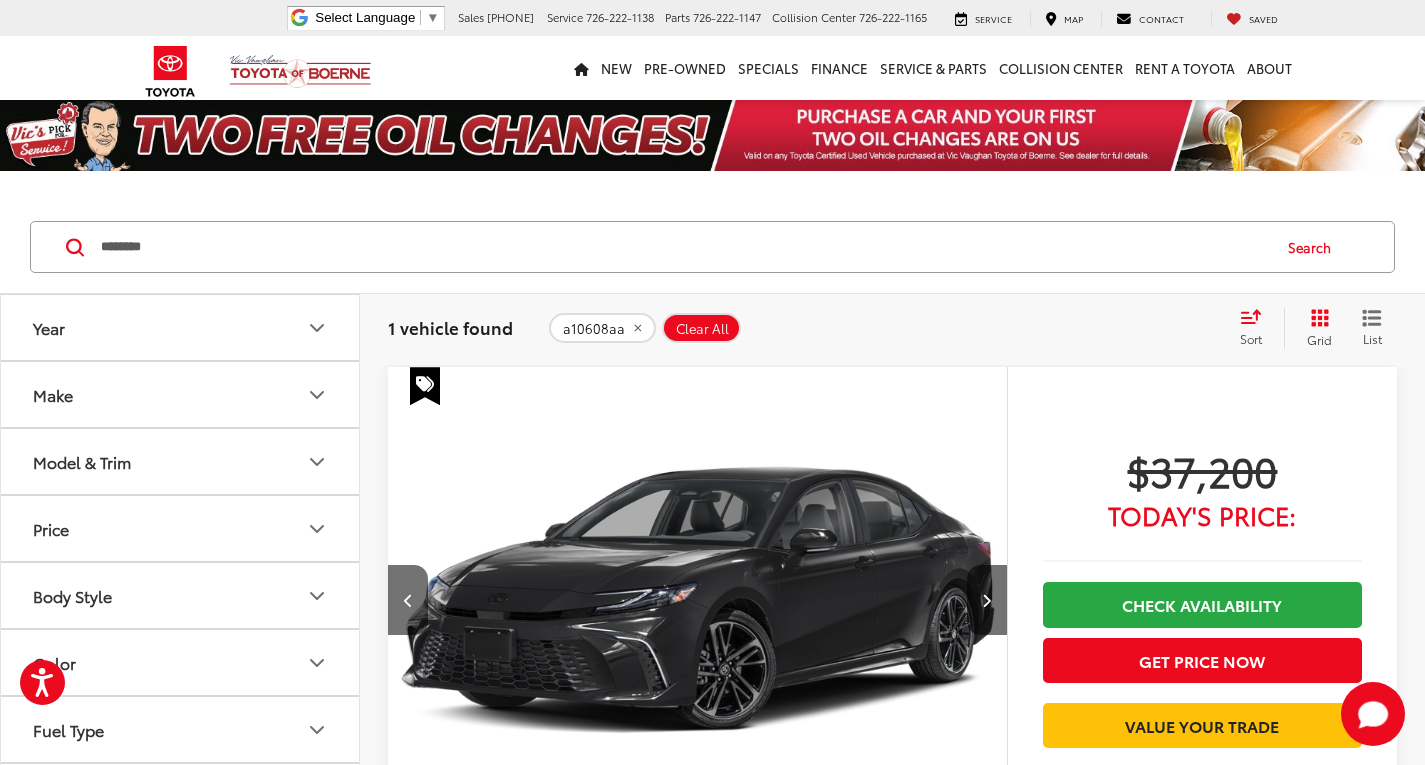 click on "******** ******** Search" at bounding box center (712, 247) 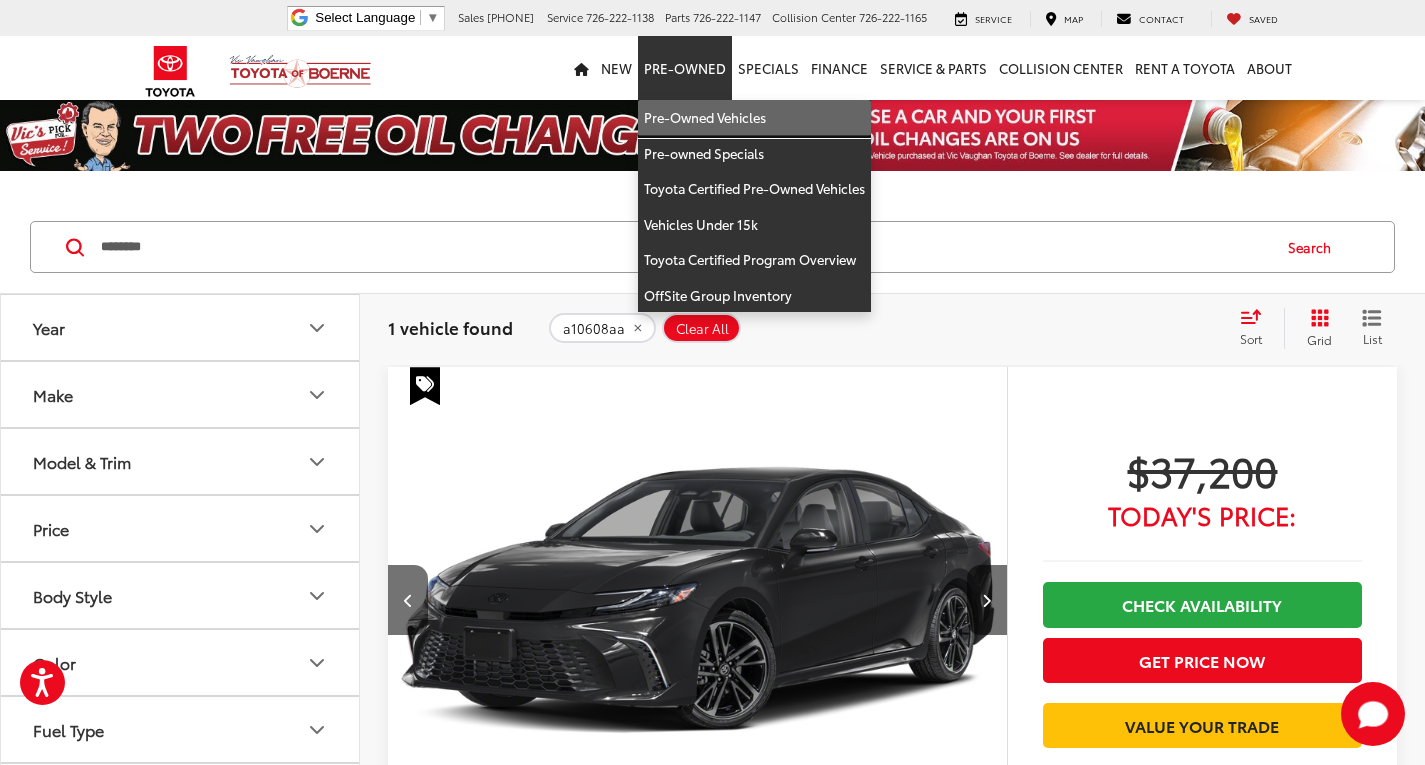 click on "Pre-Owned Vehicles" at bounding box center [754, 118] 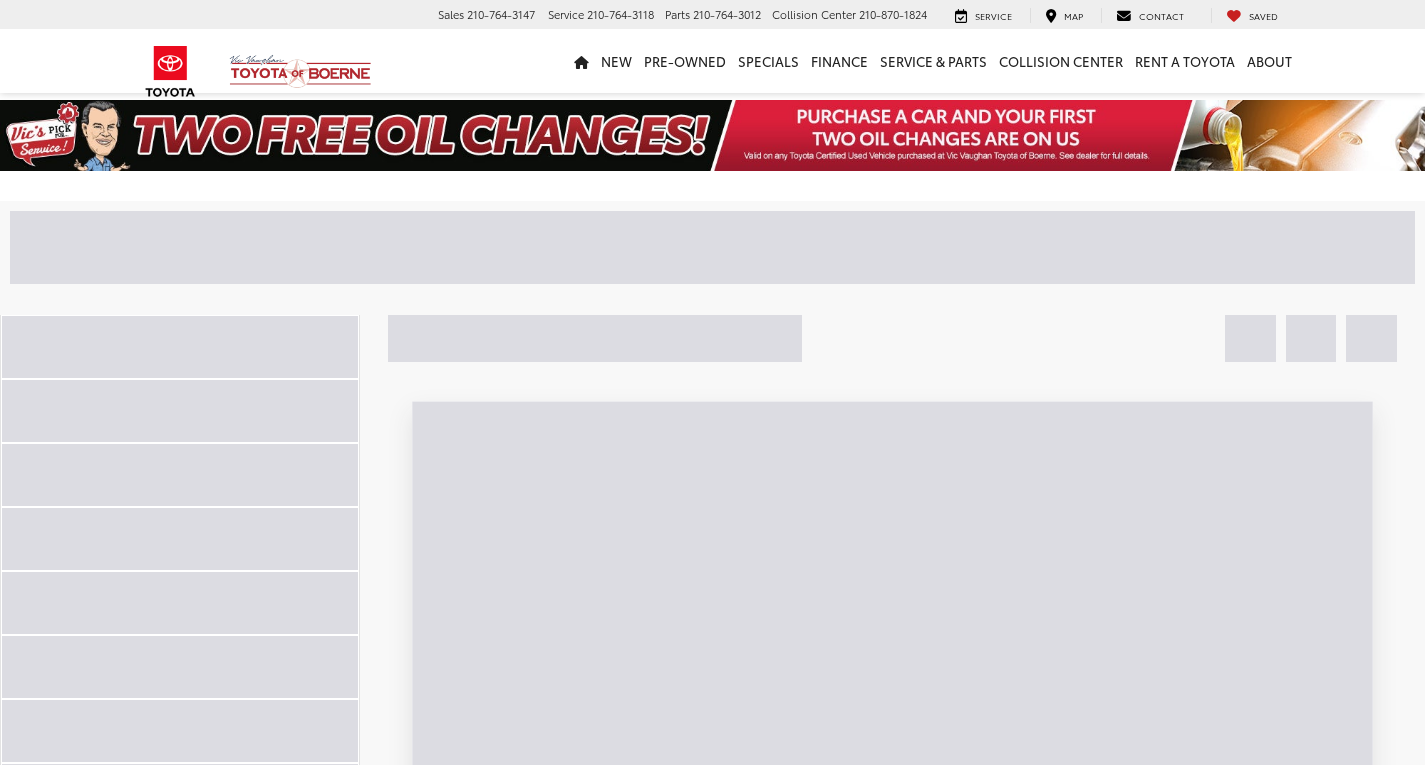 scroll, scrollTop: 0, scrollLeft: 0, axis: both 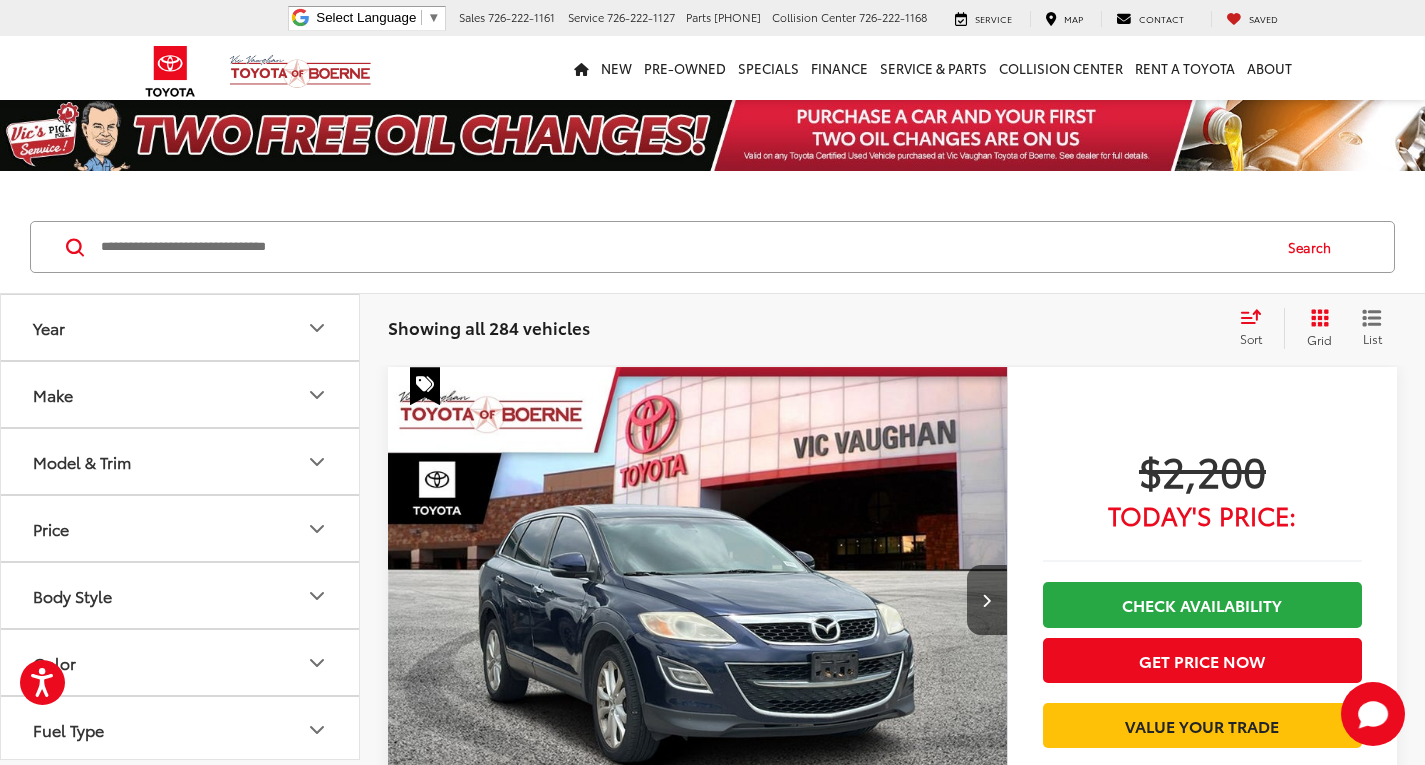 click at bounding box center [684, 247] 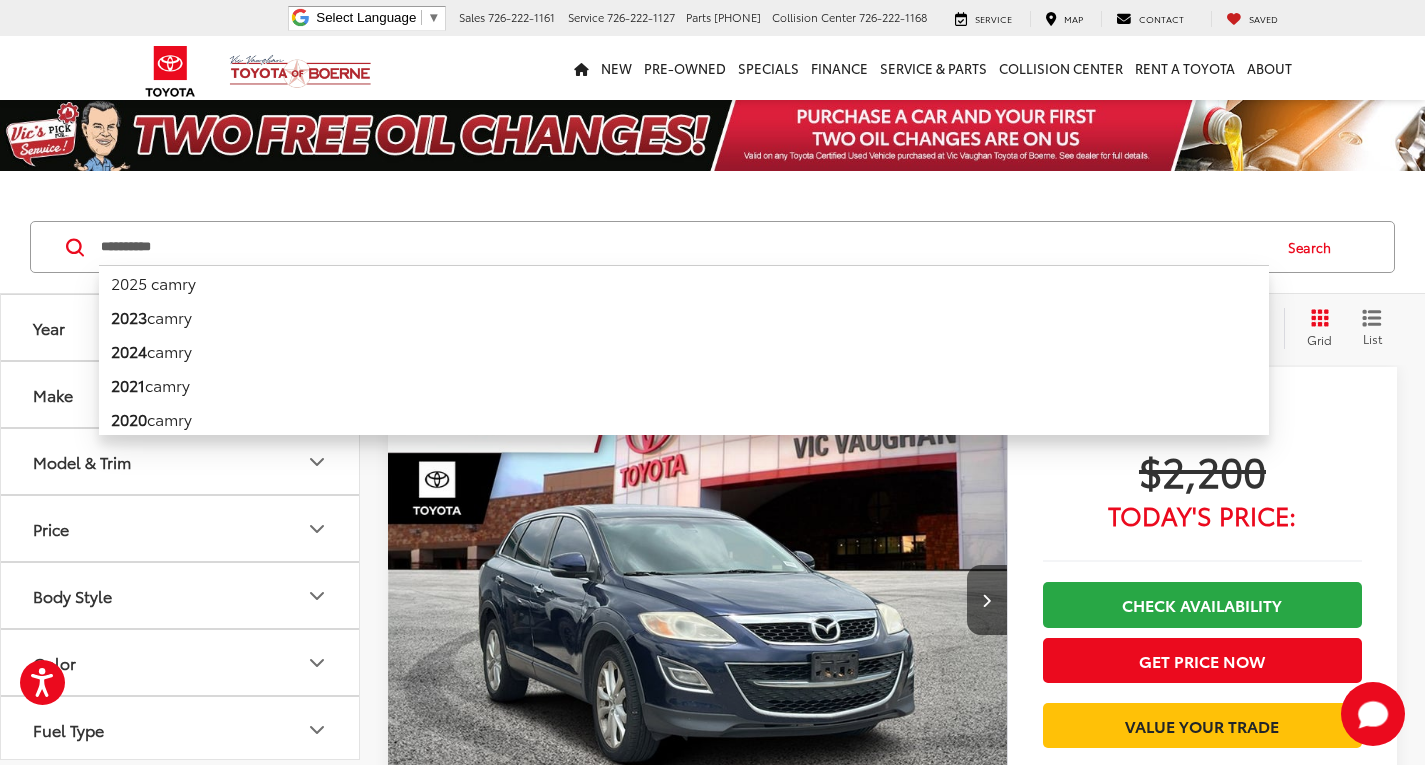 type on "**********" 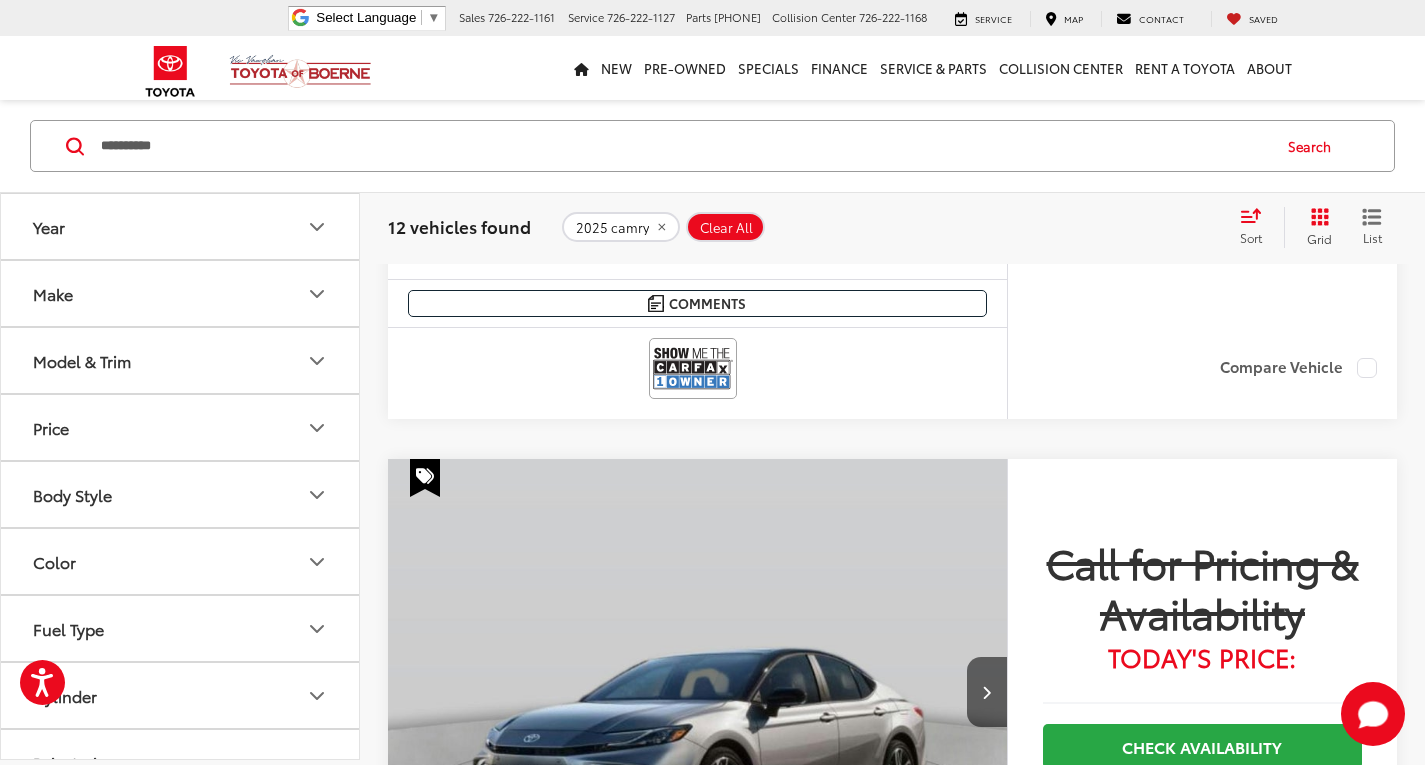 scroll, scrollTop: 8100, scrollLeft: 0, axis: vertical 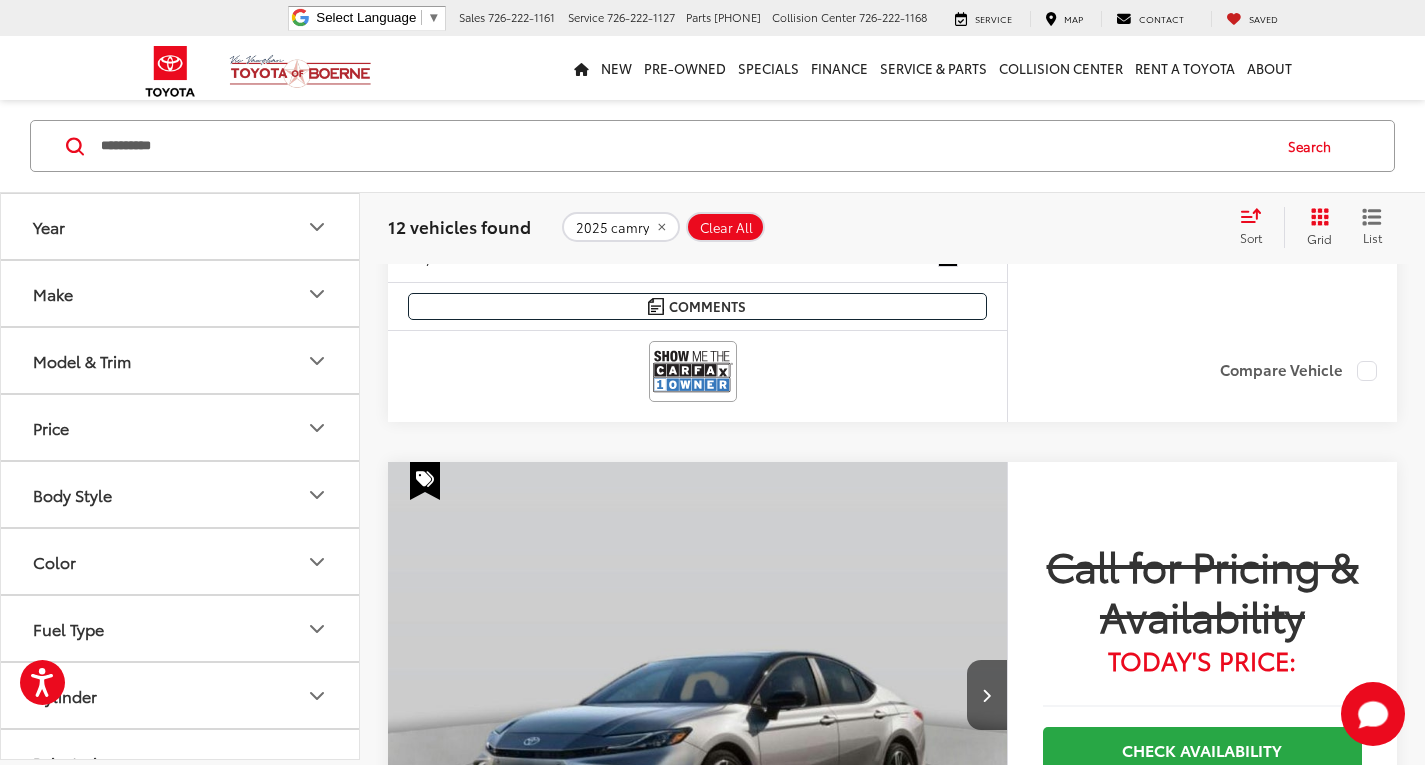 click on "**********" at bounding box center [712, 146] 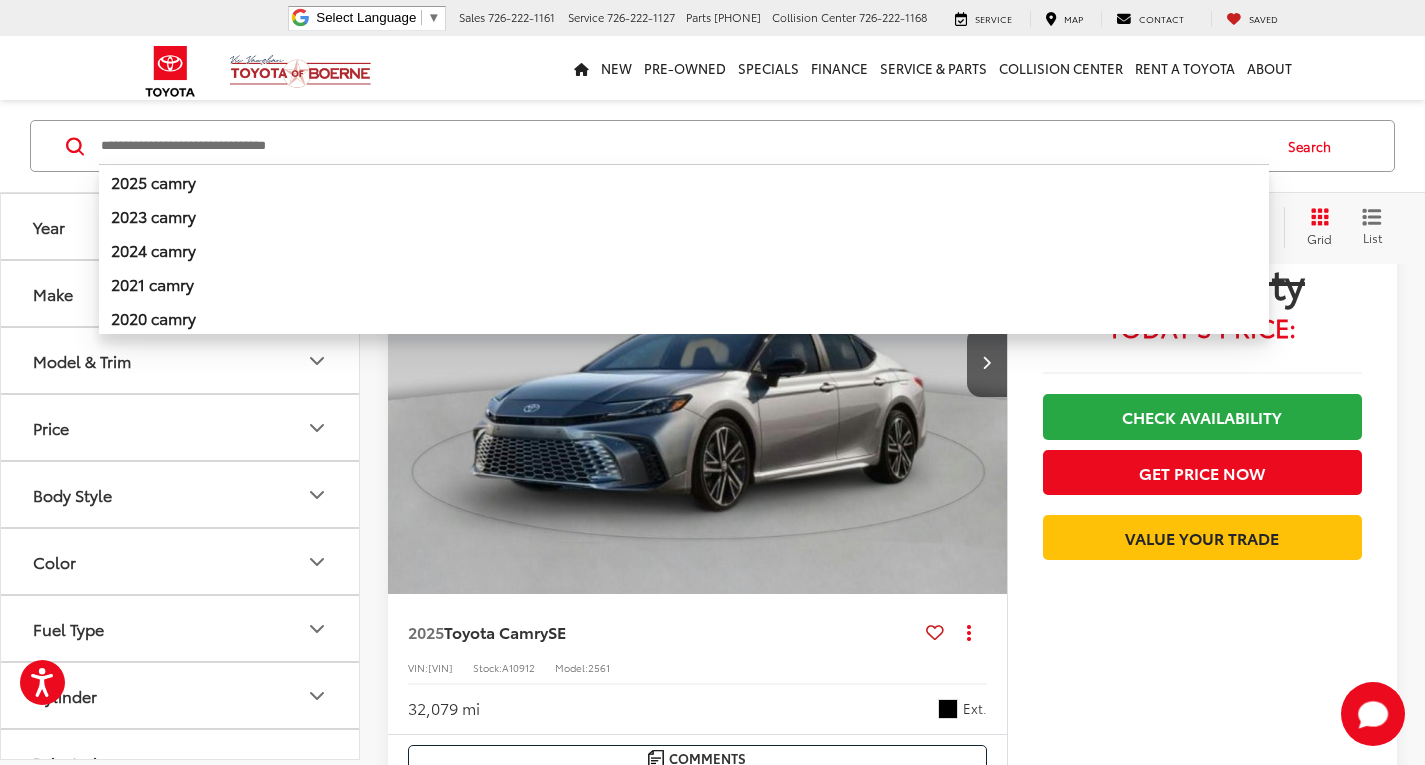 click at bounding box center [684, 146] 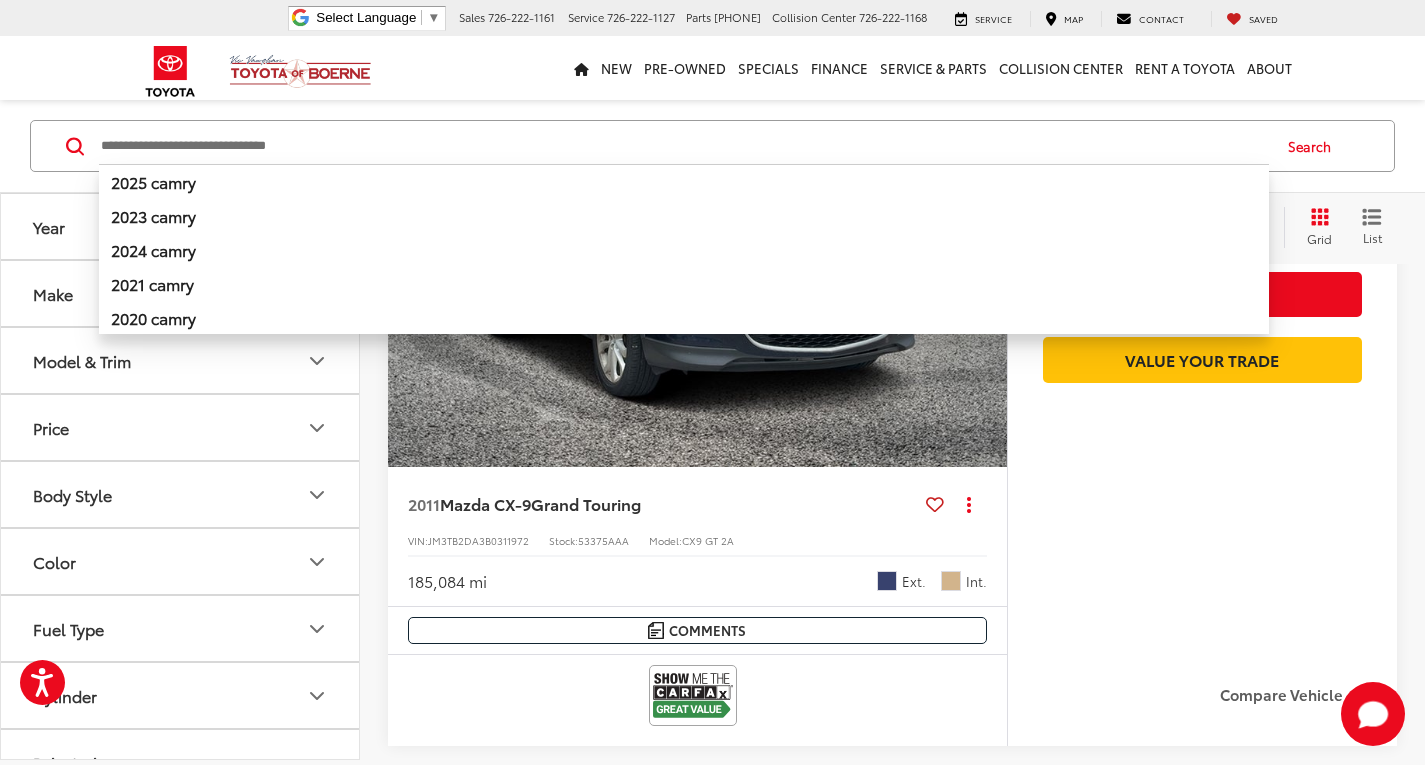 scroll, scrollTop: 216, scrollLeft: 0, axis: vertical 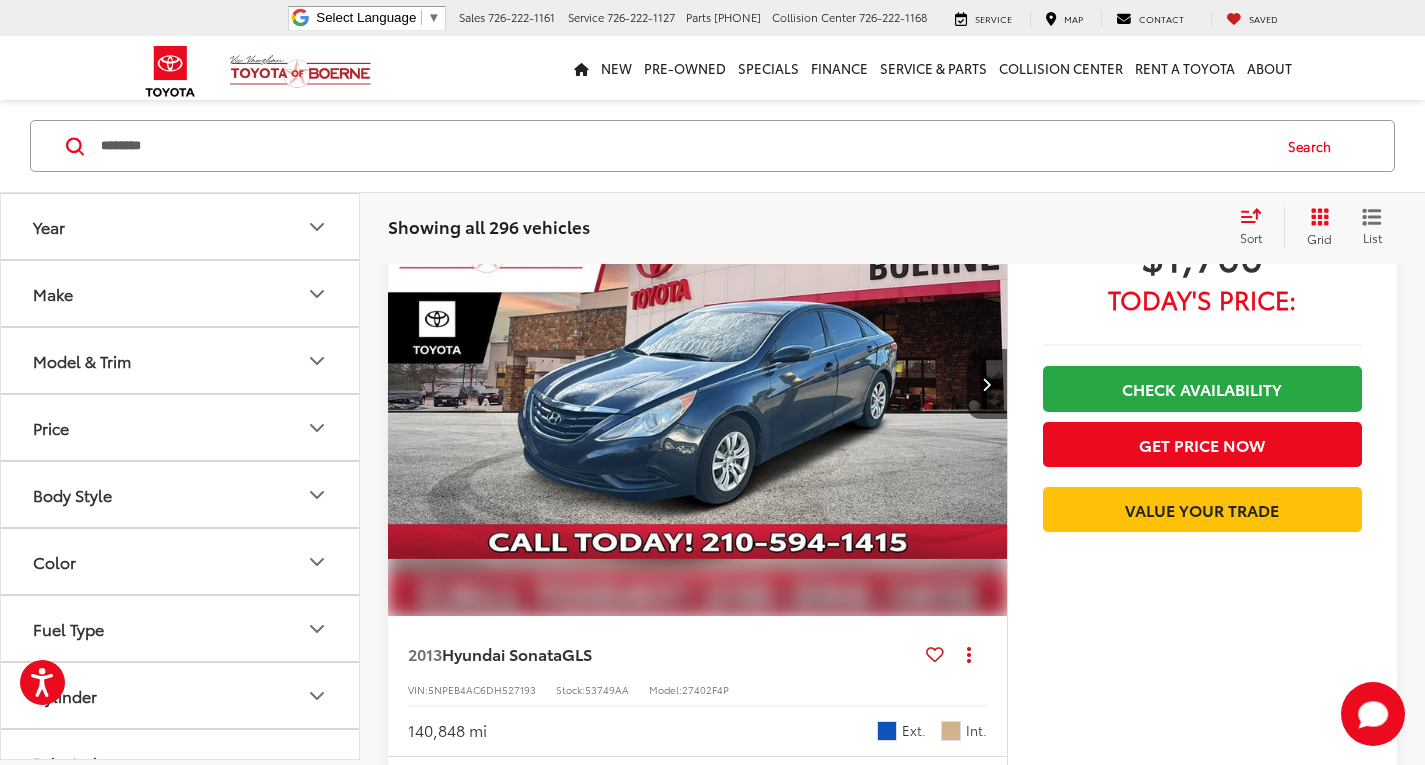 type on "********" 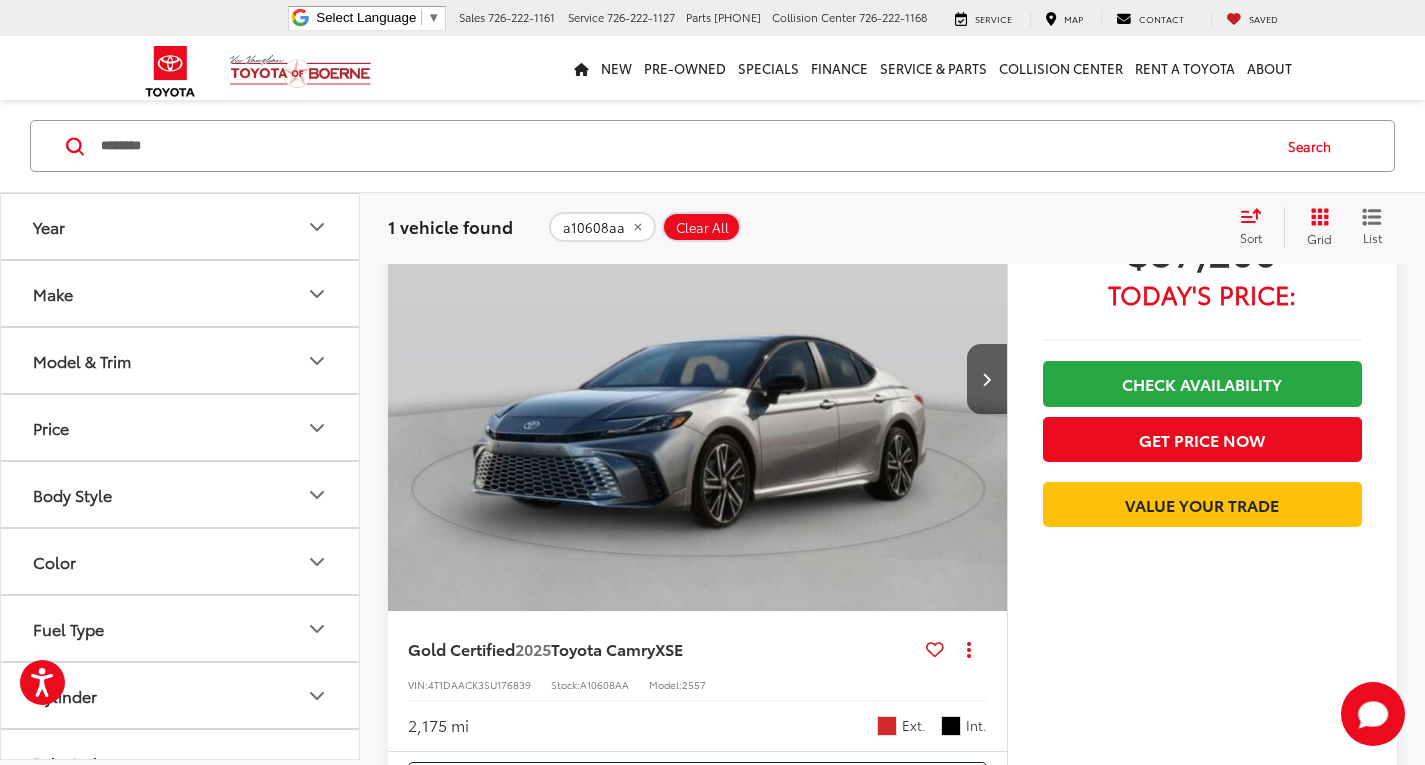 scroll, scrollTop: 401, scrollLeft: 0, axis: vertical 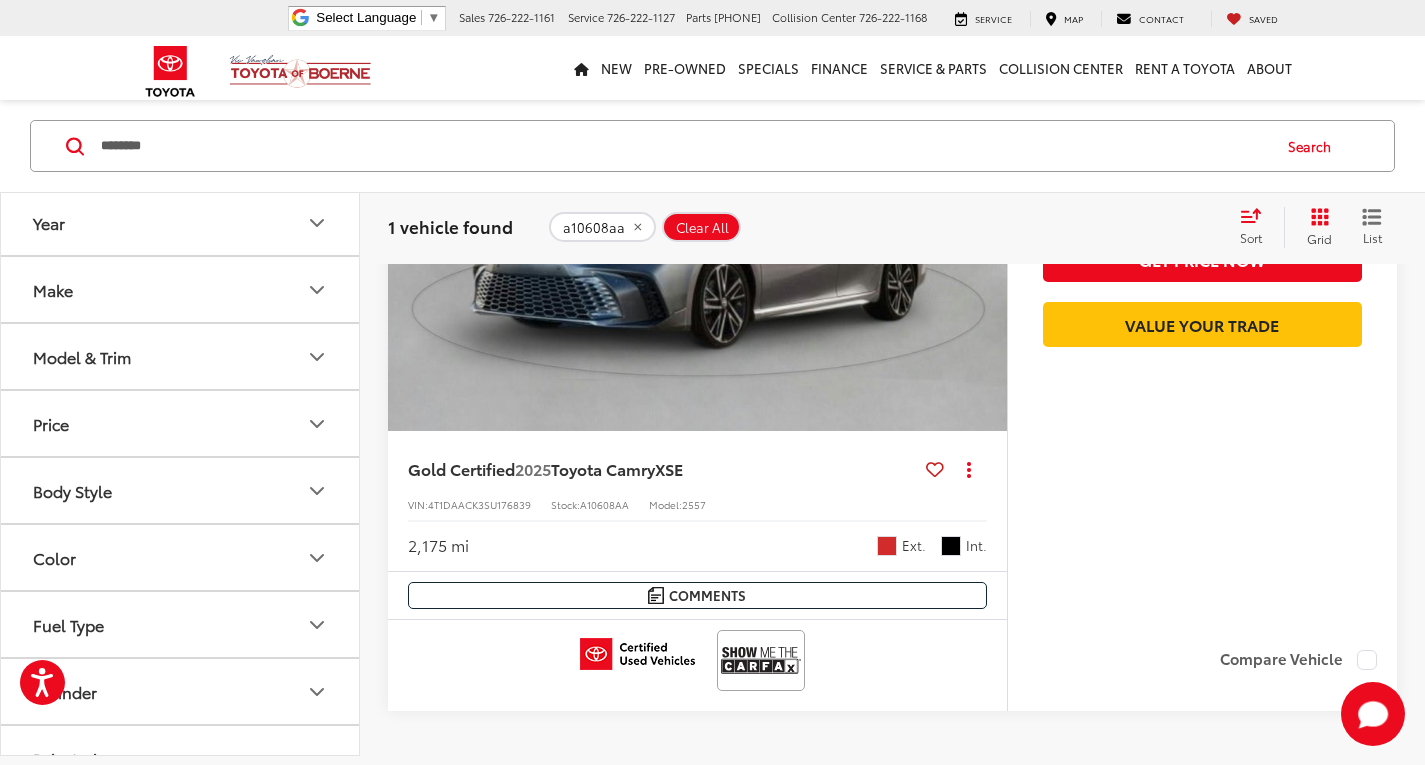 click on "1 vehicle found a10608aa Clear All + 0 test Sort Price:  High to Low Price:  Low to High Year:  High to Low Year:  Low to High Mileage:  High to Low Mileage:  Low to High Distance:  Near to Far Distance:  Far to Near Featured Vehicles Grid List" at bounding box center [892, 227] 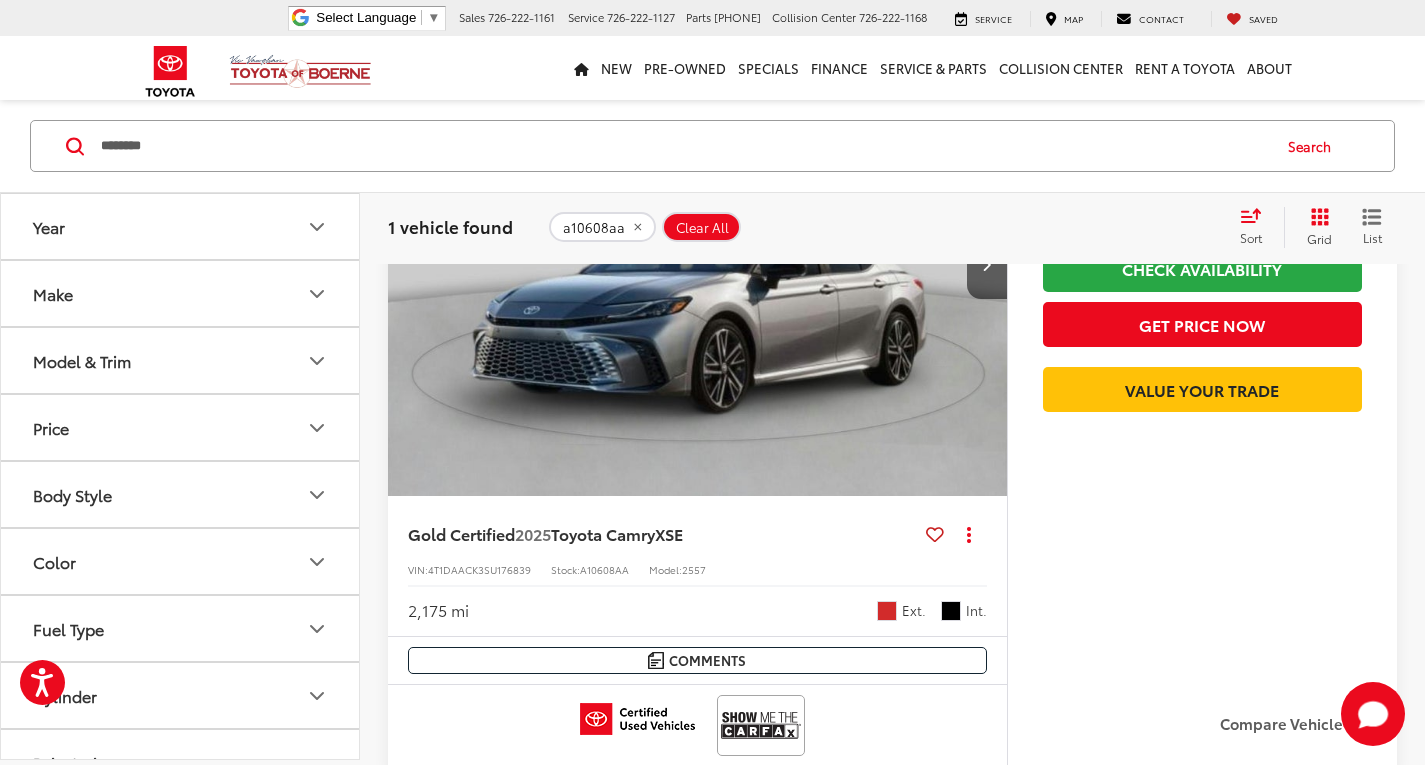 scroll, scrollTop: 301, scrollLeft: 0, axis: vertical 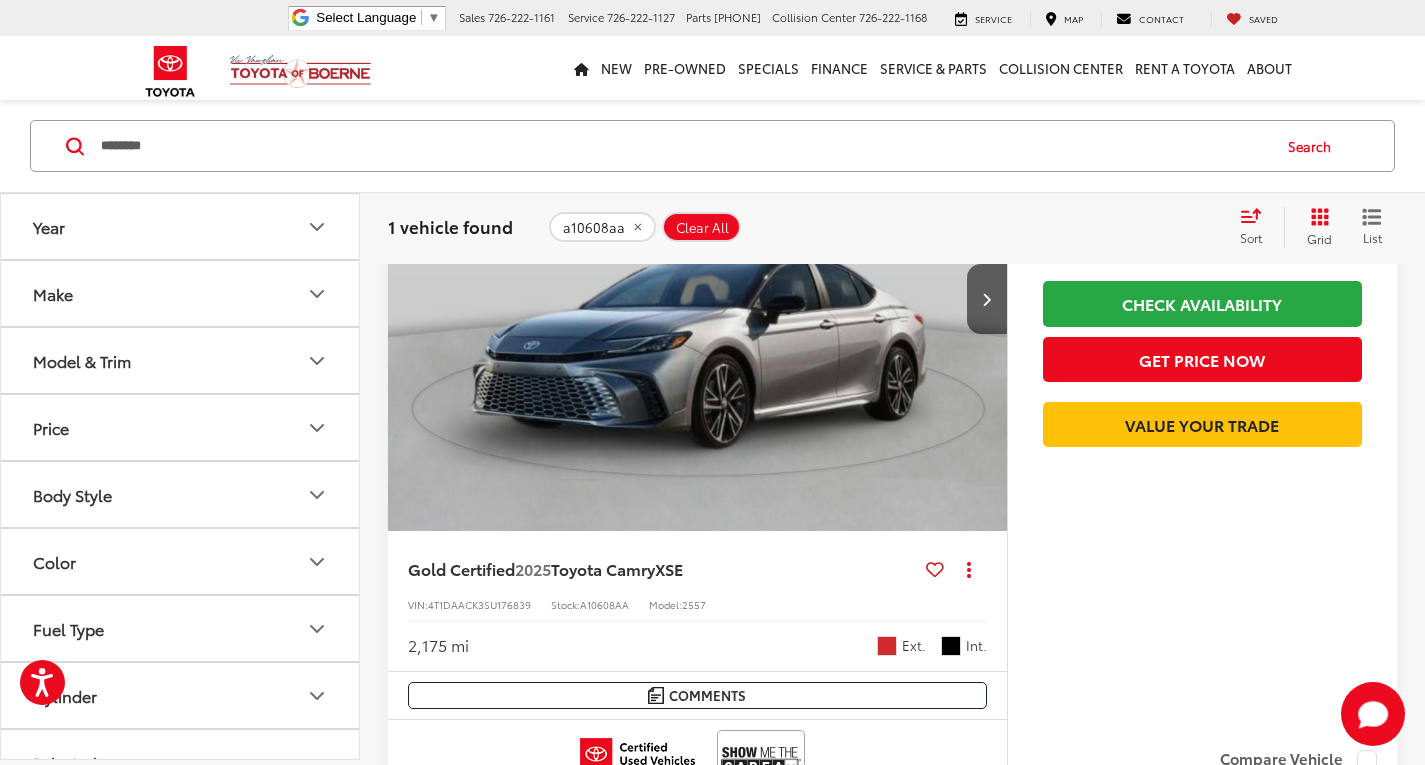 click at bounding box center [698, 299] 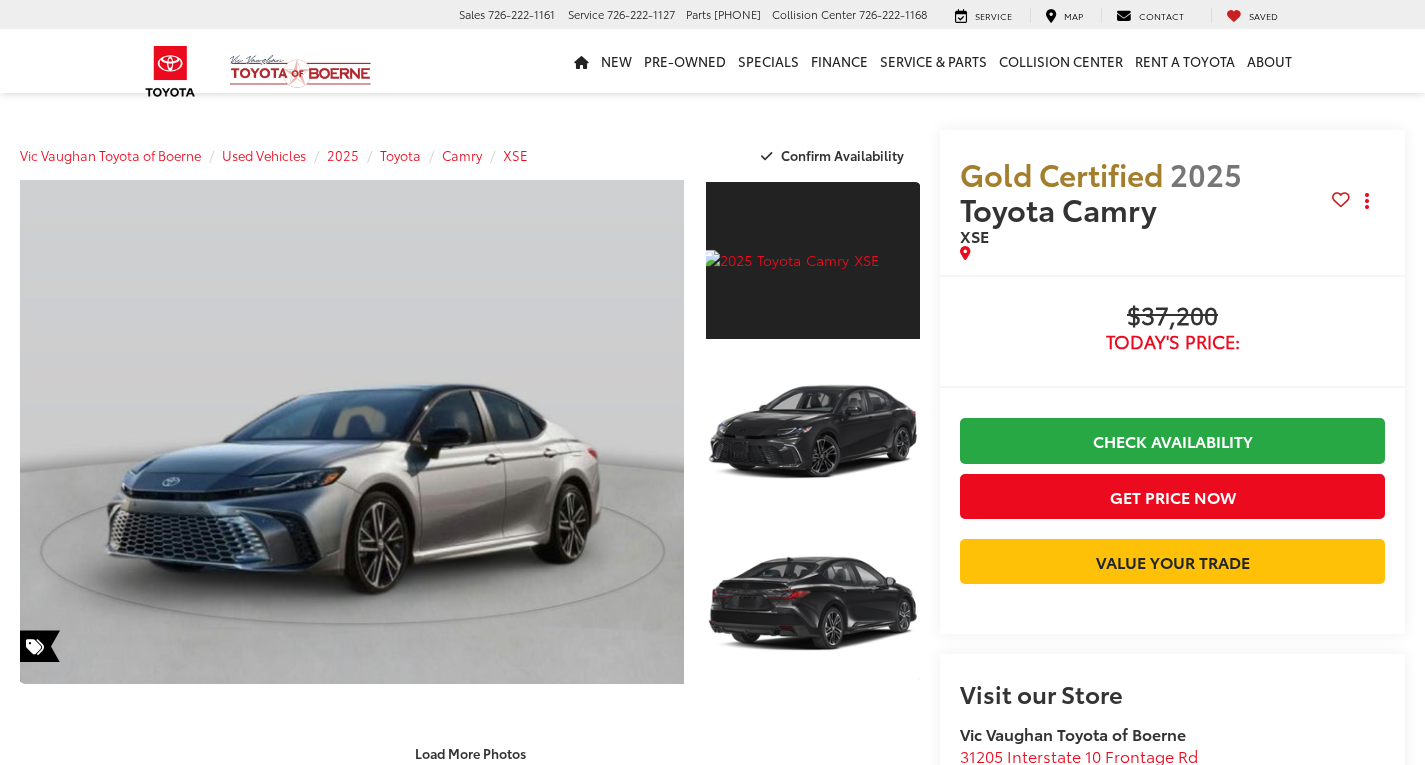 scroll, scrollTop: 0, scrollLeft: 0, axis: both 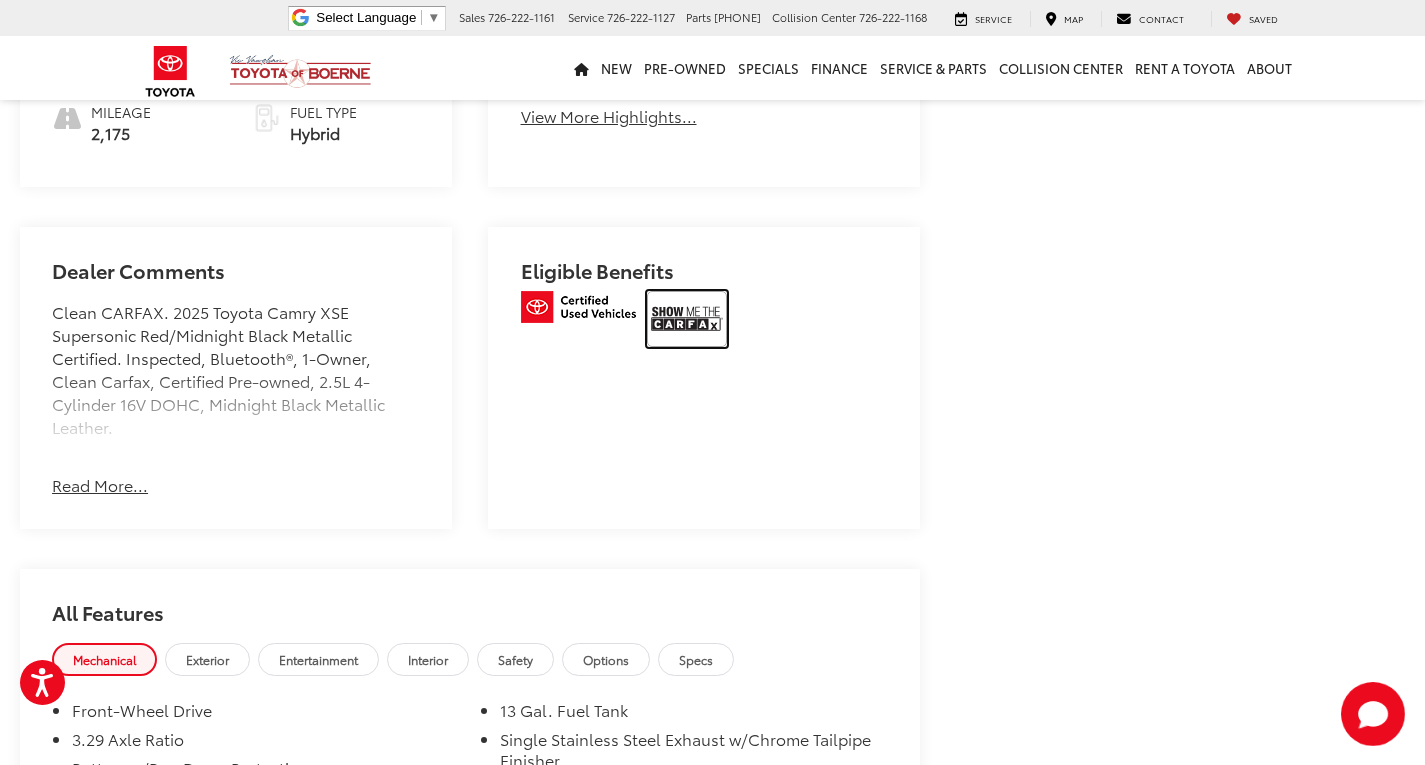 click at bounding box center [687, 319] 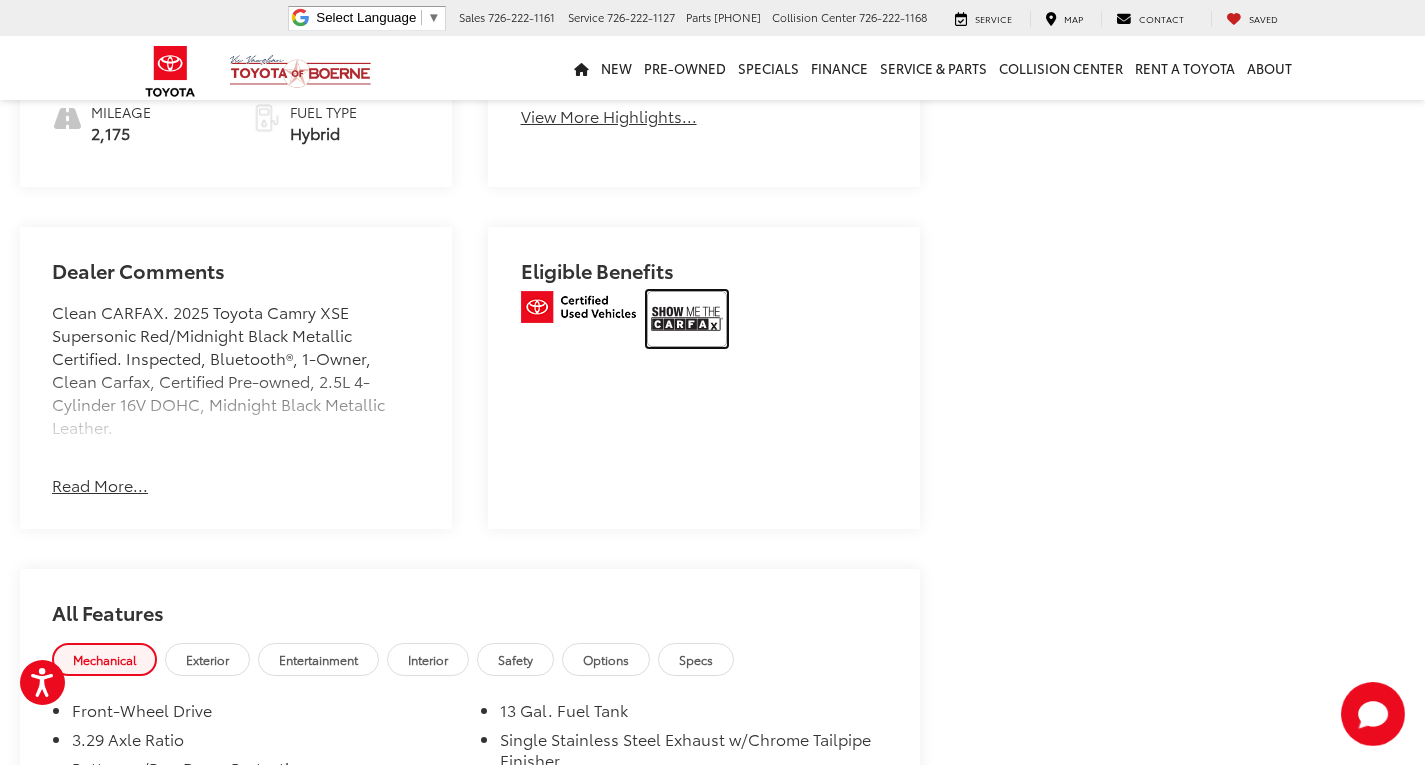 scroll, scrollTop: 700, scrollLeft: 0, axis: vertical 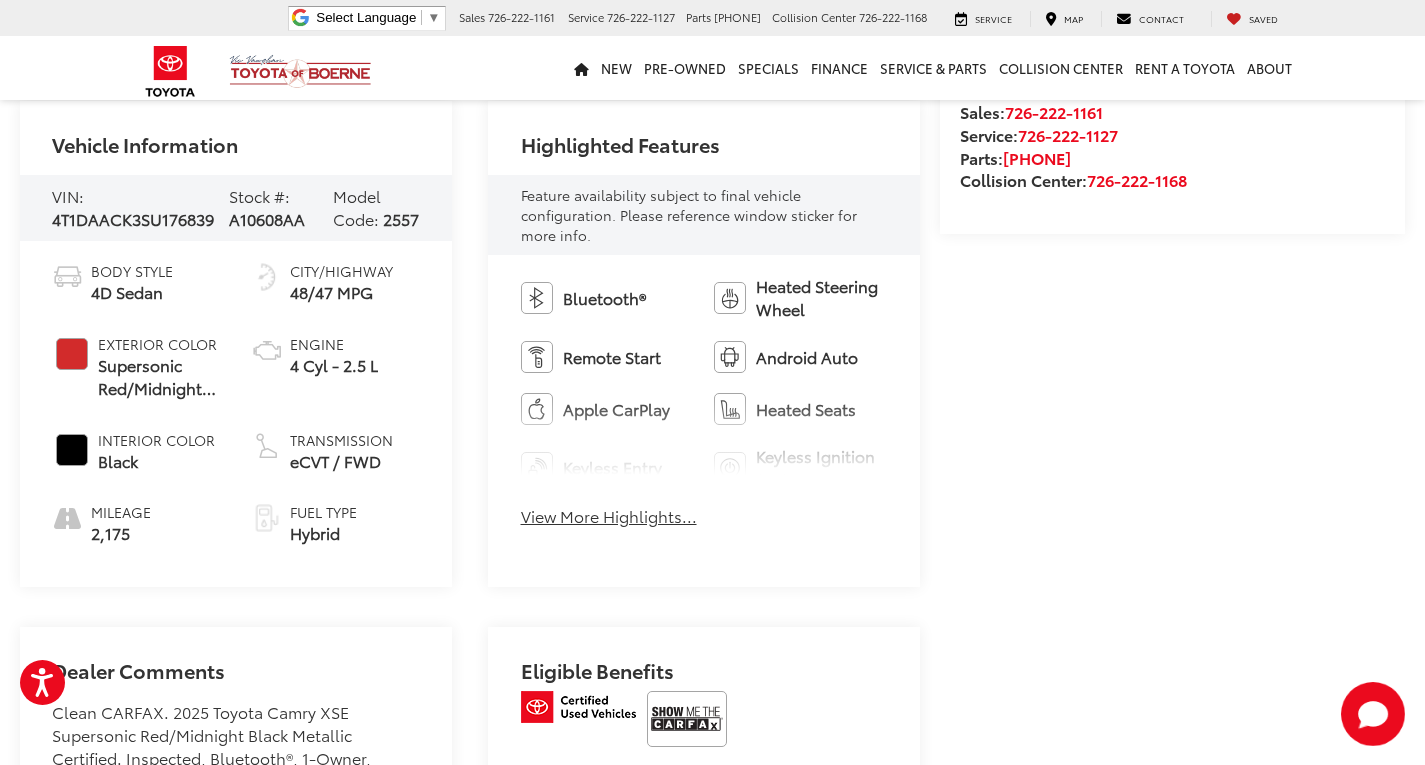 click on "Highlighted Features" at bounding box center (704, 138) 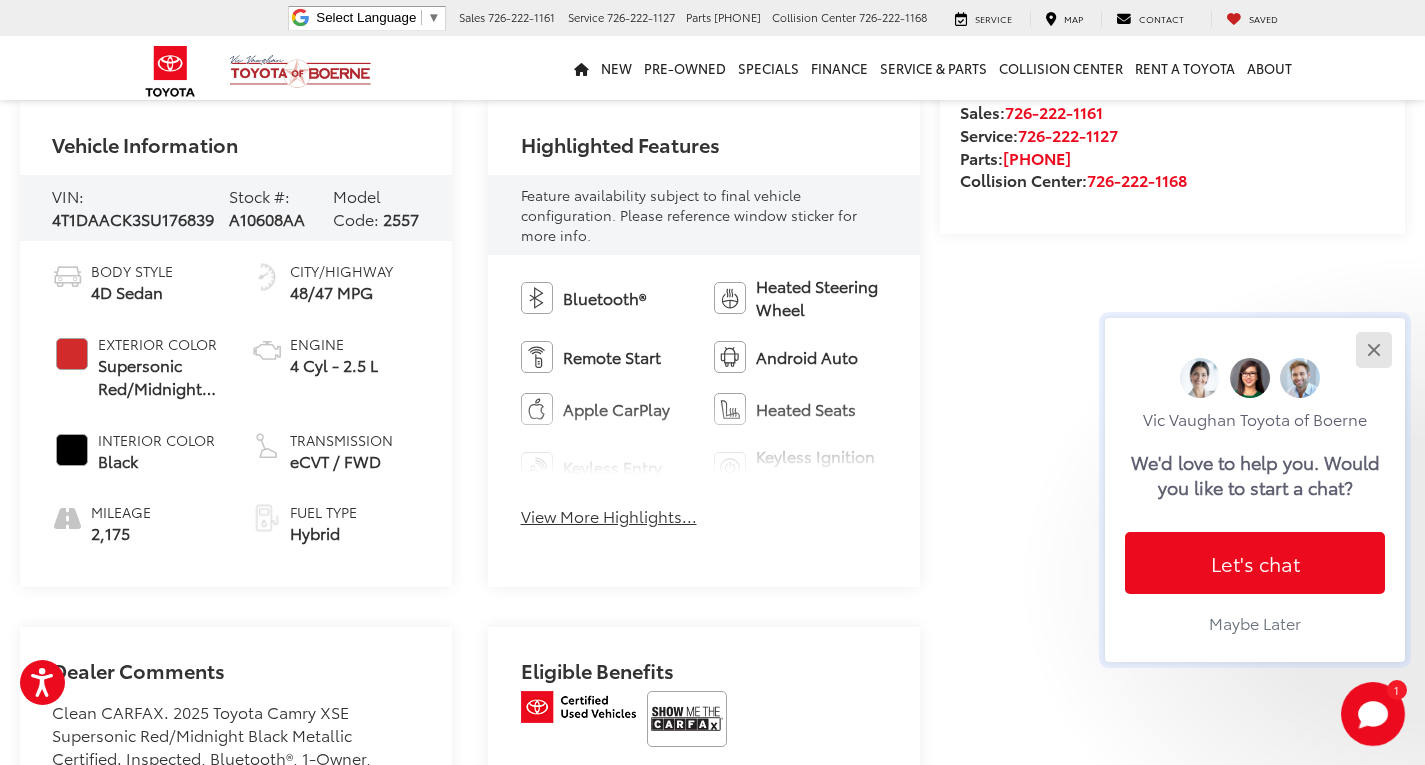 click at bounding box center [1373, 349] 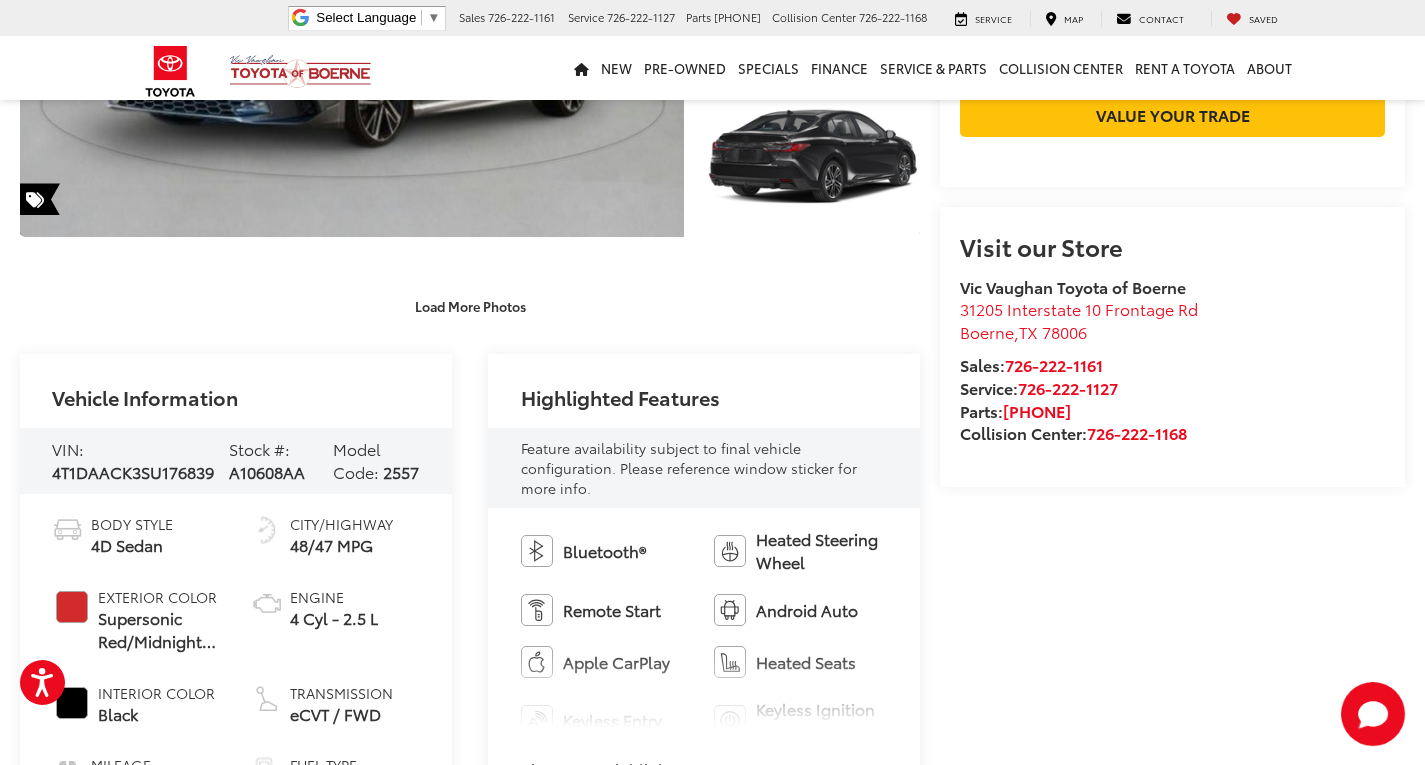 scroll, scrollTop: 400, scrollLeft: 0, axis: vertical 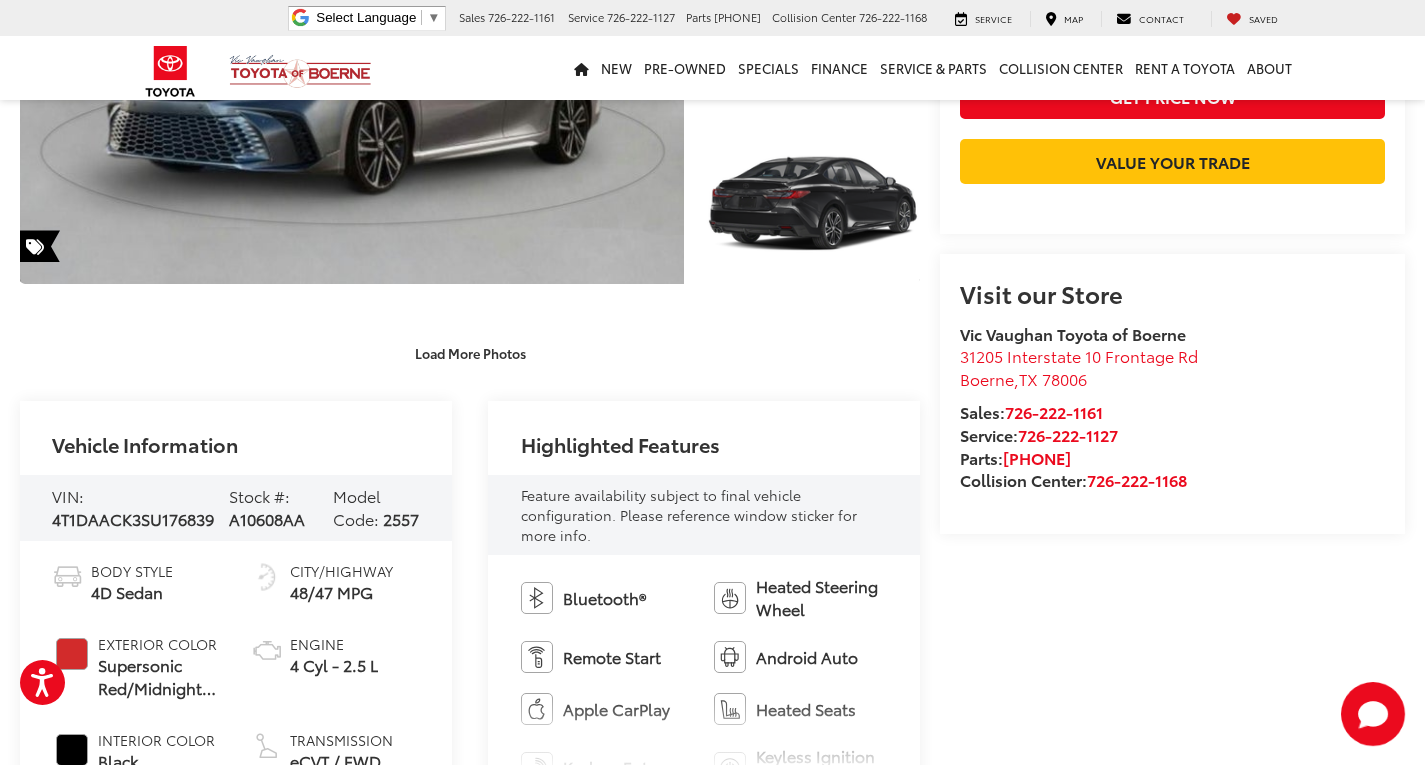 click on "Buy
$37,200
Today's Price:
Check Availability
Get Price Now
Value Your Trade
$37,200
Today's Price:
Call for VIP Price
Check Availability
Get Price Now
Value Your Trade
$37,200
Today's Price:
Check Availability
Get Price Now
Value Your Trade
$37,200
Today's Price:
Call for VIP Price
Check Availability
Get Price Now
Value Your Trade" at bounding box center [1172, 54] 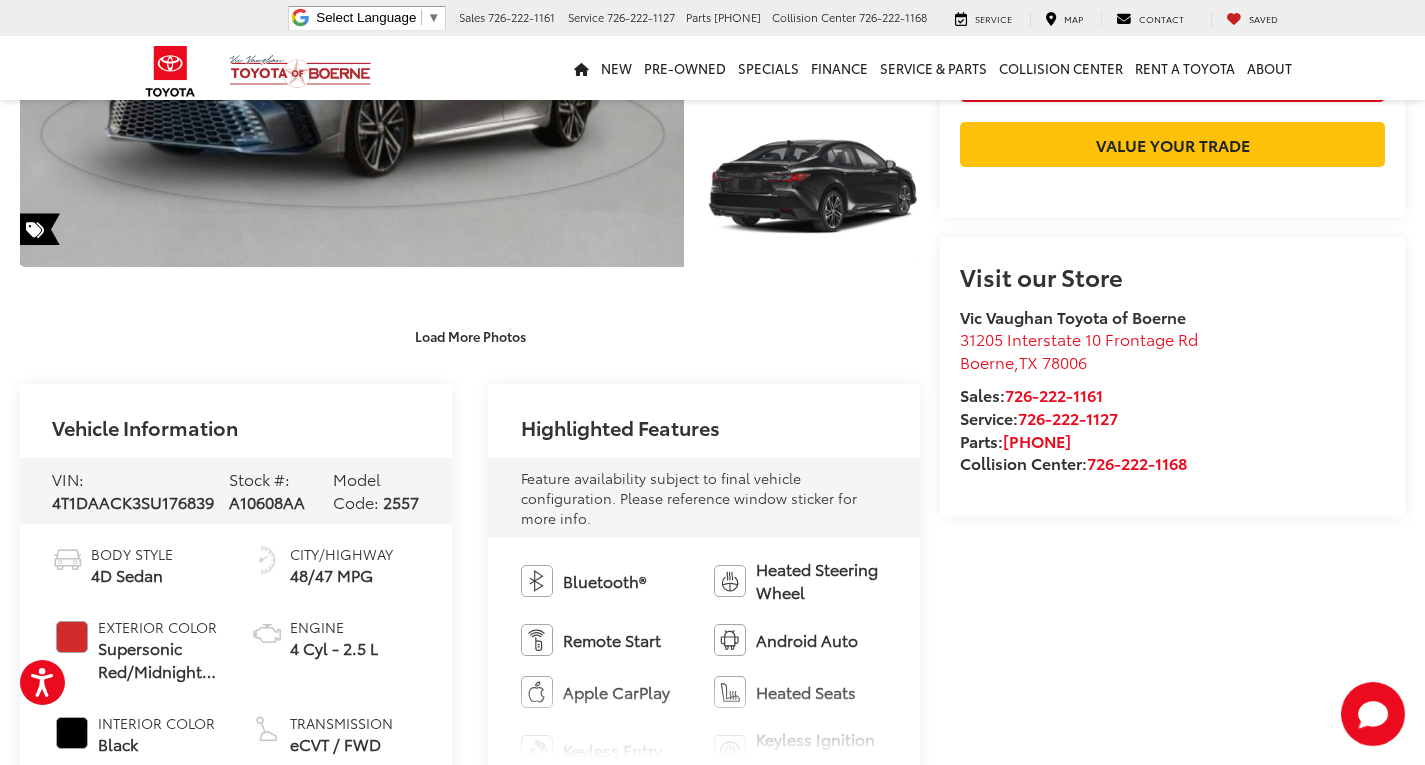 scroll, scrollTop: 1000, scrollLeft: 0, axis: vertical 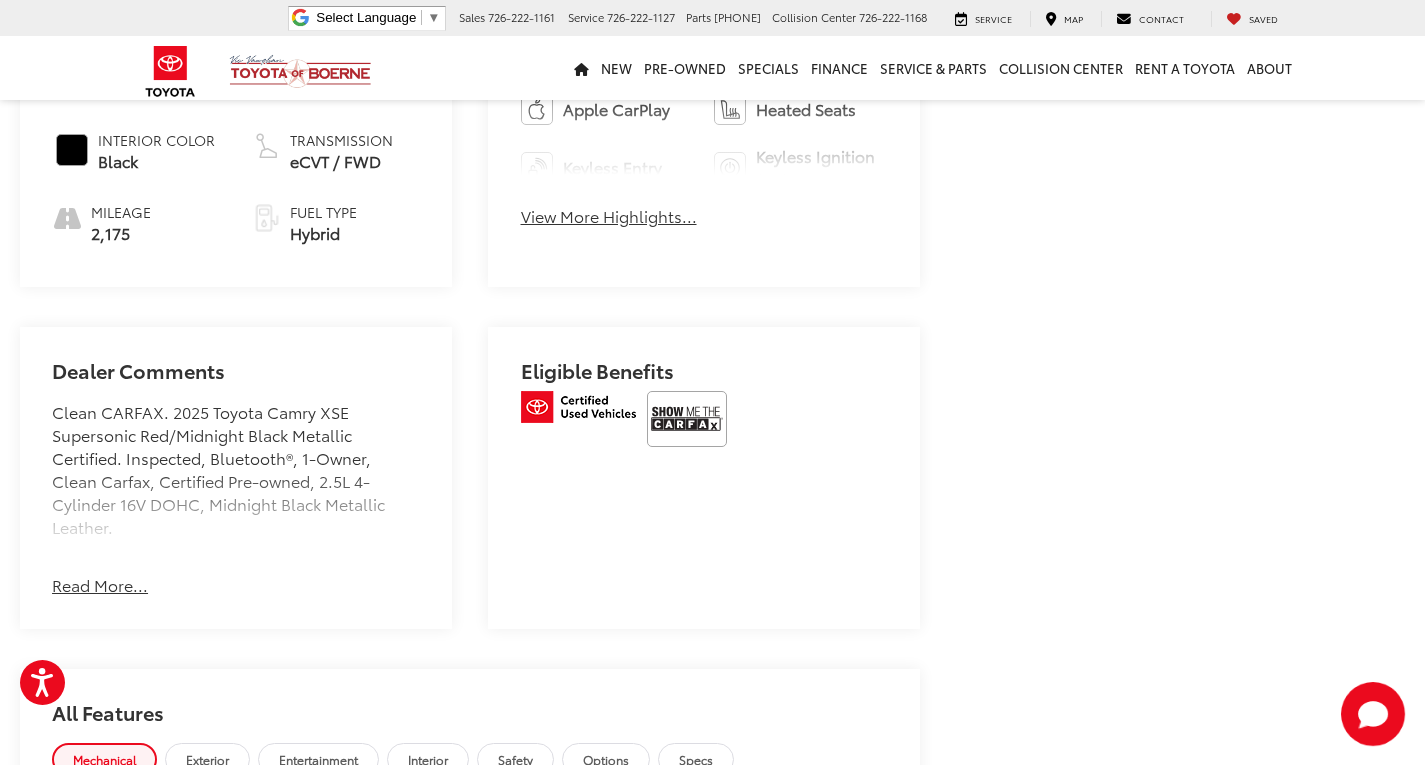 click on "Read More..." at bounding box center (100, 585) 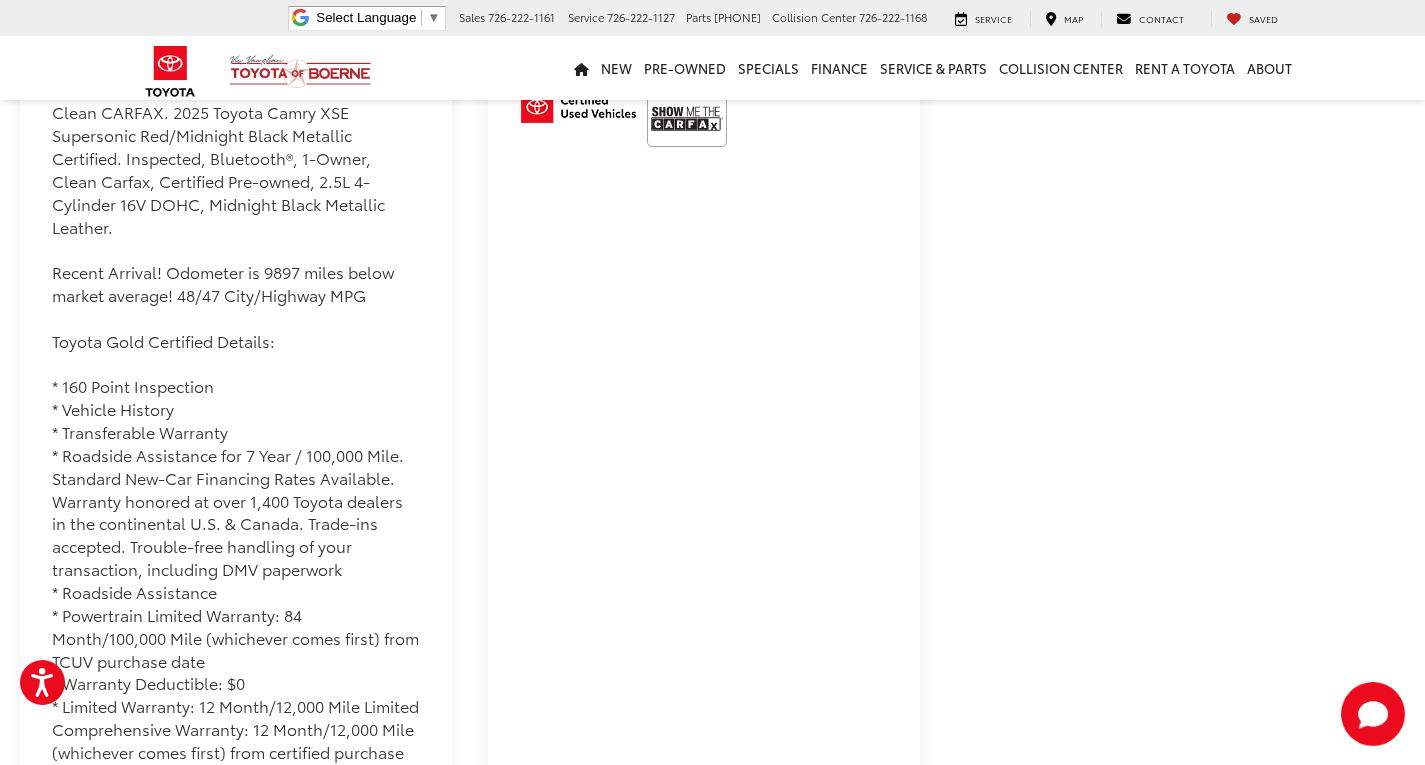 scroll, scrollTop: 800, scrollLeft: 0, axis: vertical 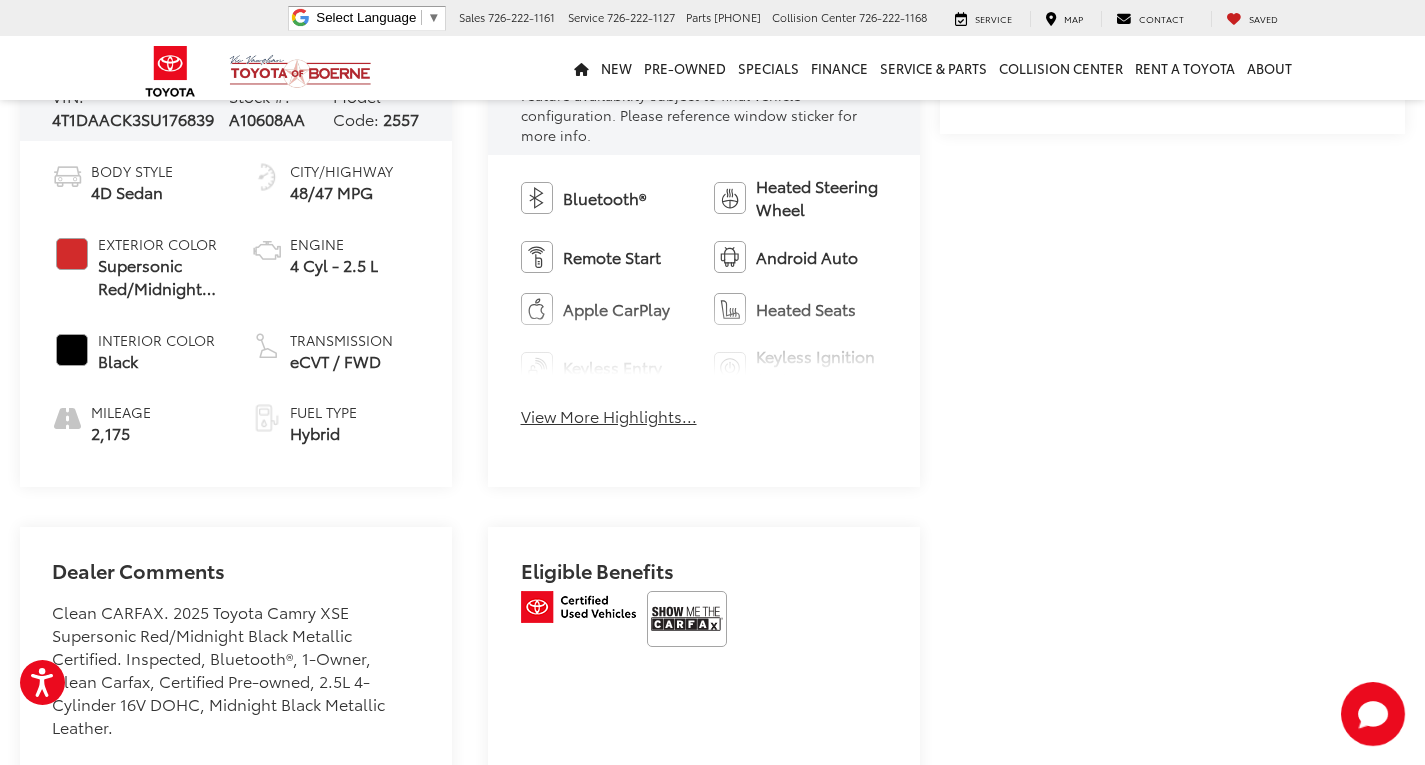 click on "View More Highlights..." at bounding box center [609, 416] 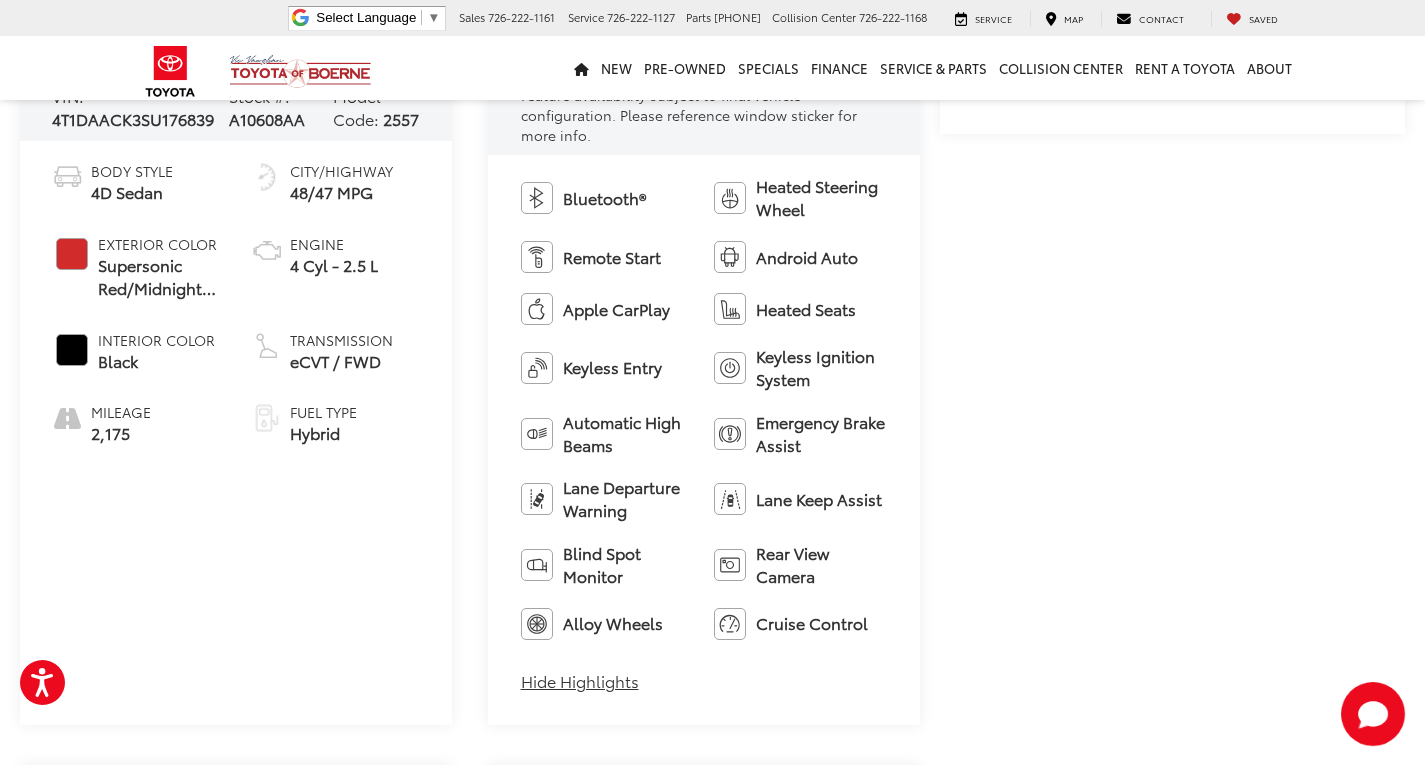 click on "Bluetooth®
Heated Steering Wheel
Remote Start
Android Auto
Apple CarPlay
Heated Seats
Keyless Entry
Keyless Ignition System
Automatic High Beams
Emergency Brake Assist
Lane Departure Warning
Lane Keep Assist
Blind Spot Monitor
Rear View Camera
Alloy Wheels
Cruise Control" at bounding box center [704, 407] 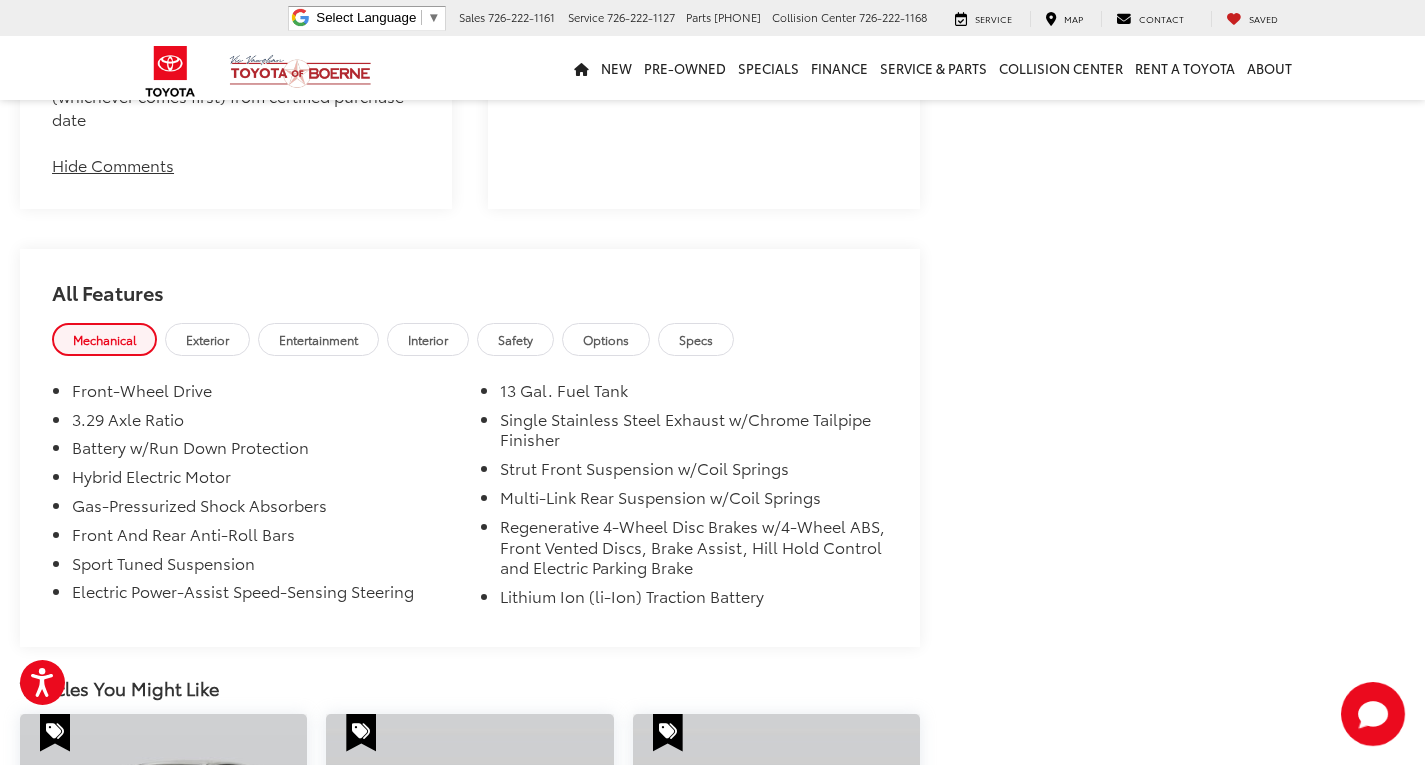 scroll, scrollTop: 2200, scrollLeft: 0, axis: vertical 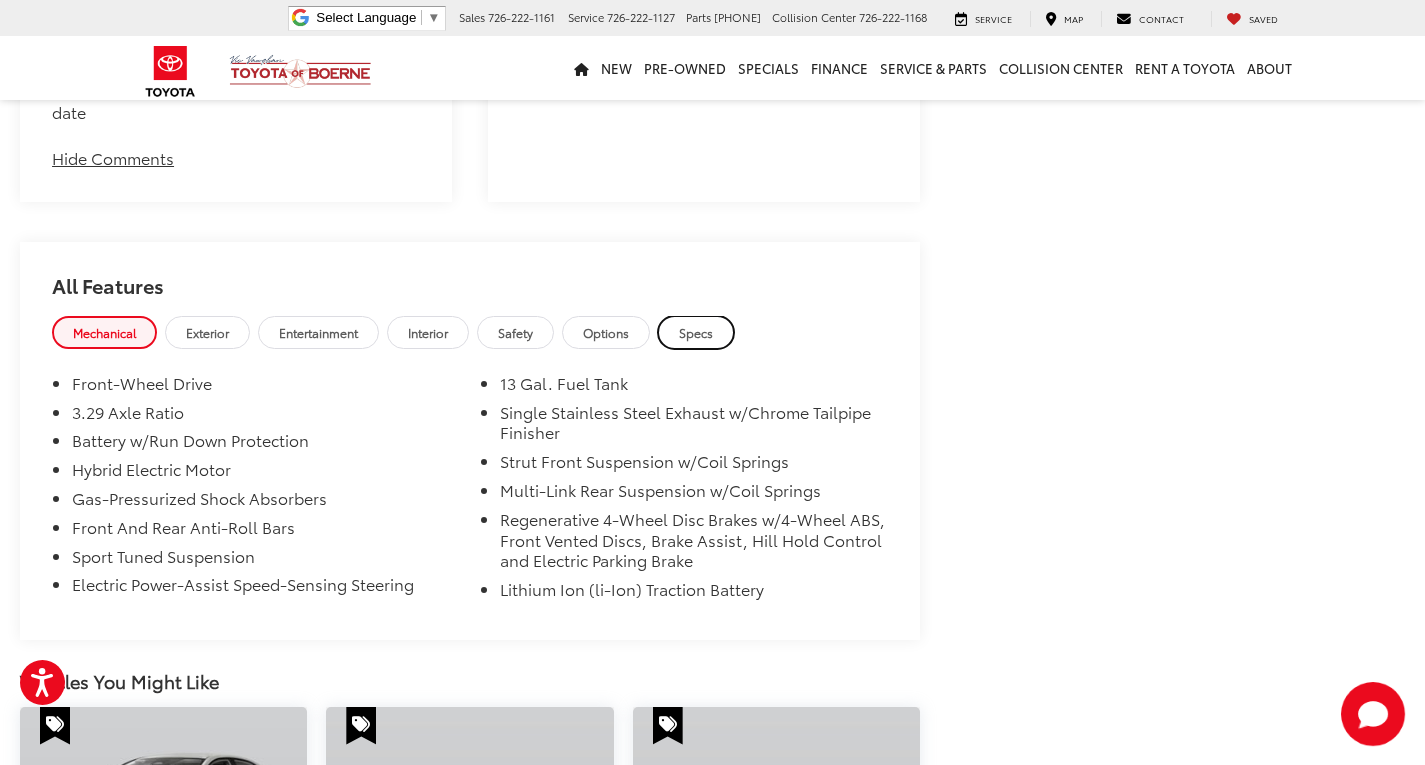 click on "Specs" at bounding box center [696, 332] 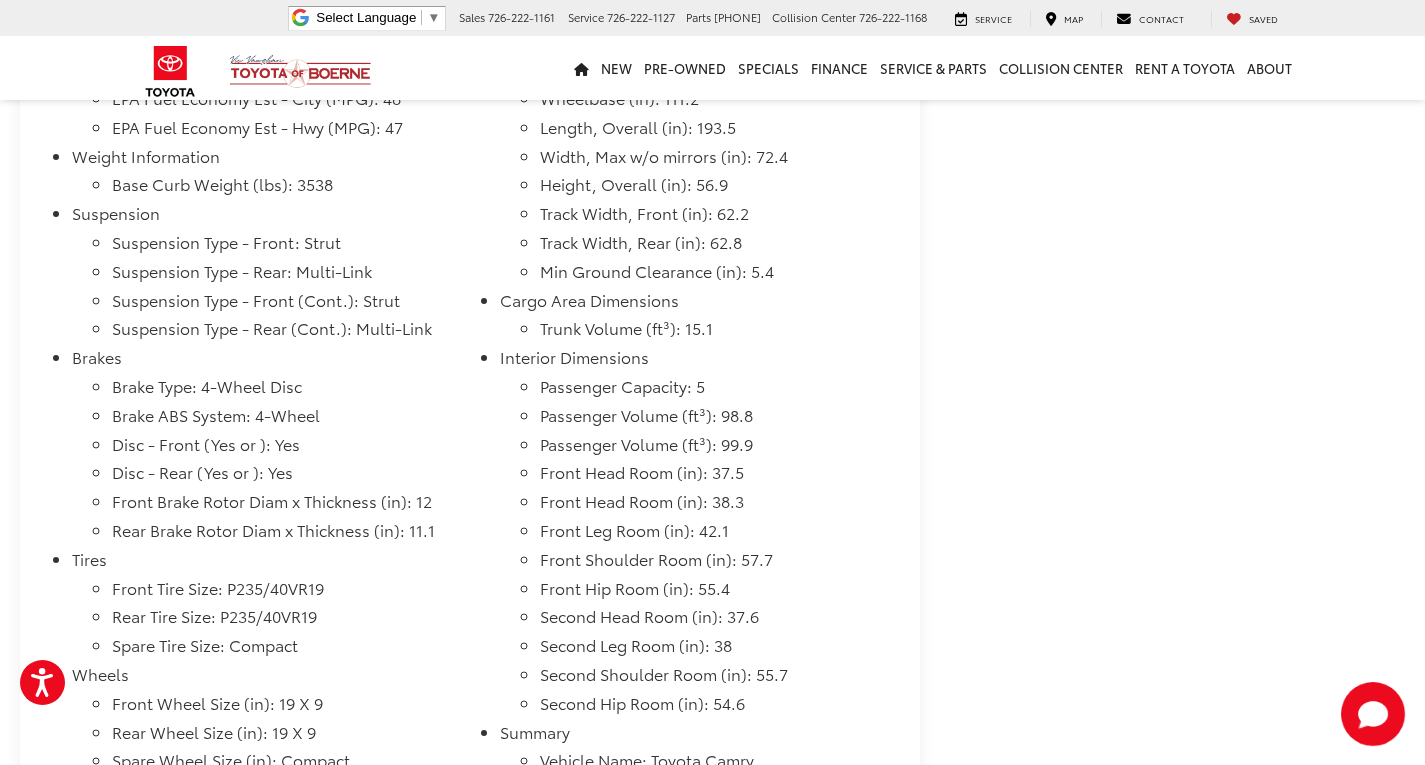 scroll, scrollTop: 2400, scrollLeft: 0, axis: vertical 